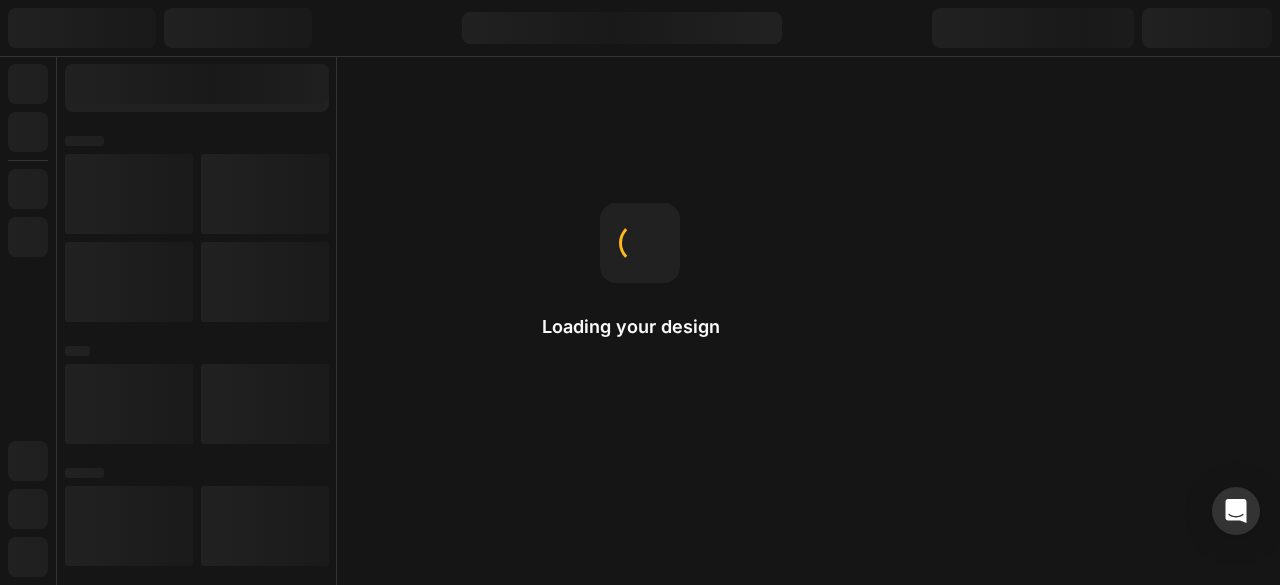 scroll, scrollTop: 0, scrollLeft: 0, axis: both 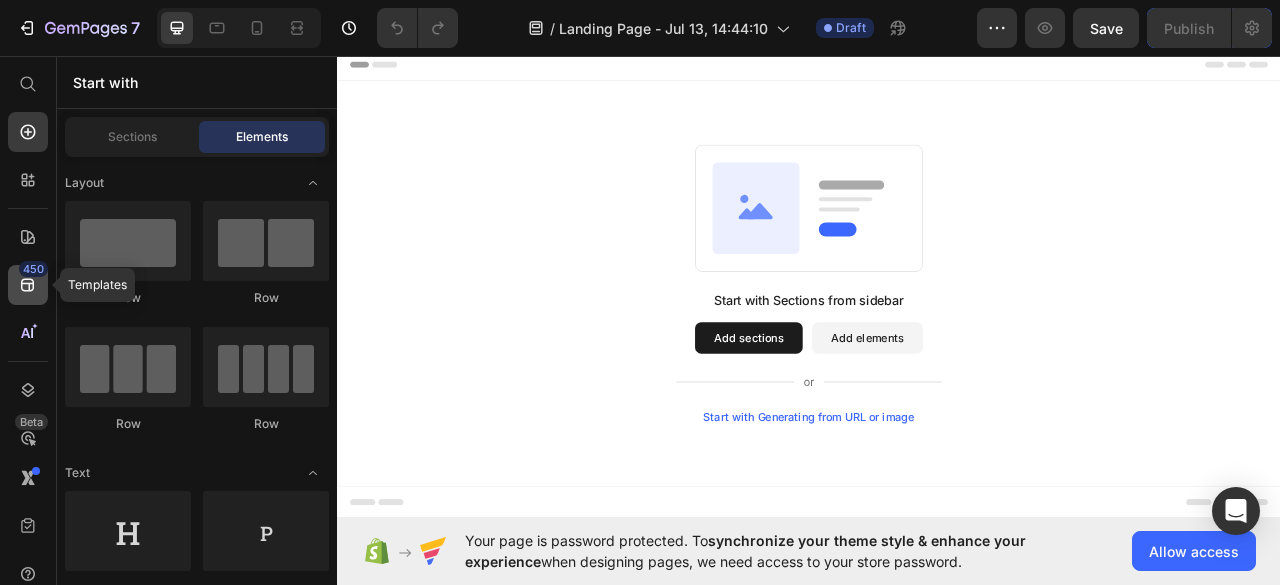 click 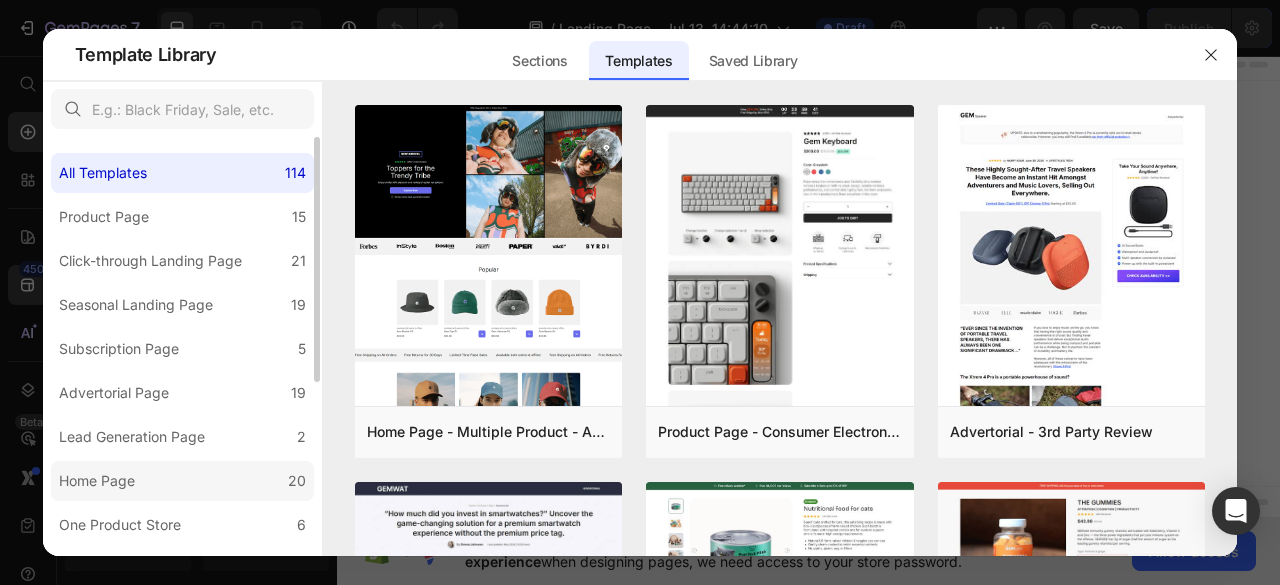 click on "Home Page 20" 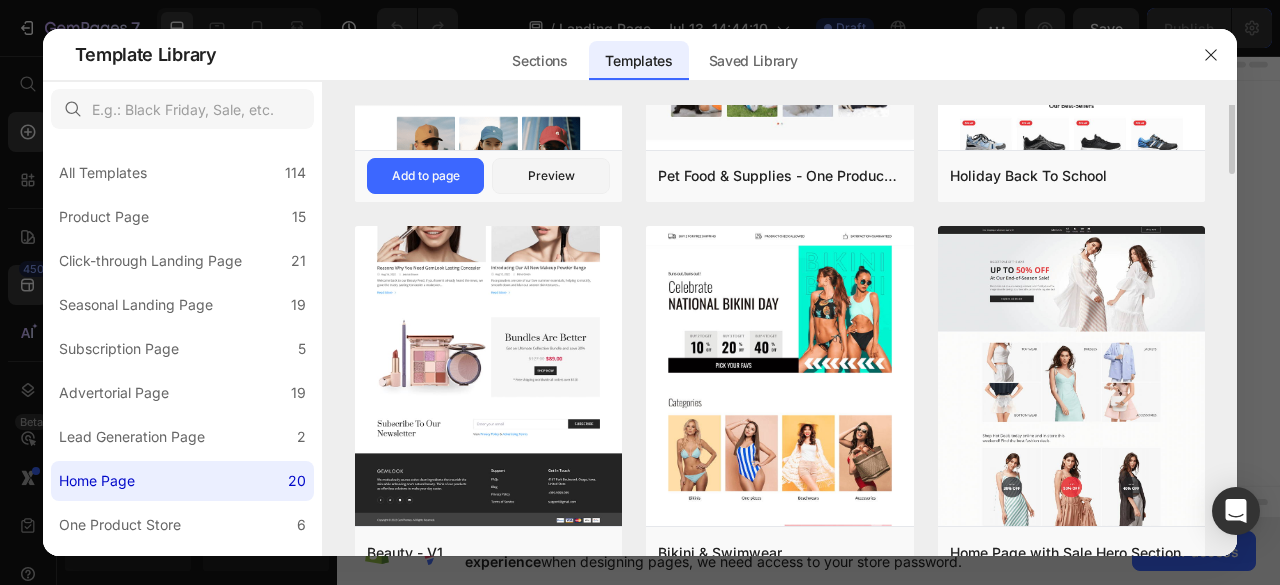 scroll, scrollTop: 0, scrollLeft: 0, axis: both 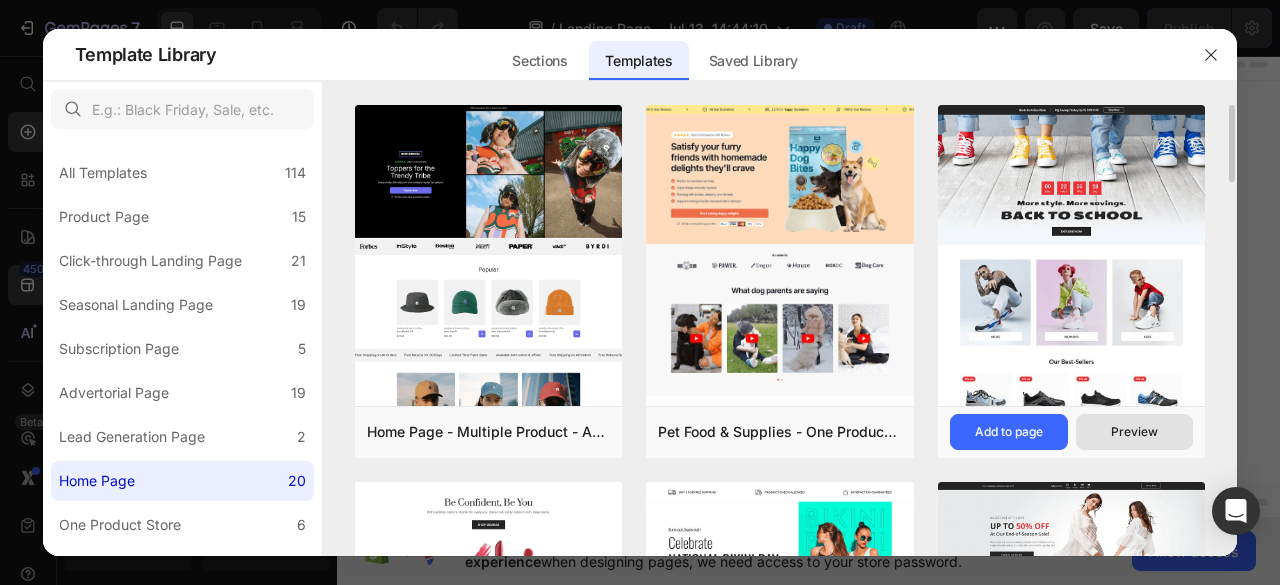 click on "Preview" at bounding box center [1134, 432] 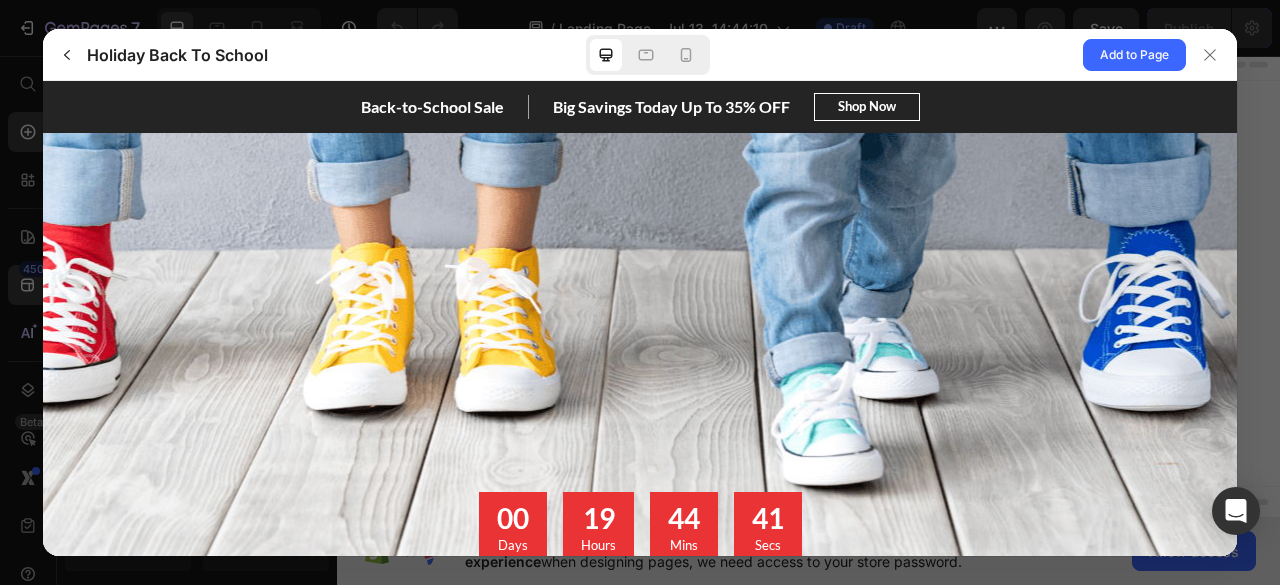 scroll, scrollTop: 0, scrollLeft: 0, axis: both 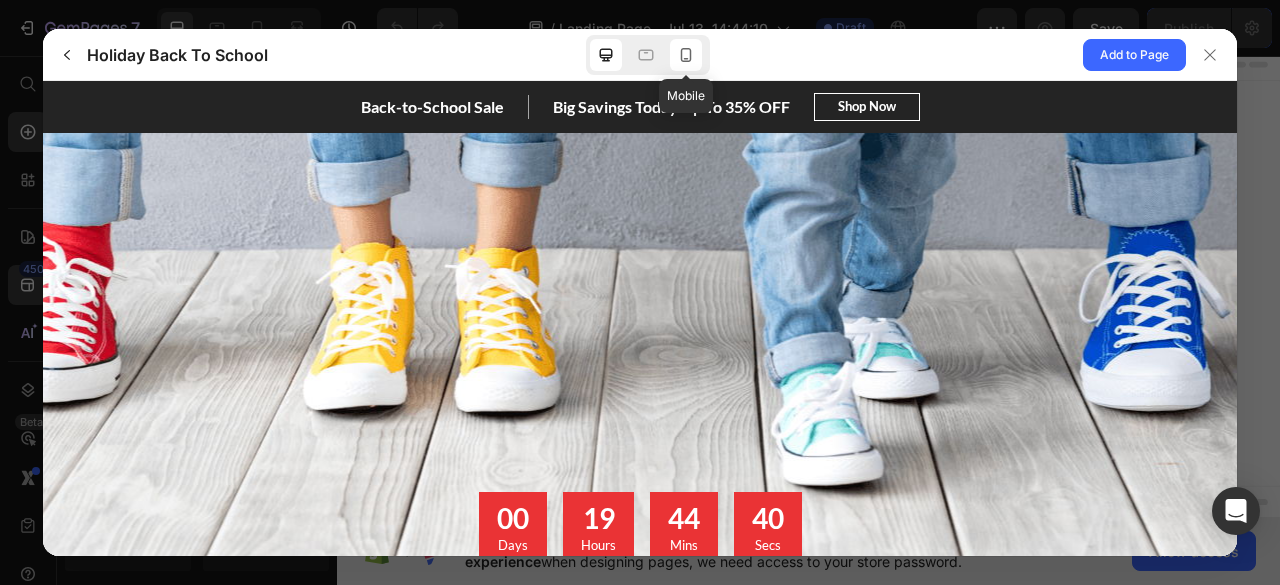 click 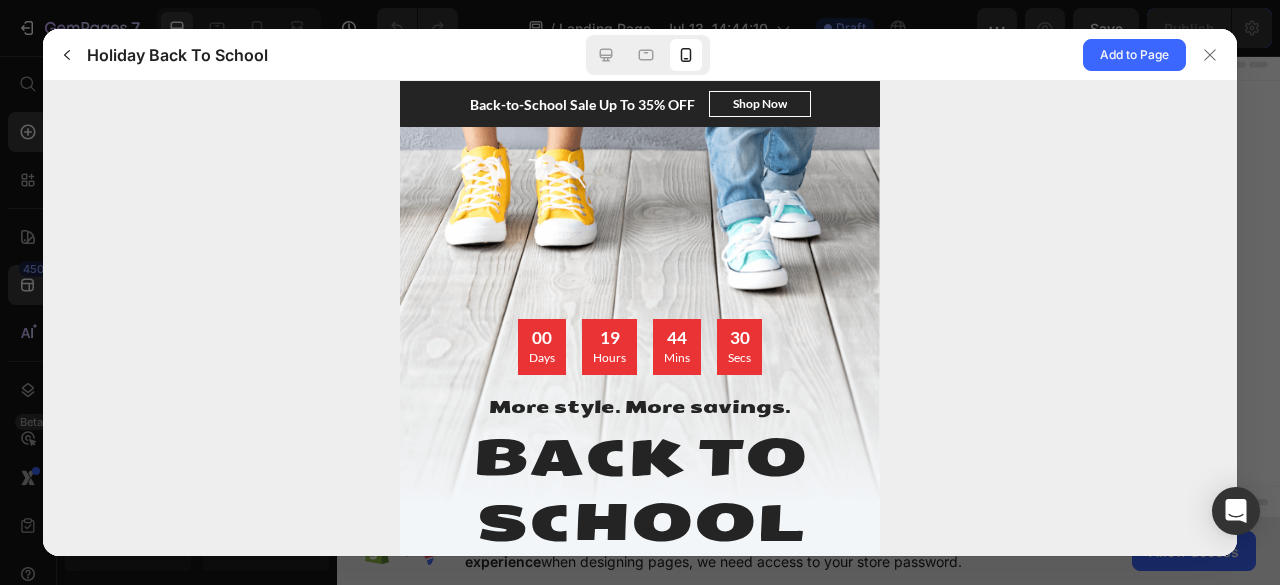 scroll, scrollTop: 0, scrollLeft: 0, axis: both 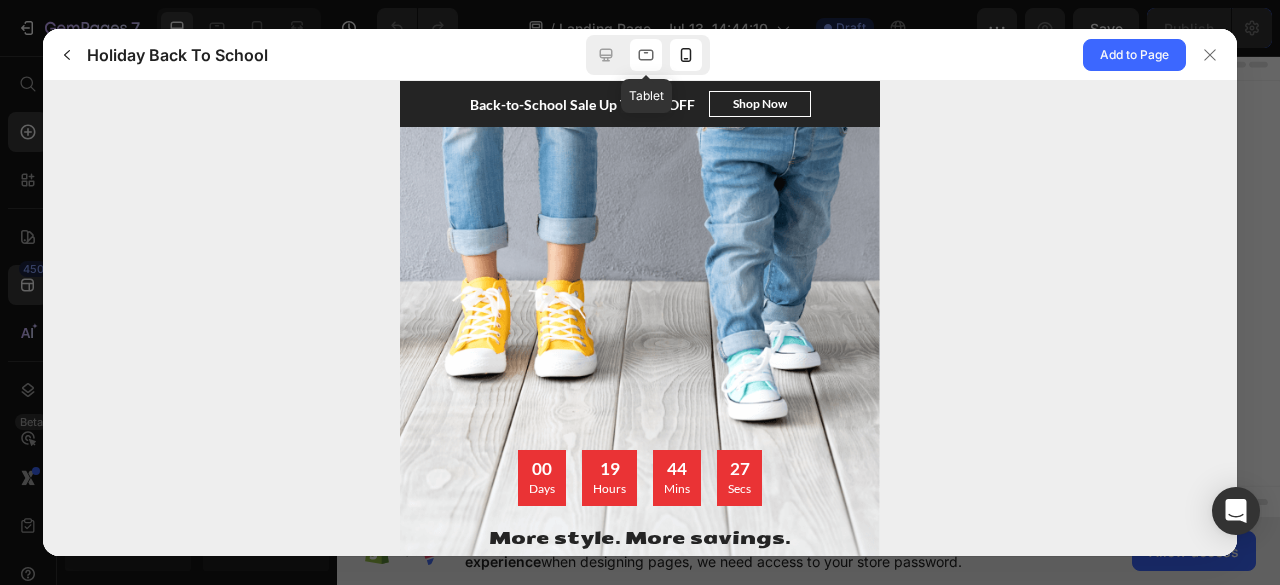 click 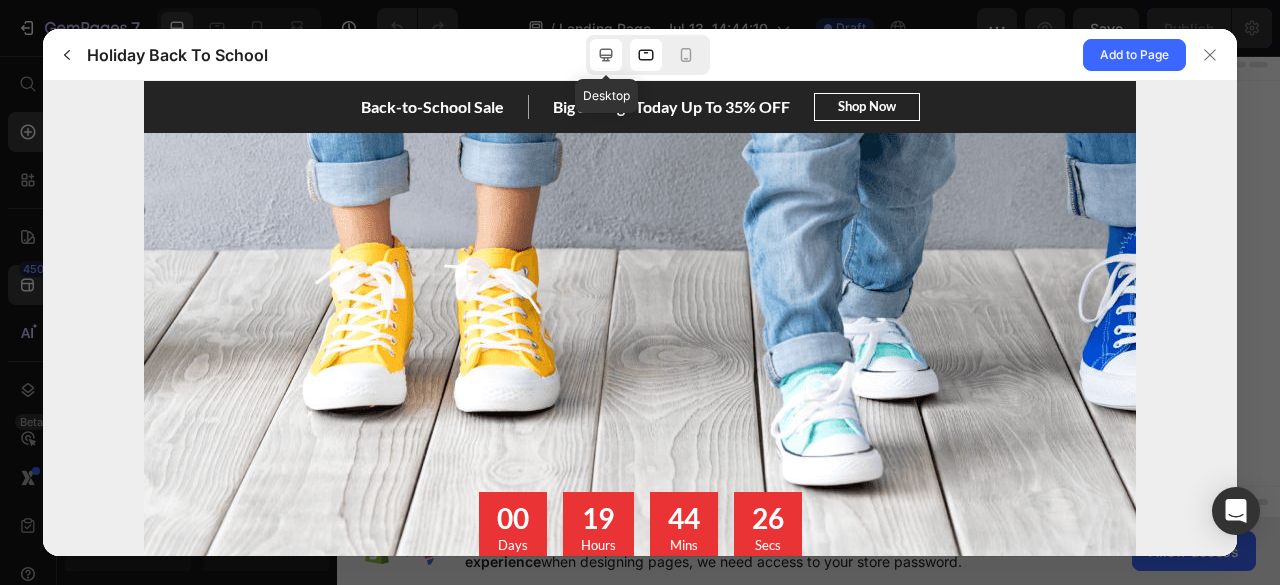 click 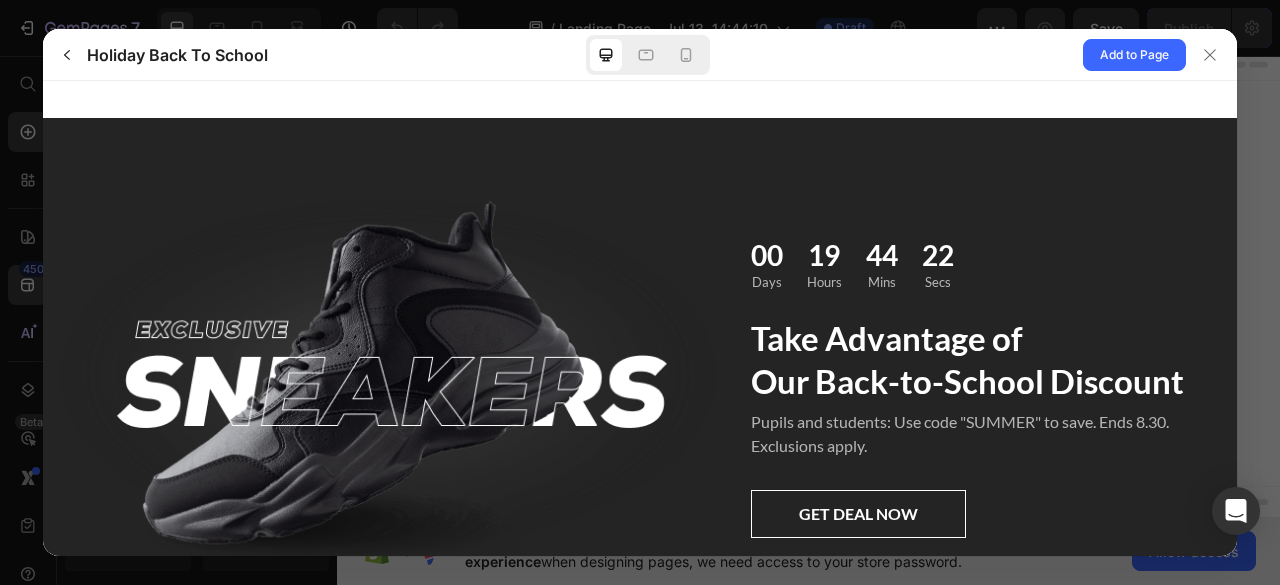scroll, scrollTop: 2578, scrollLeft: 0, axis: vertical 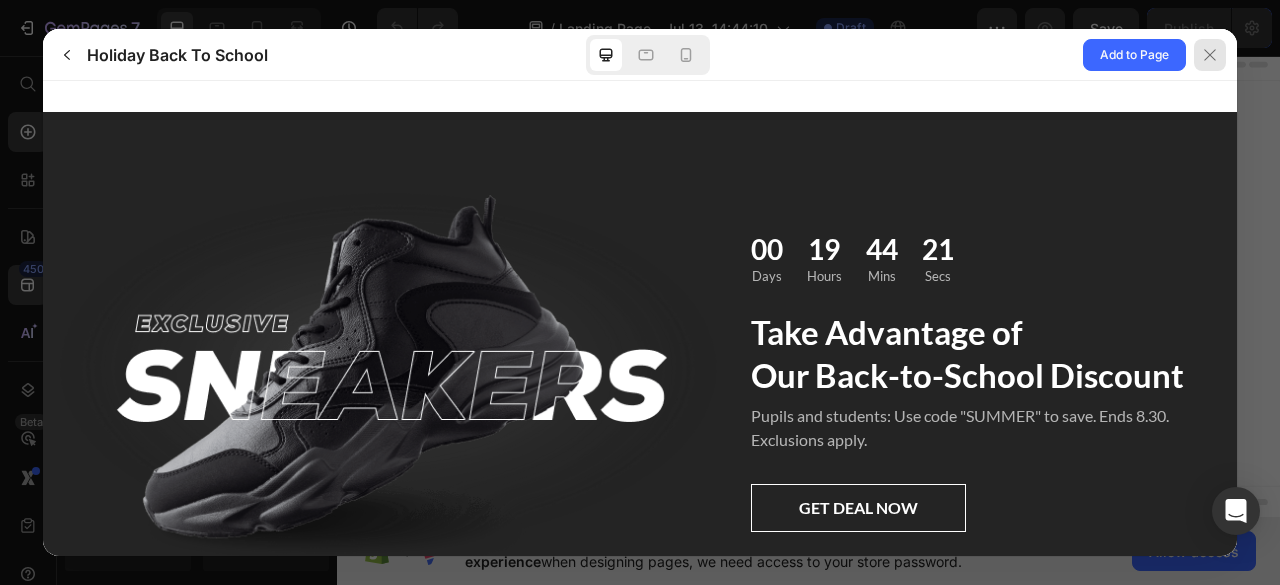 click at bounding box center (1210, 55) 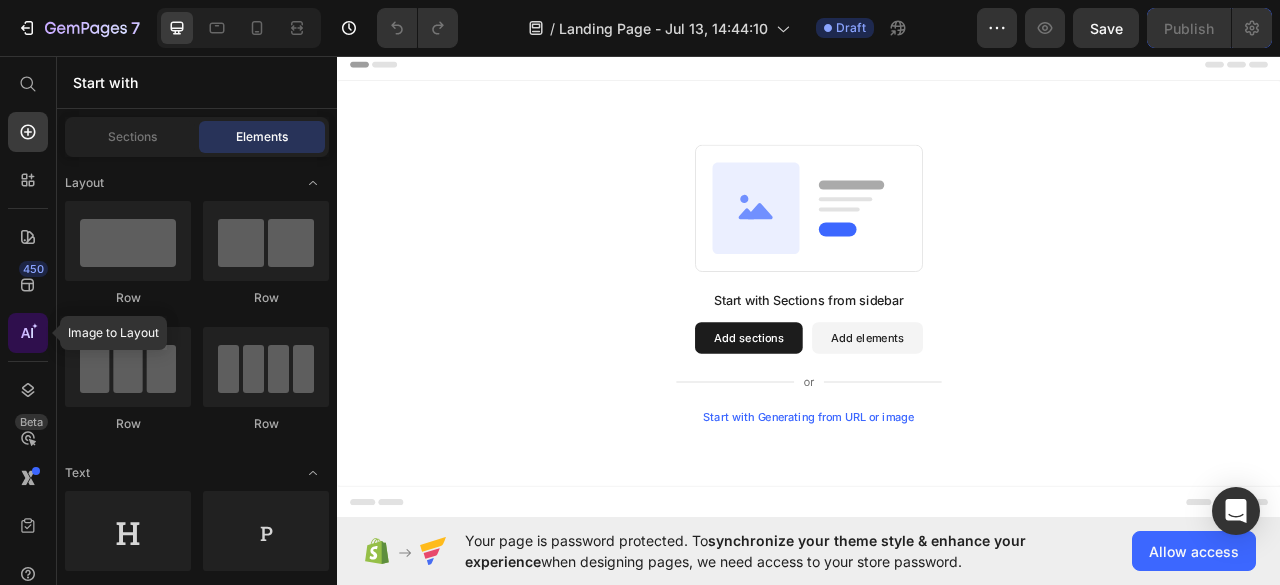 click 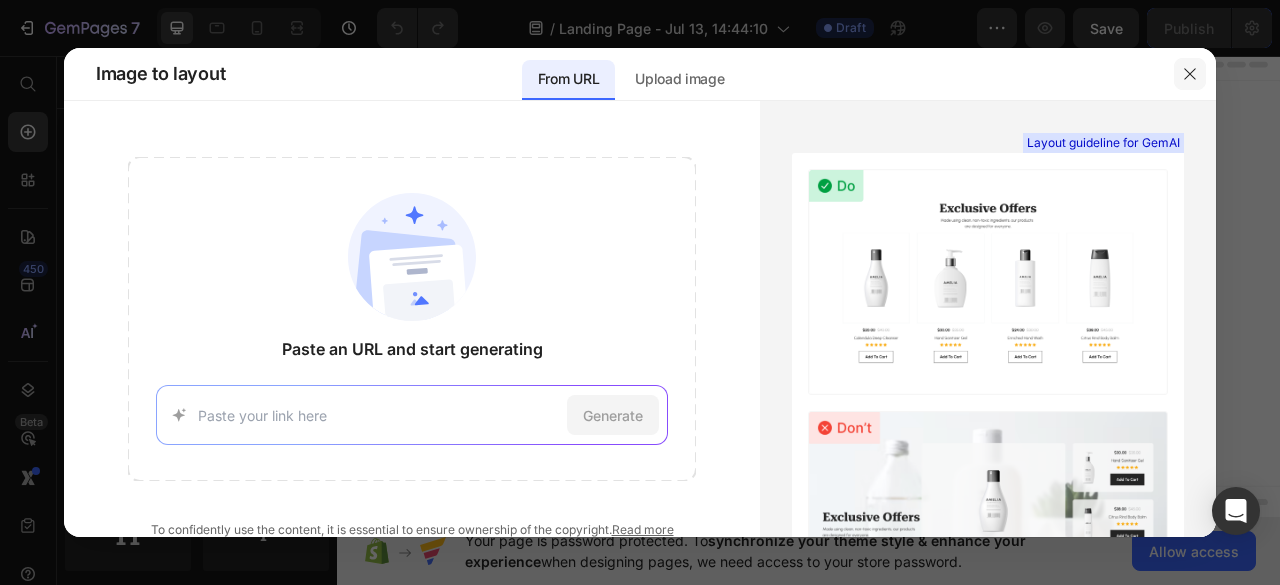 click 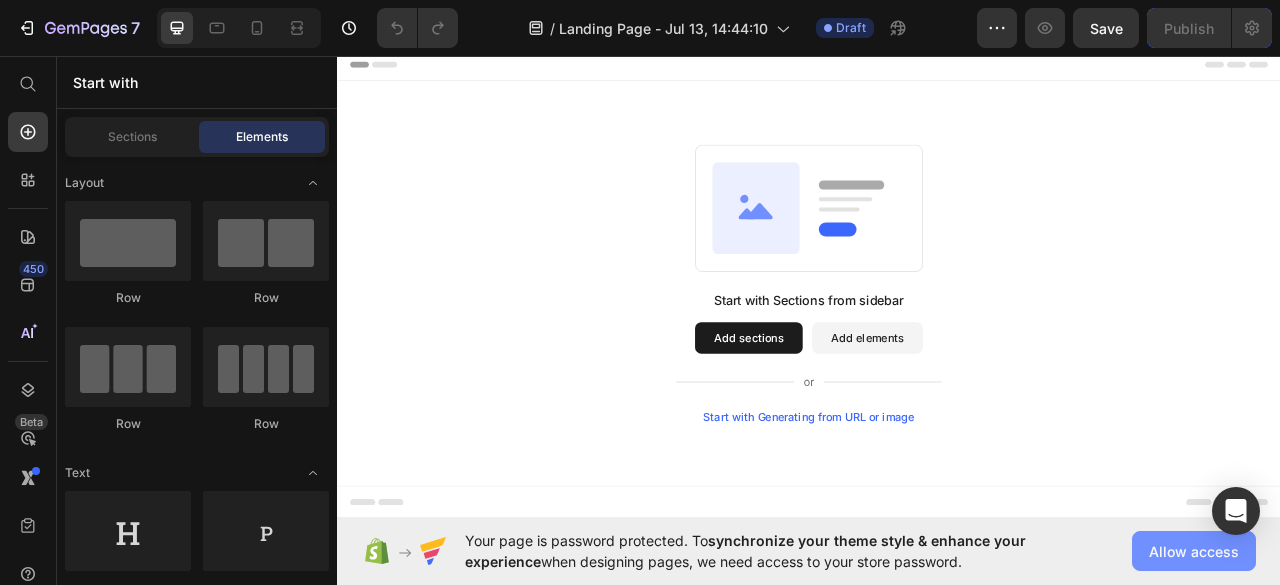 click on "Allow access" 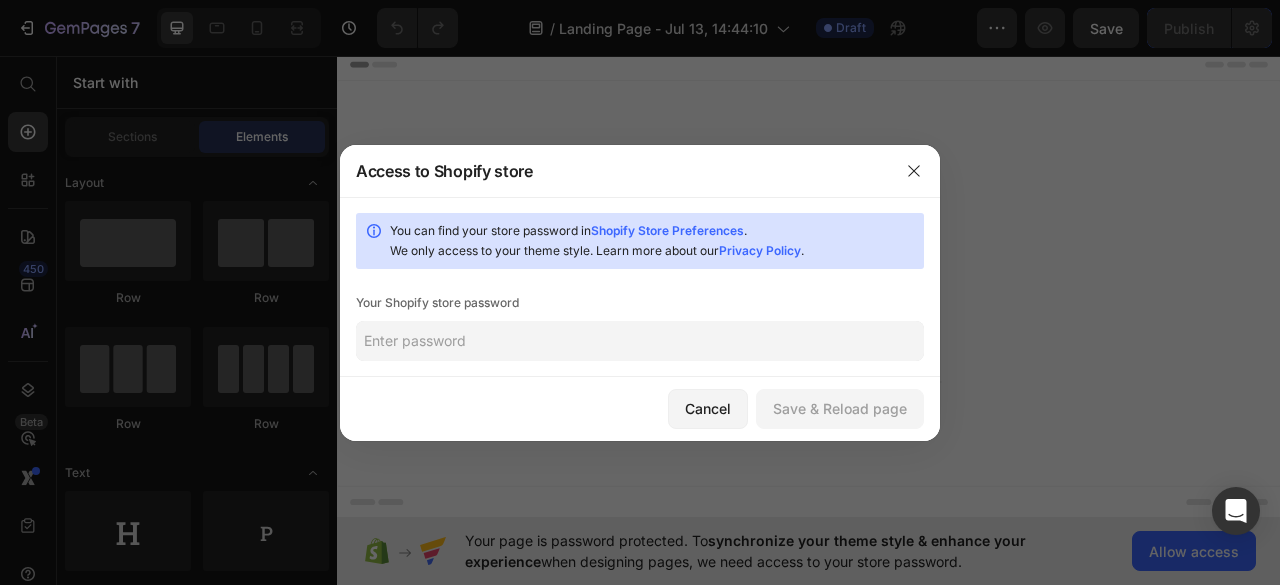 click 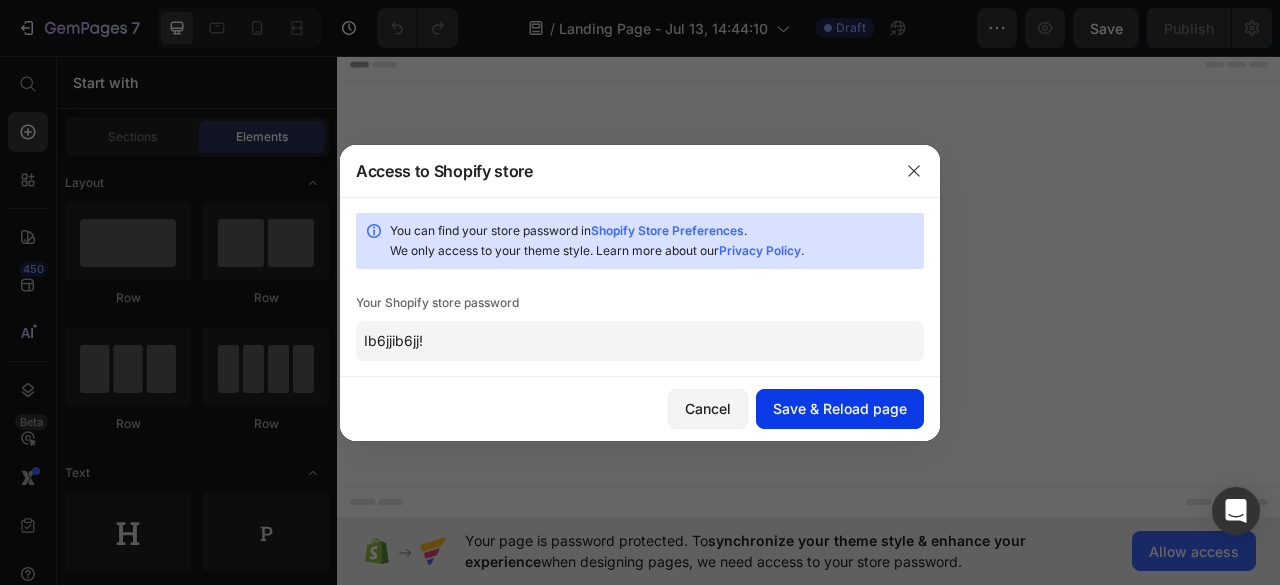 type on "Ib6jjib6jj!" 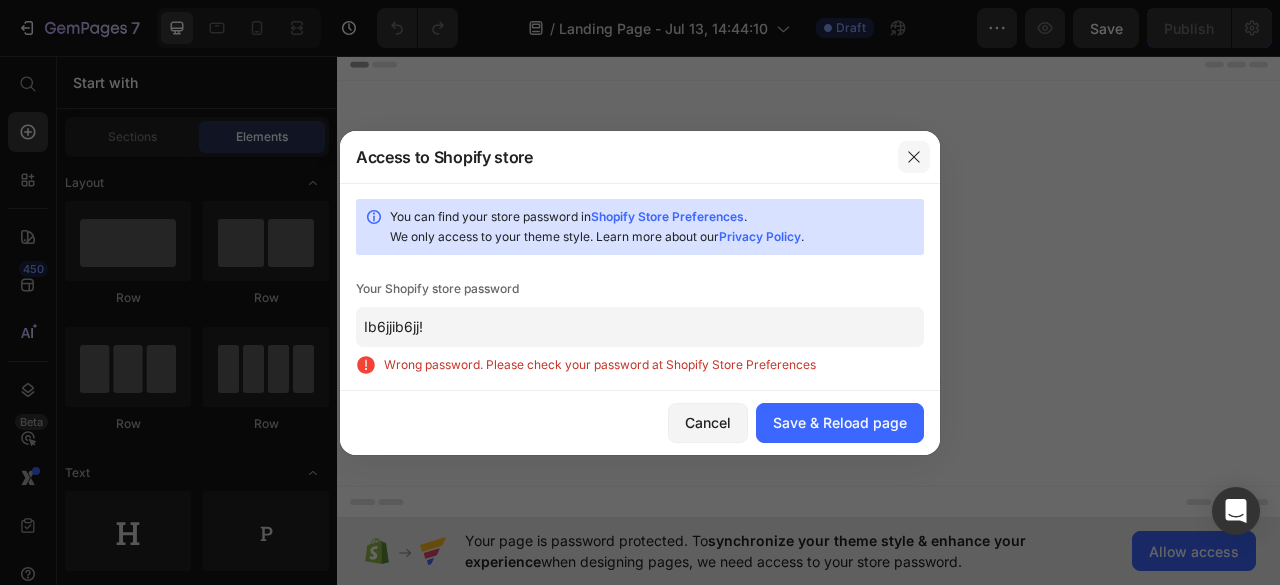 click 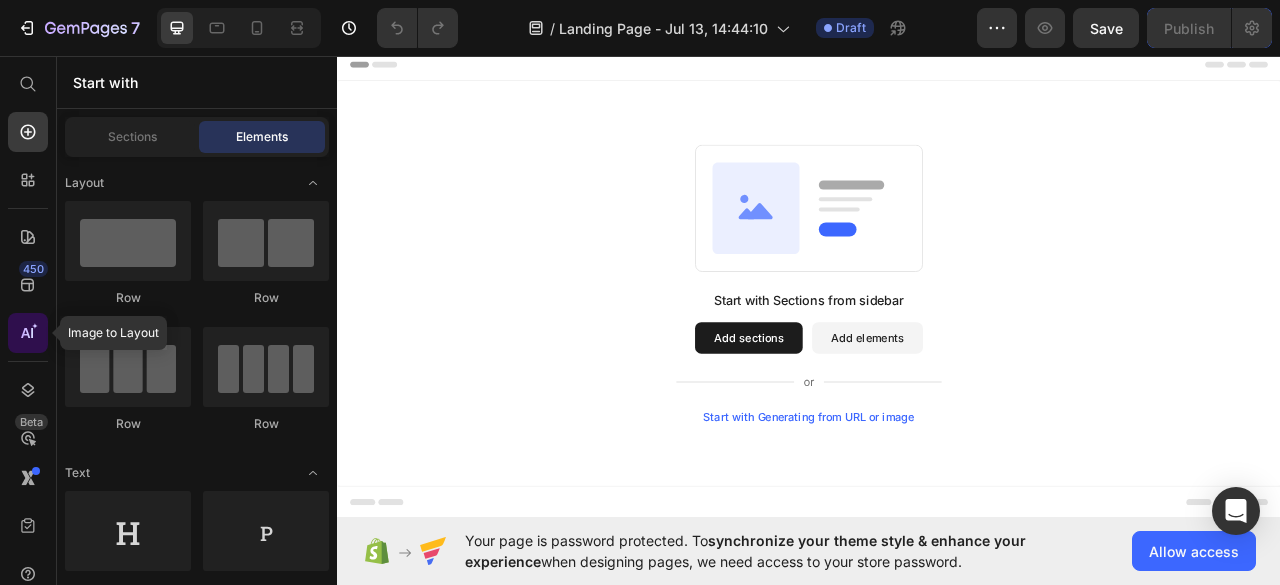click 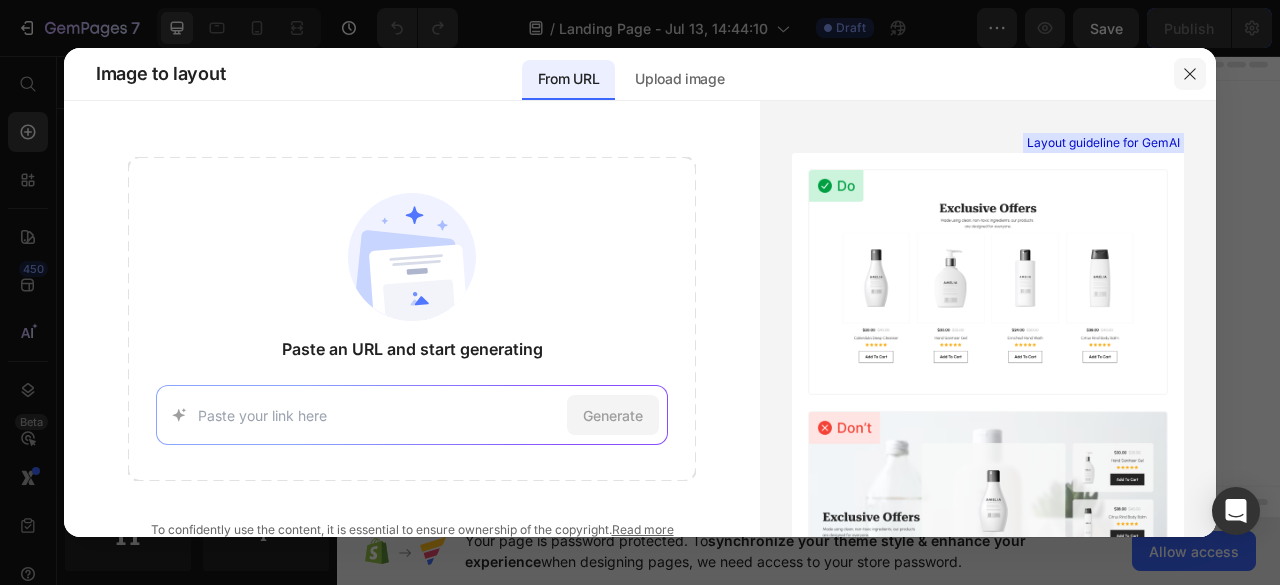 click 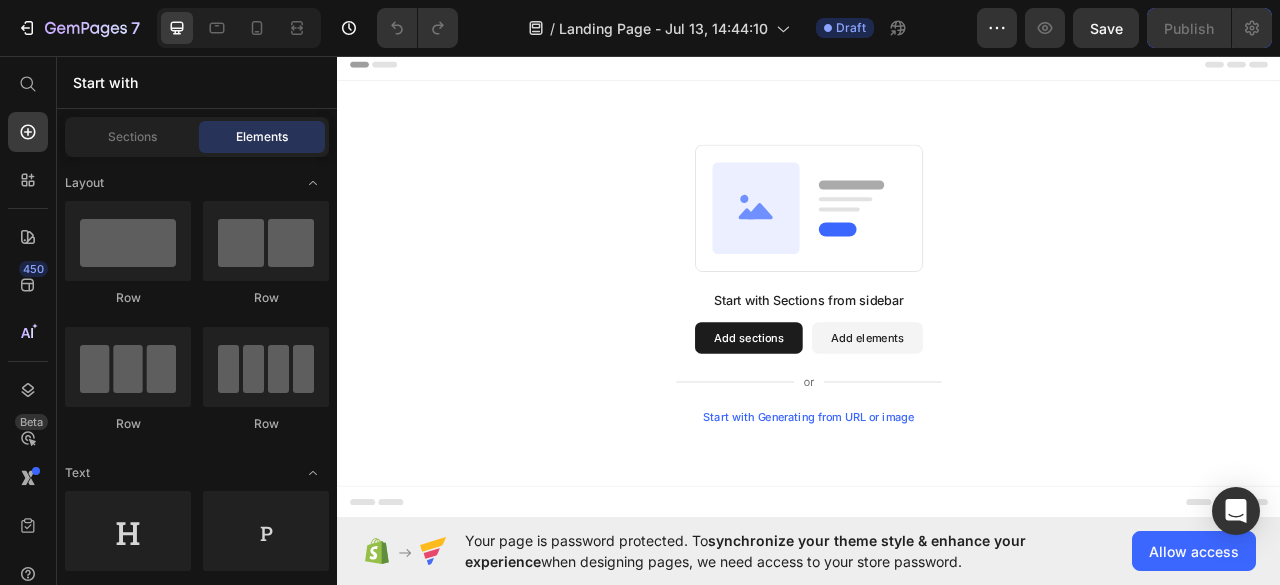 click on "Add sections" at bounding box center (860, 416) 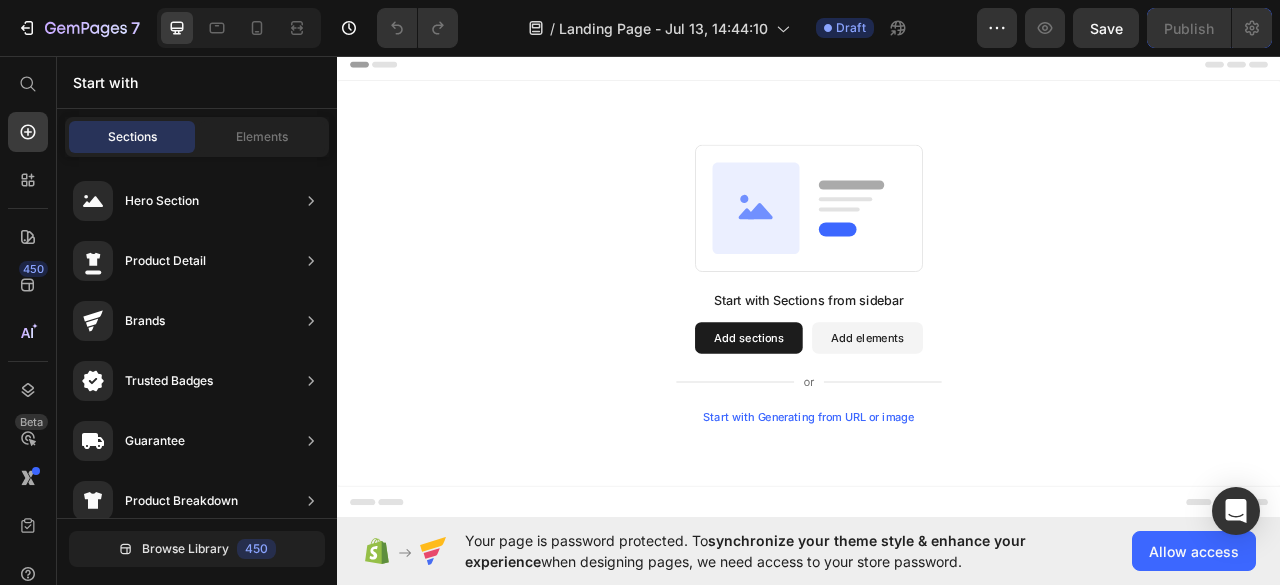 click on "Add sections" at bounding box center [860, 416] 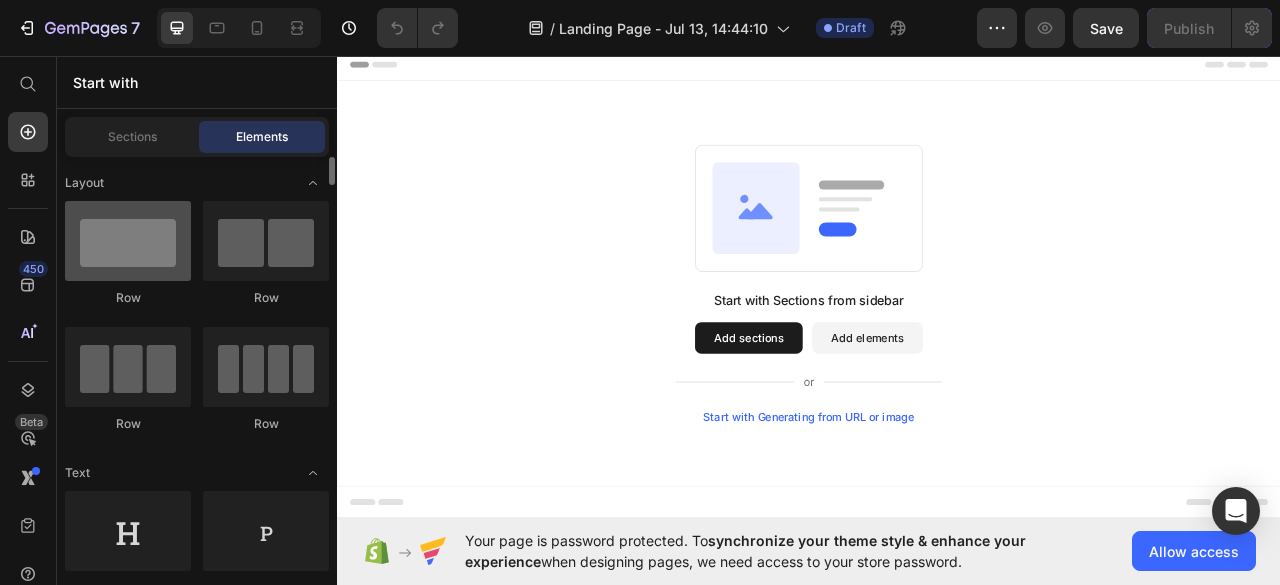 click at bounding box center (128, 241) 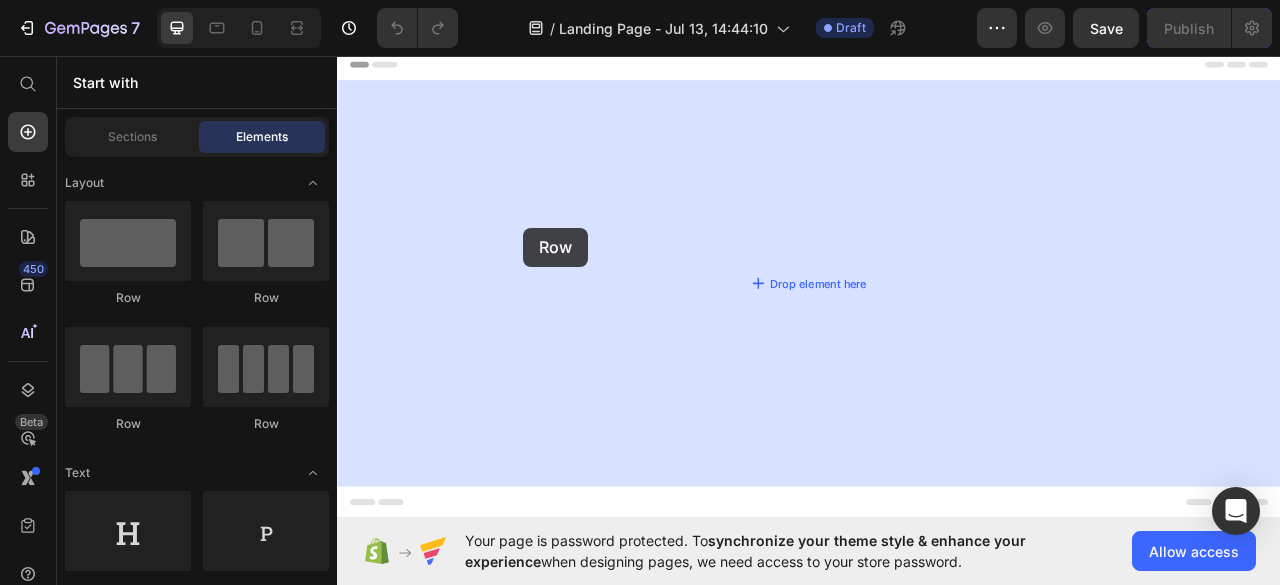 drag, startPoint x: 469, startPoint y: 310, endPoint x: 776, endPoint y: 265, distance: 310.28052 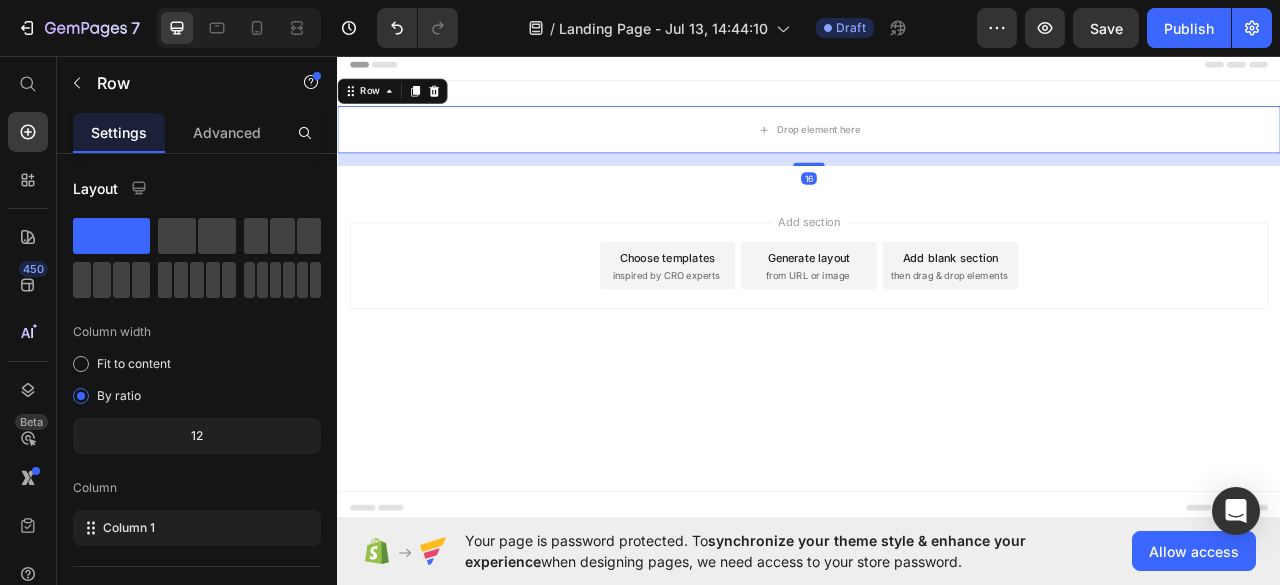 drag, startPoint x: 776, startPoint y: 265, endPoint x: 683, endPoint y: 217, distance: 104.65658 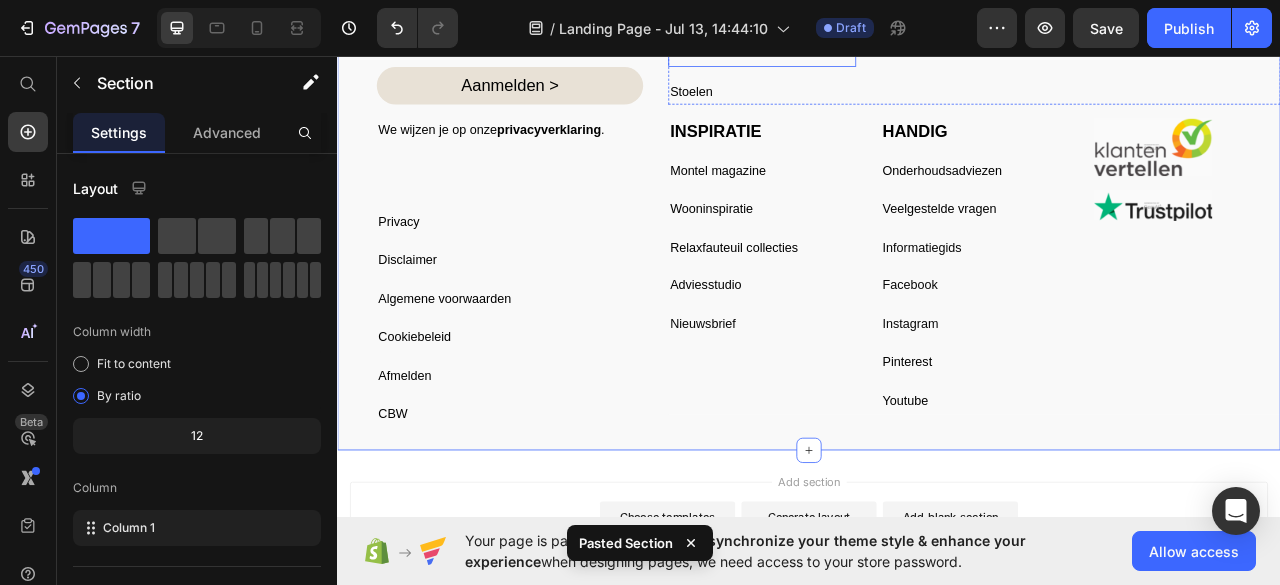 scroll, scrollTop: 612, scrollLeft: 0, axis: vertical 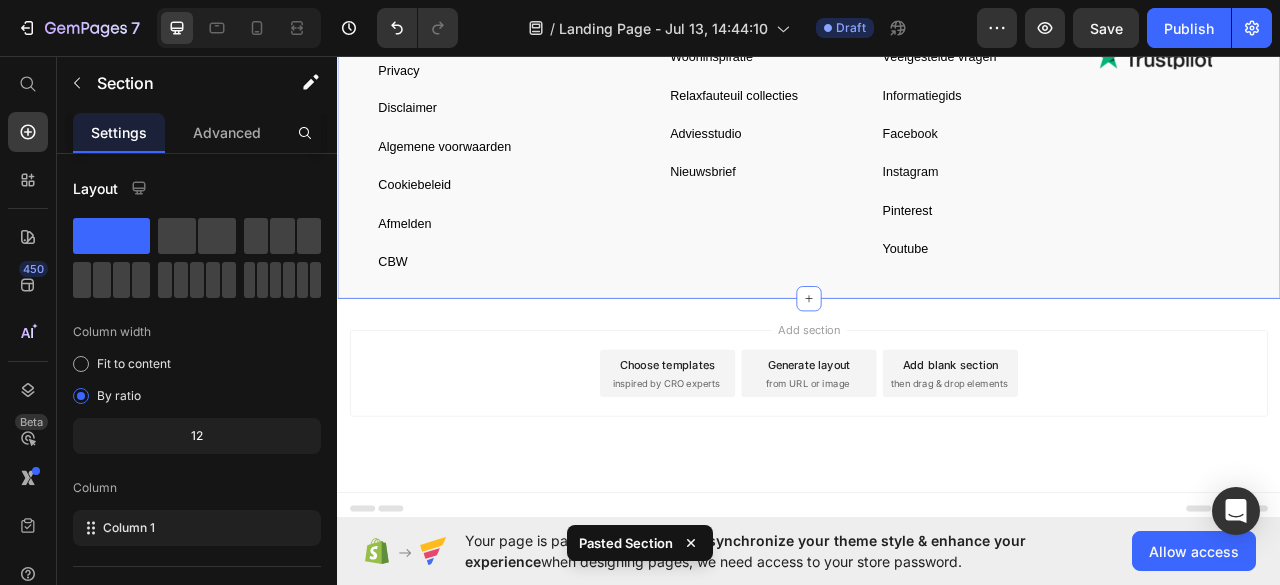 click on "Add section Choose templates inspired by CRO experts Generate layout from URL or image Add blank section then drag & drop elements" at bounding box center (937, 461) 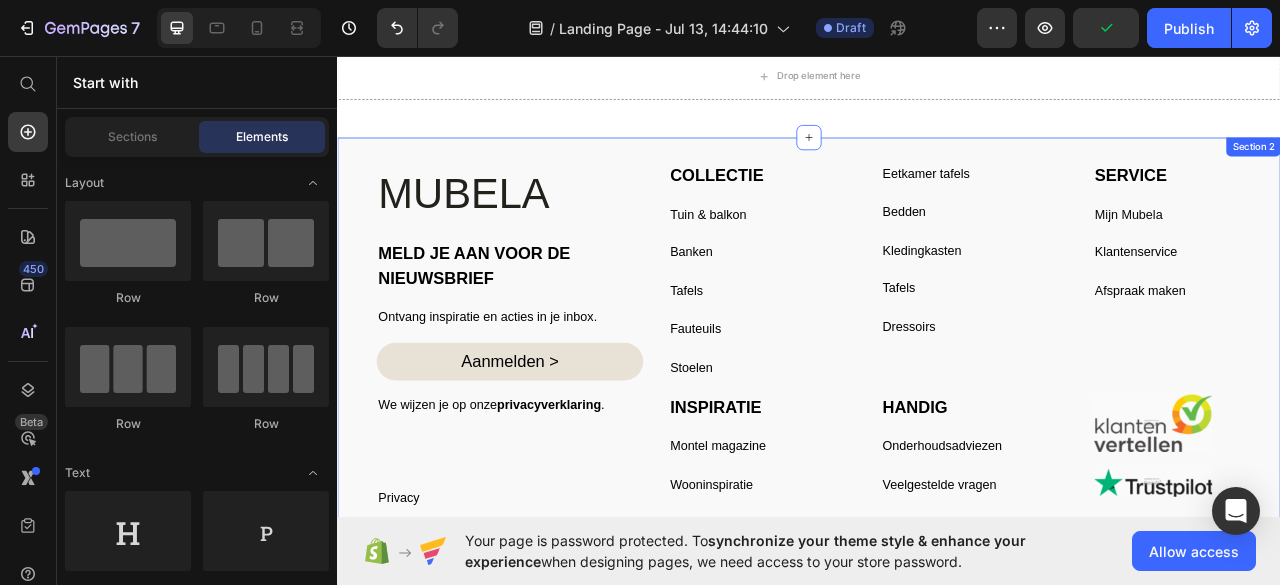 scroll, scrollTop: 0, scrollLeft: 0, axis: both 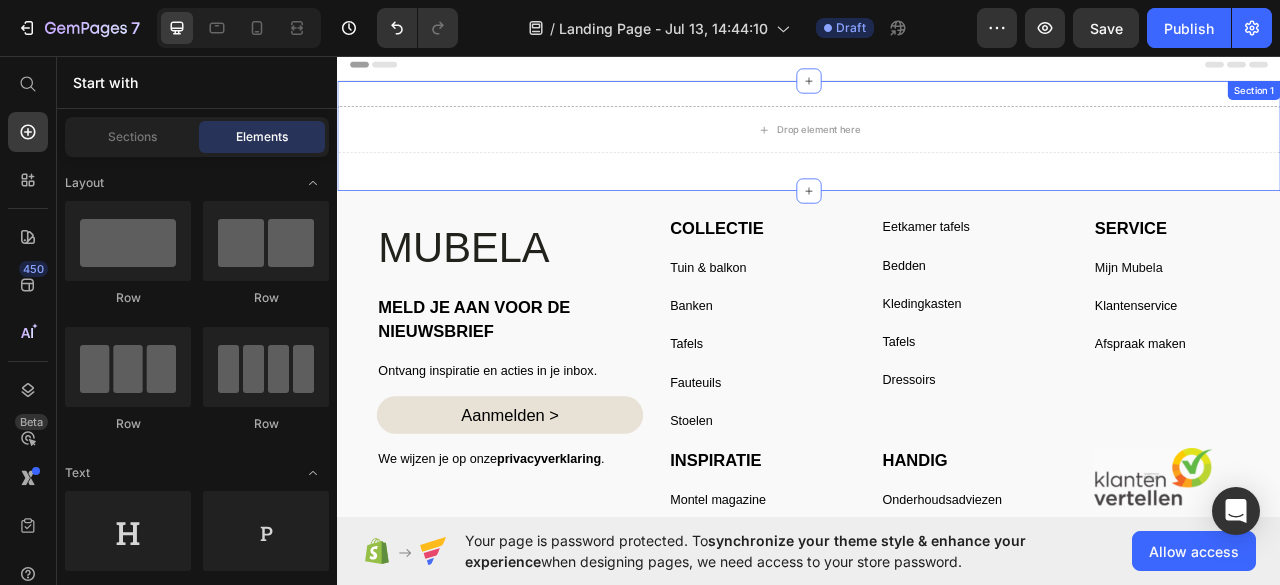click on "Drop element here Row" at bounding box center (937, 159) 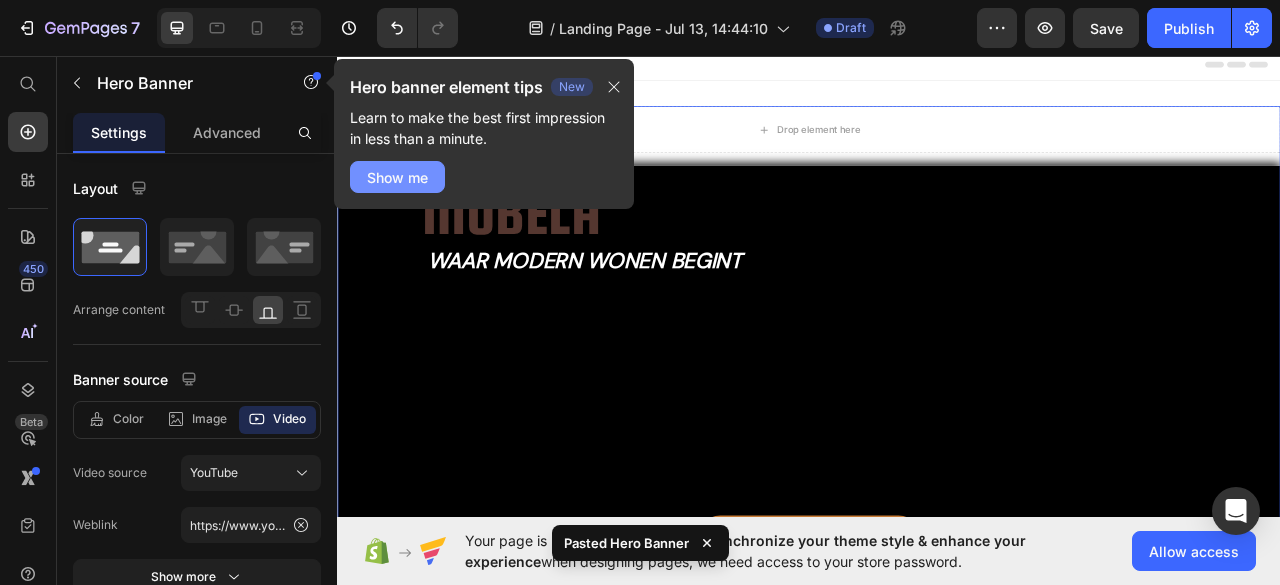 click on "Show me" at bounding box center [397, 177] 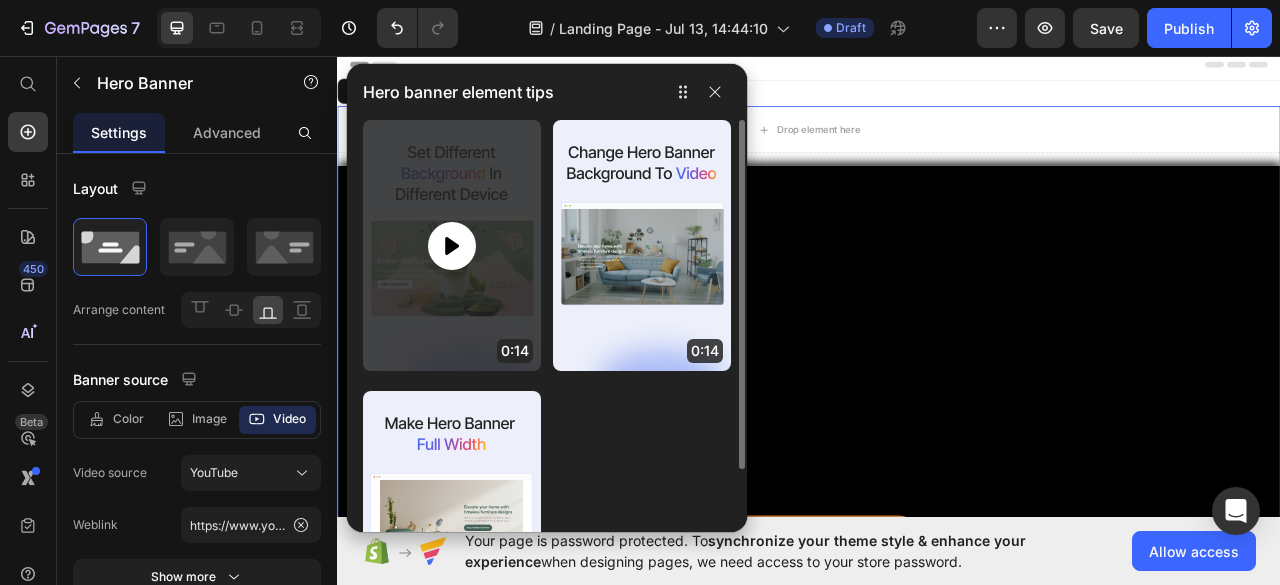 click 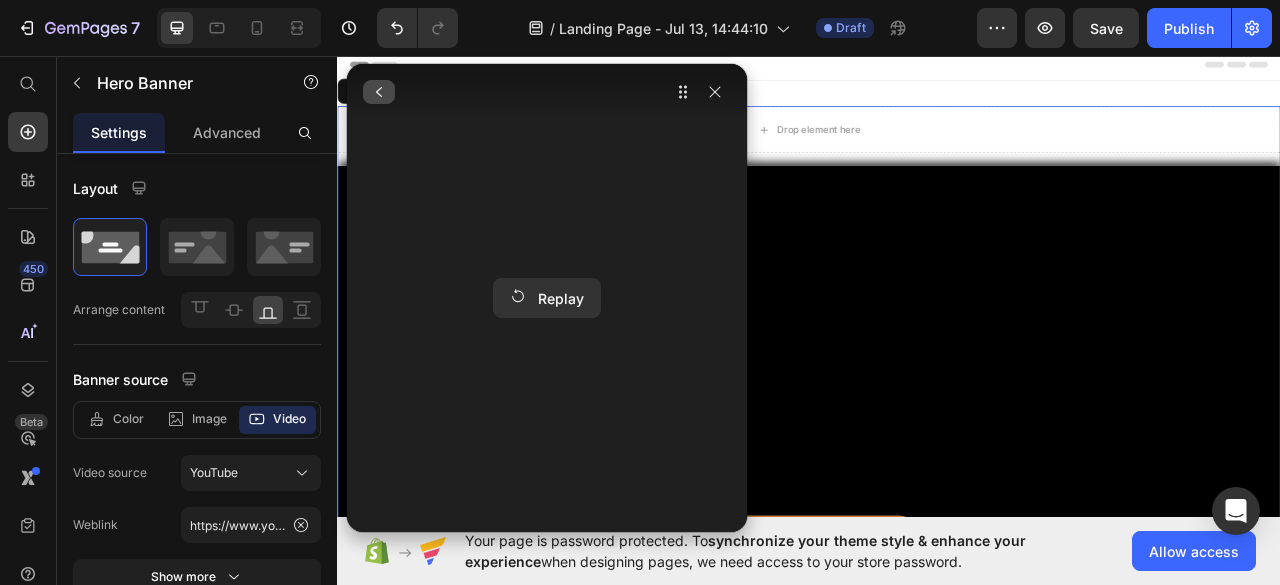 click 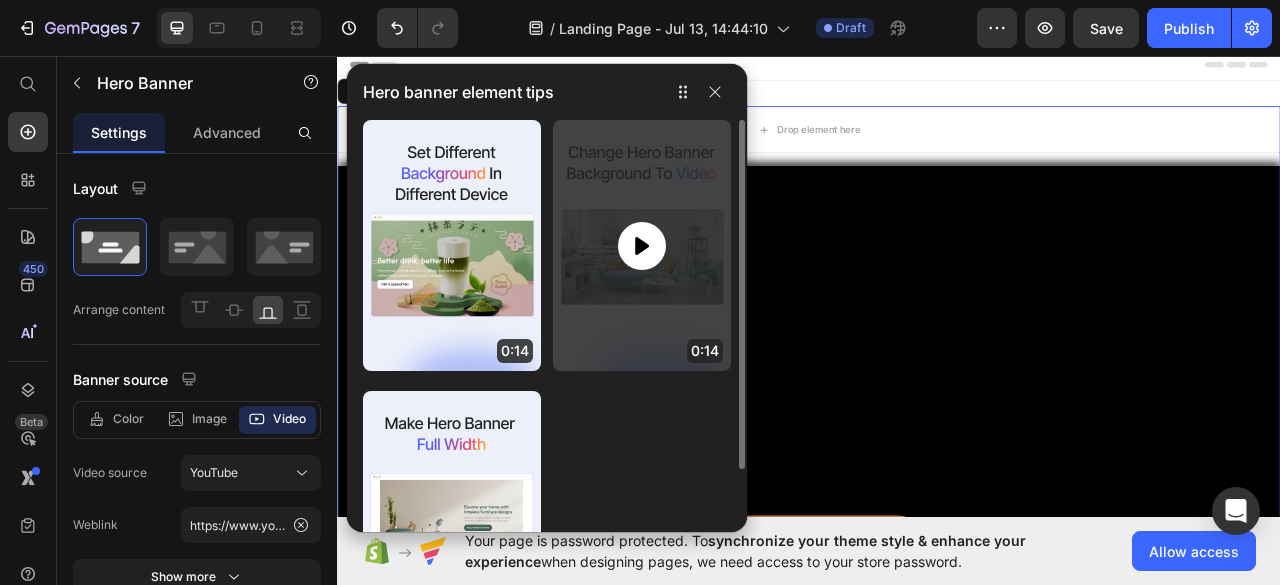 click at bounding box center (642, 245) 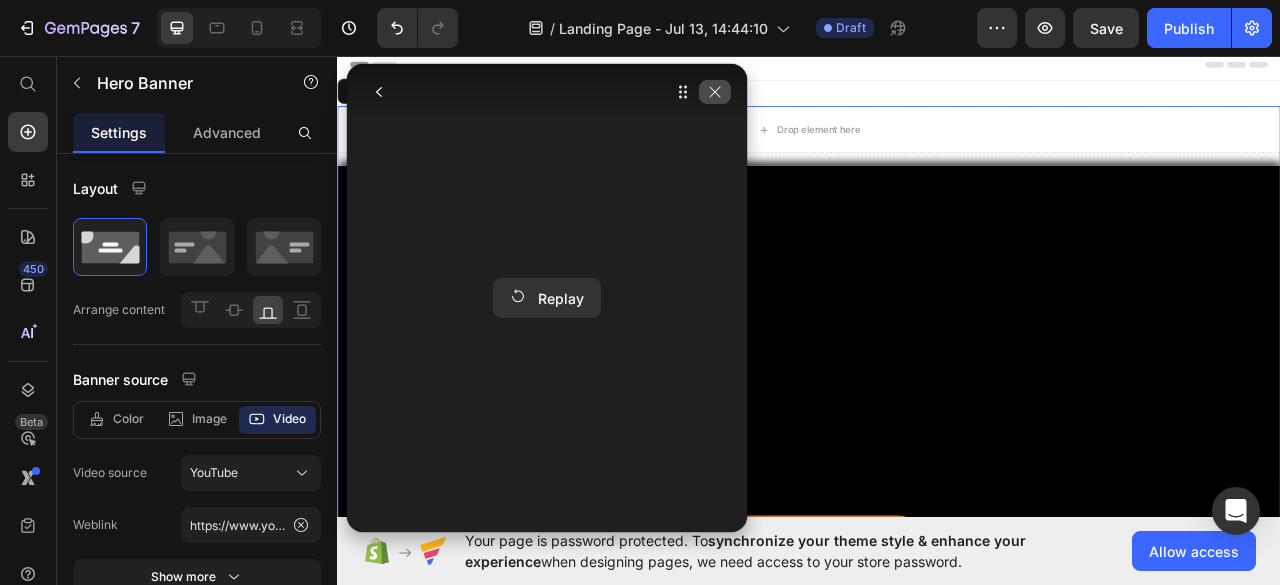 click 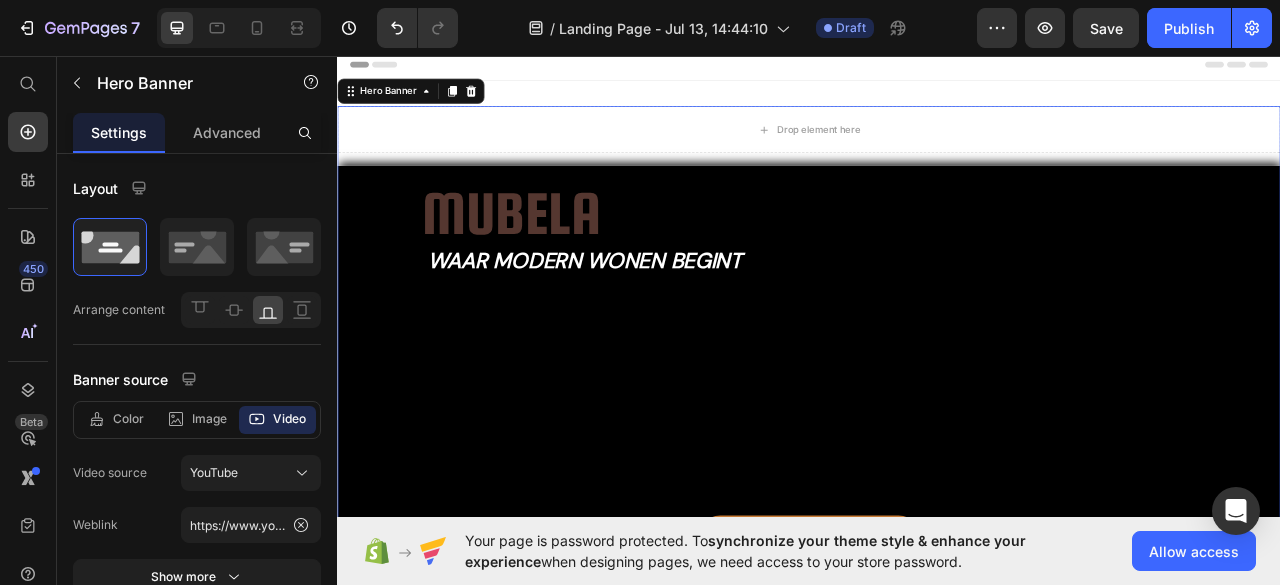 click on "Image Mubela Text Block waar modern wonen begint Heading Image Free shipping Text Block from The States Text Block Advanced List Image 30-Day FREE returns Text Block & Exchange Text Block Advanced List Row Image More than 60.000 Text Block Happy “Cattomers” Text Block Advanced List Image Secured Checkout Text Block using SSL Technology Text Block Advanced List Row Title Line SHOP NOW Button Row" at bounding box center (937, 460) 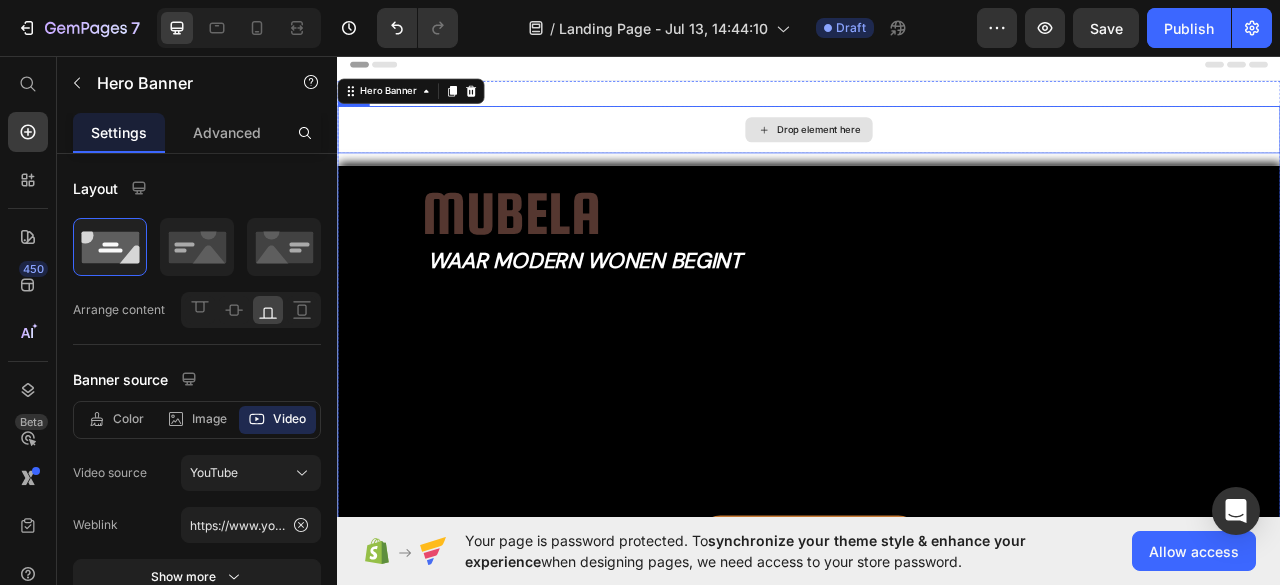 click on "Drop element here" at bounding box center [937, 151] 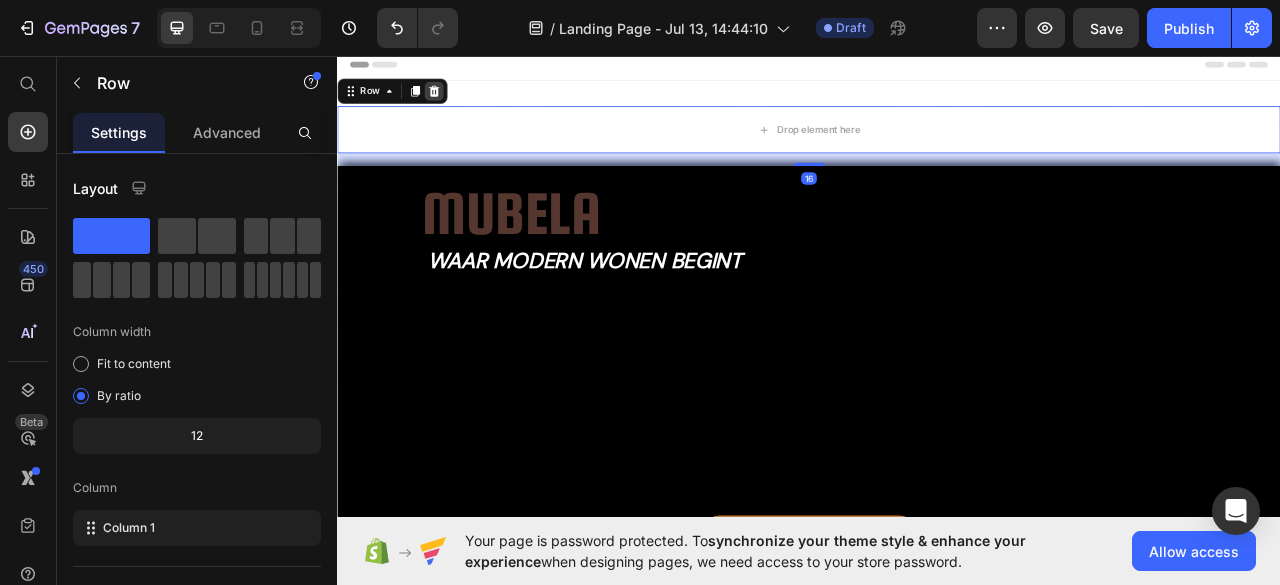 click 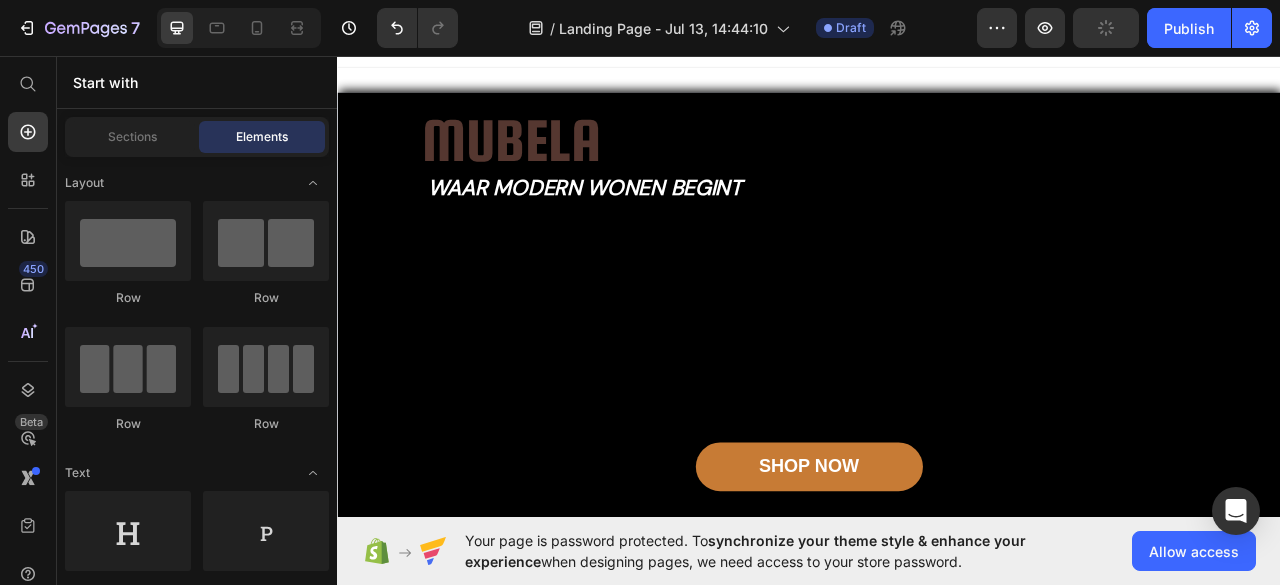 scroll, scrollTop: 0, scrollLeft: 0, axis: both 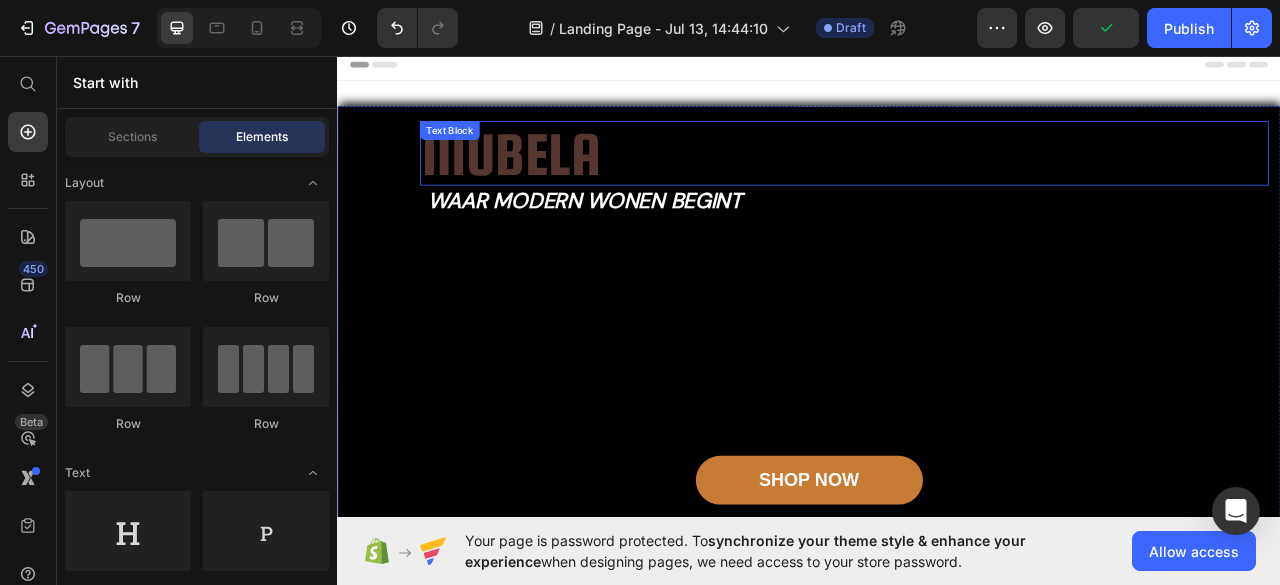 click on "Mubela" at bounding box center (982, 182) 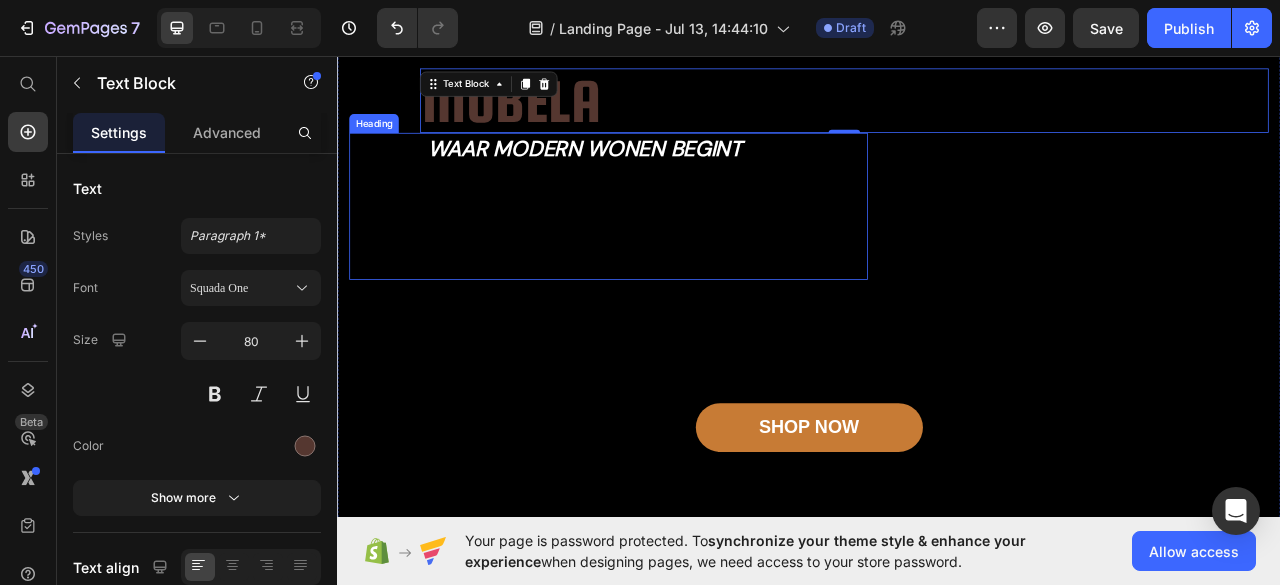 scroll, scrollTop: 0, scrollLeft: 0, axis: both 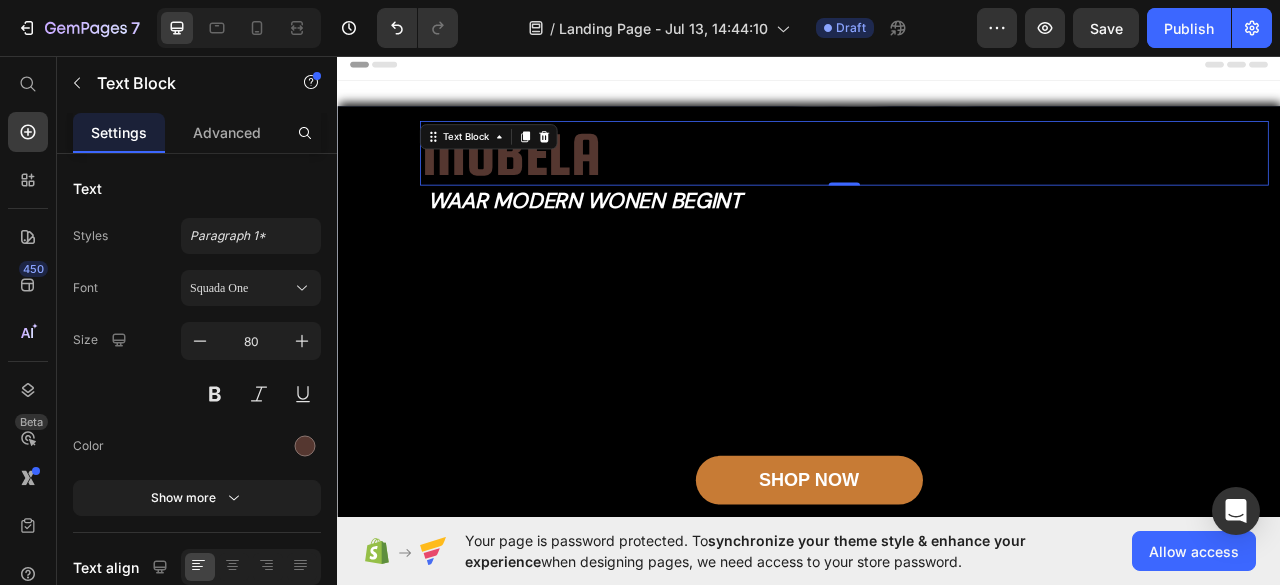 click on "Mubela" at bounding box center [982, 182] 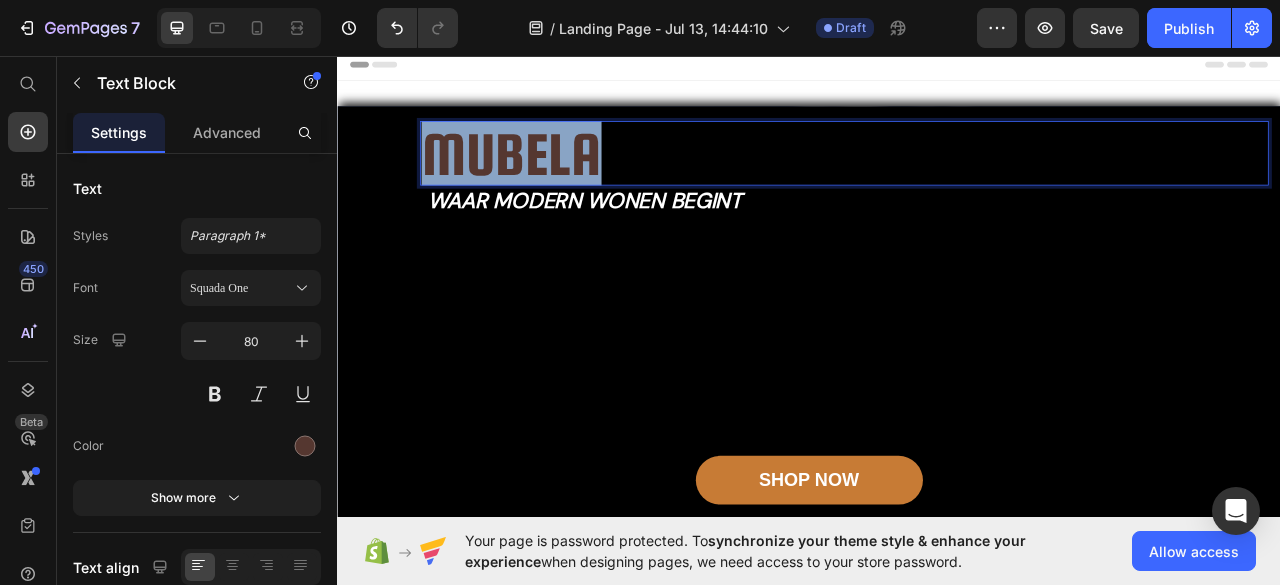 drag, startPoint x: 689, startPoint y: 167, endPoint x: 457, endPoint y: 190, distance: 233.1373 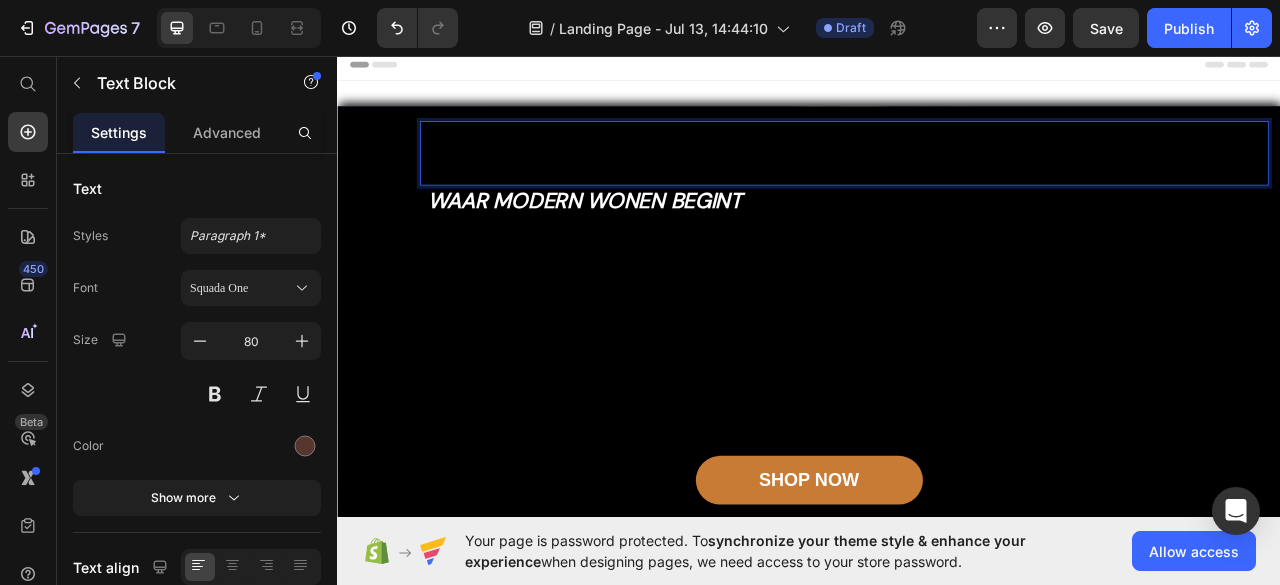 click at bounding box center [982, 181] 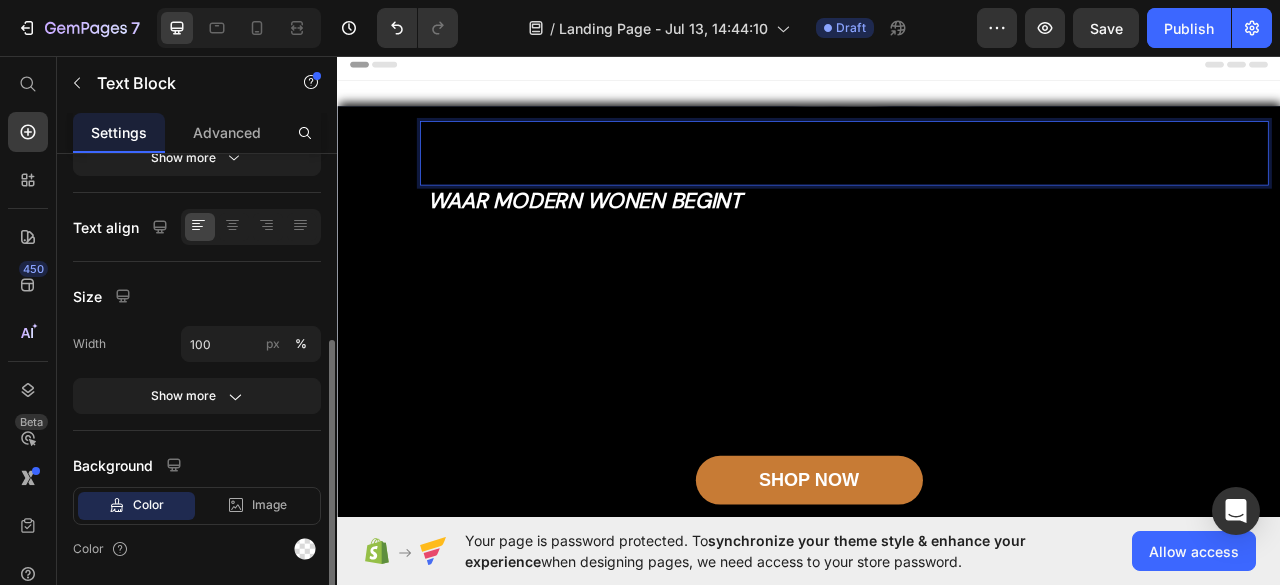 scroll, scrollTop: 404, scrollLeft: 0, axis: vertical 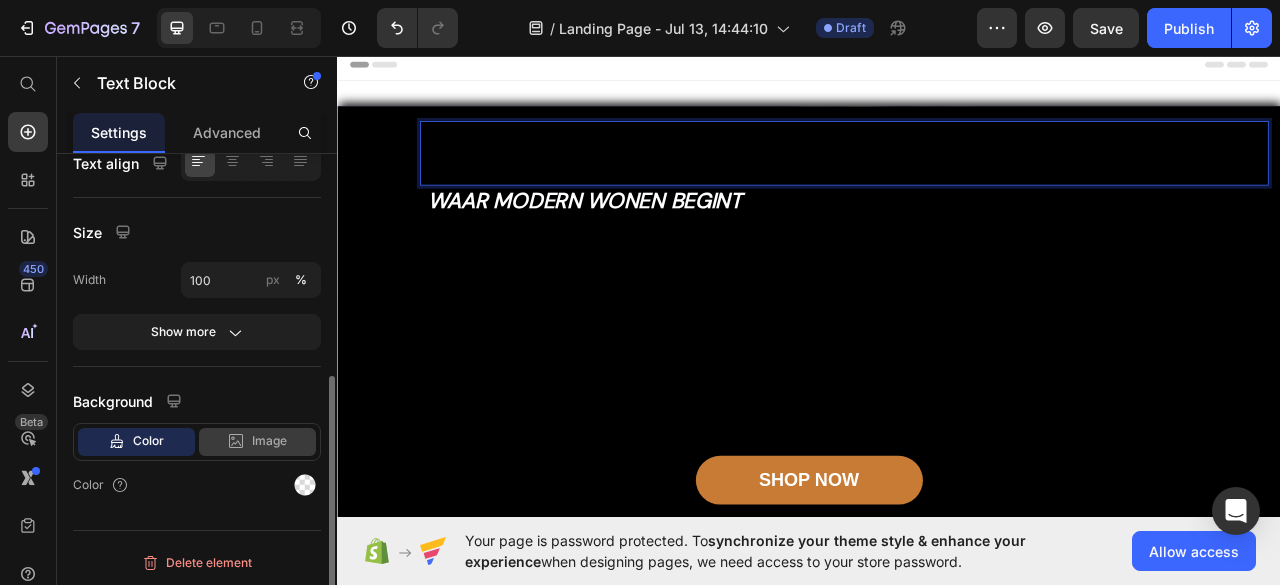 click on "Image" at bounding box center (269, 441) 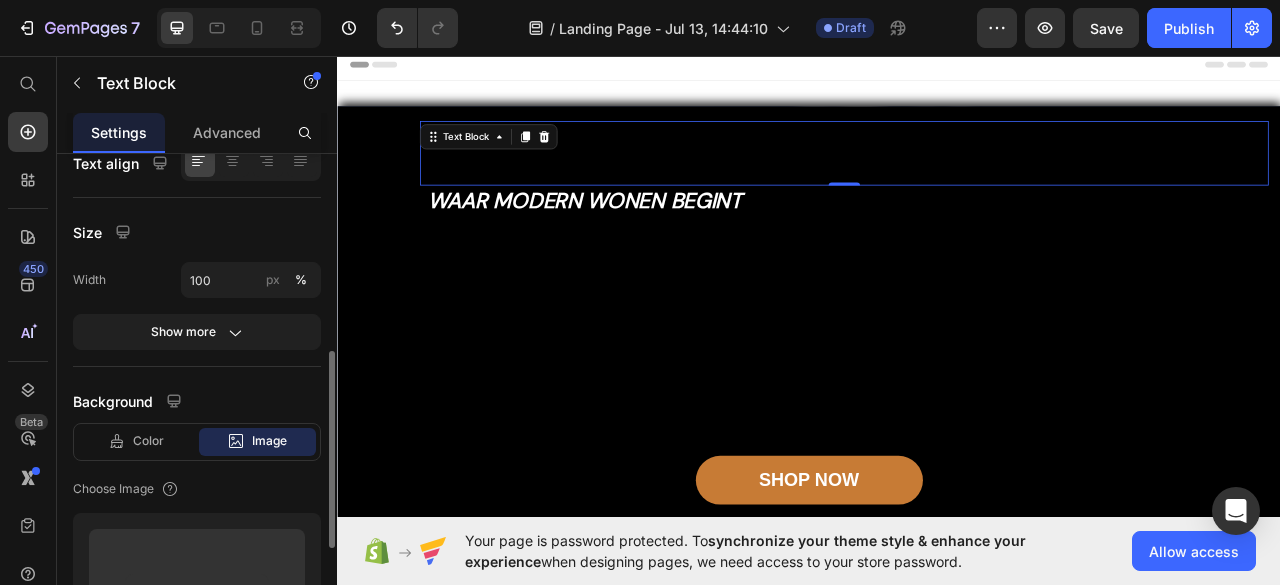 scroll, scrollTop: 570, scrollLeft: 0, axis: vertical 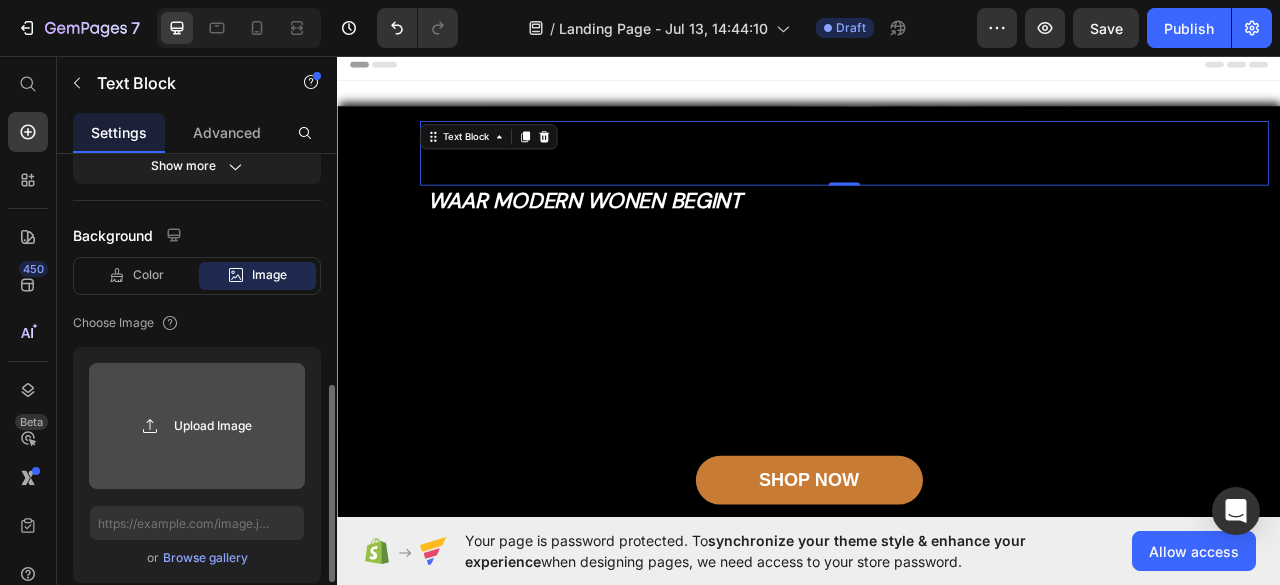 click 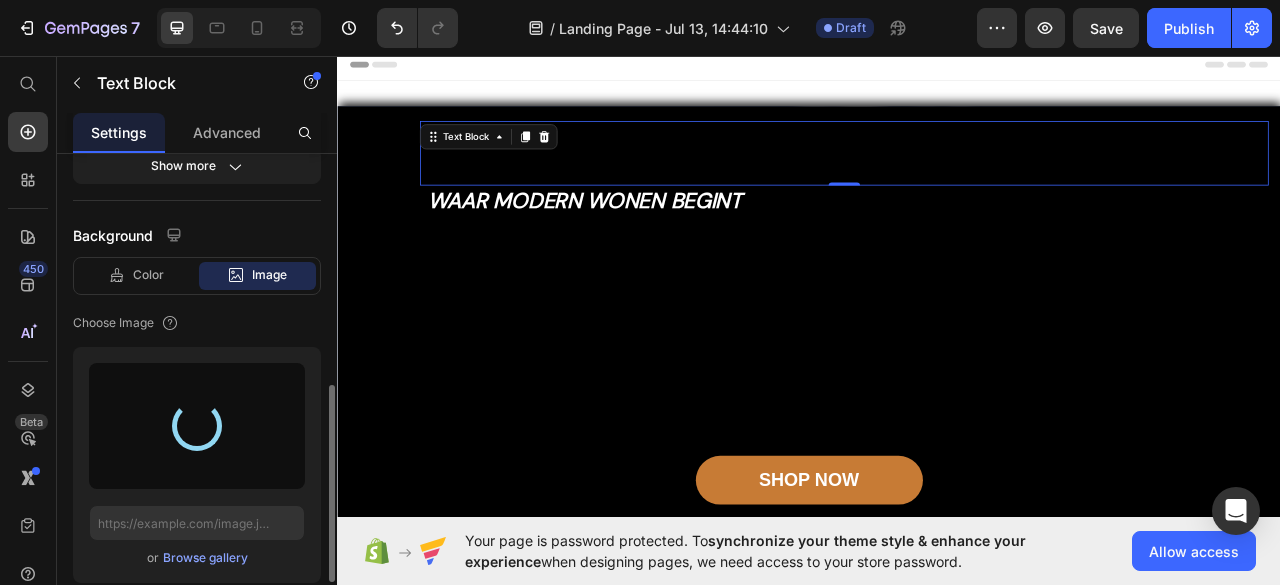 type on "https://cdn.shopify.com/s/files/1/0948/5149/8321/files/gempages_575258832146530890-e5011c42-cef7-4449-814d-4c13826c11d7.png" 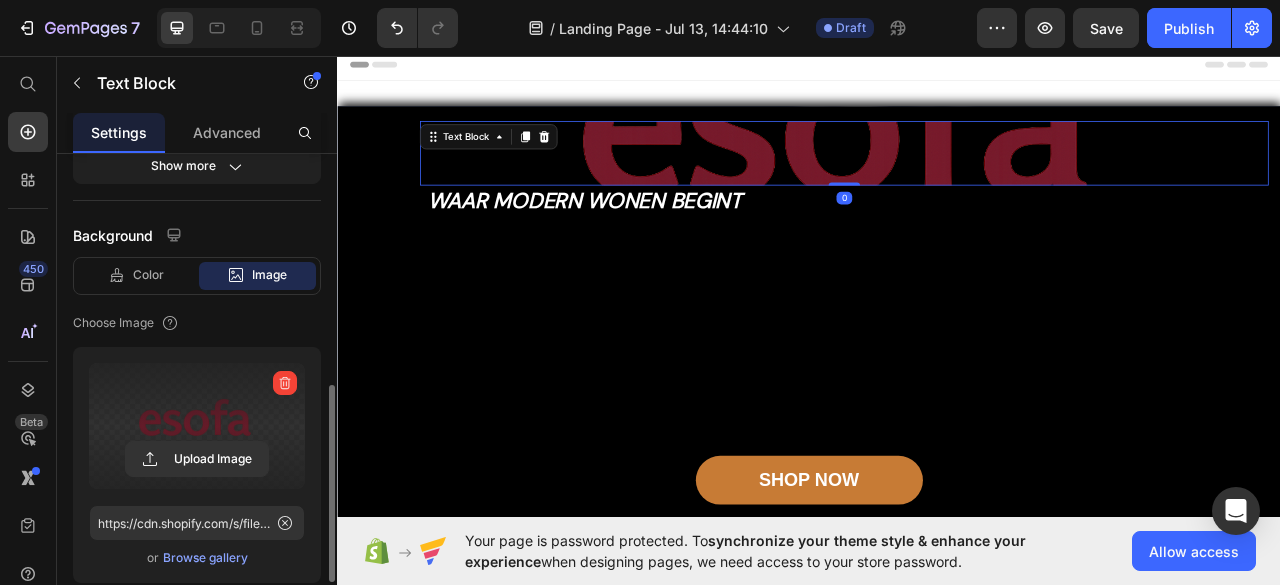 drag, startPoint x: 968, startPoint y: 220, endPoint x: 948, endPoint y: 167, distance: 56.648037 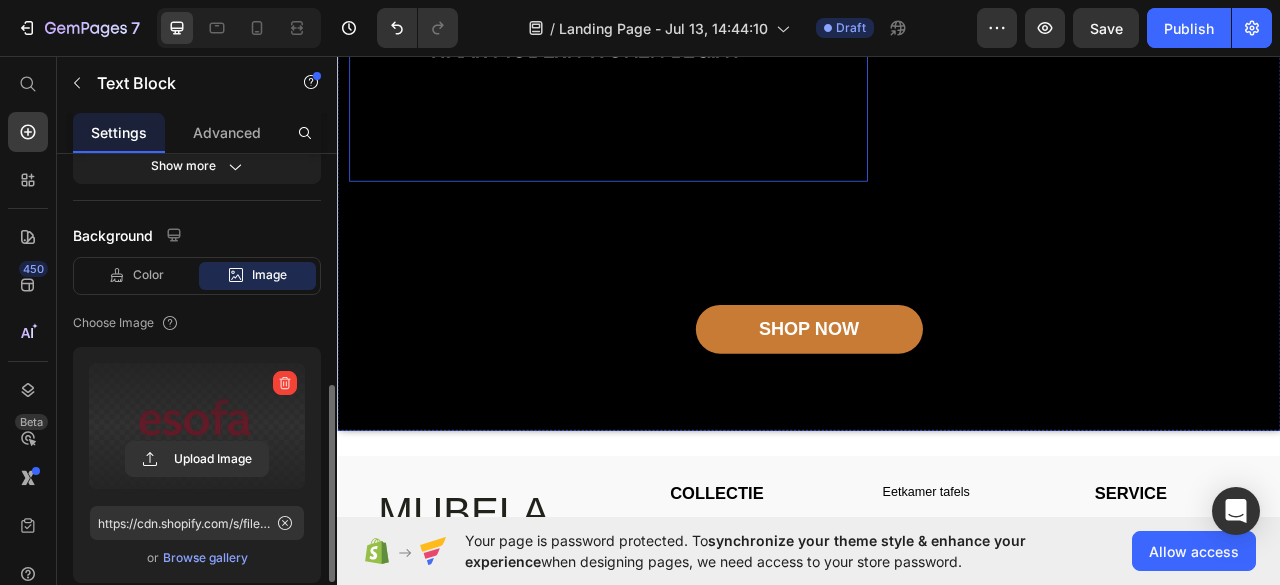 scroll, scrollTop: 0, scrollLeft: 0, axis: both 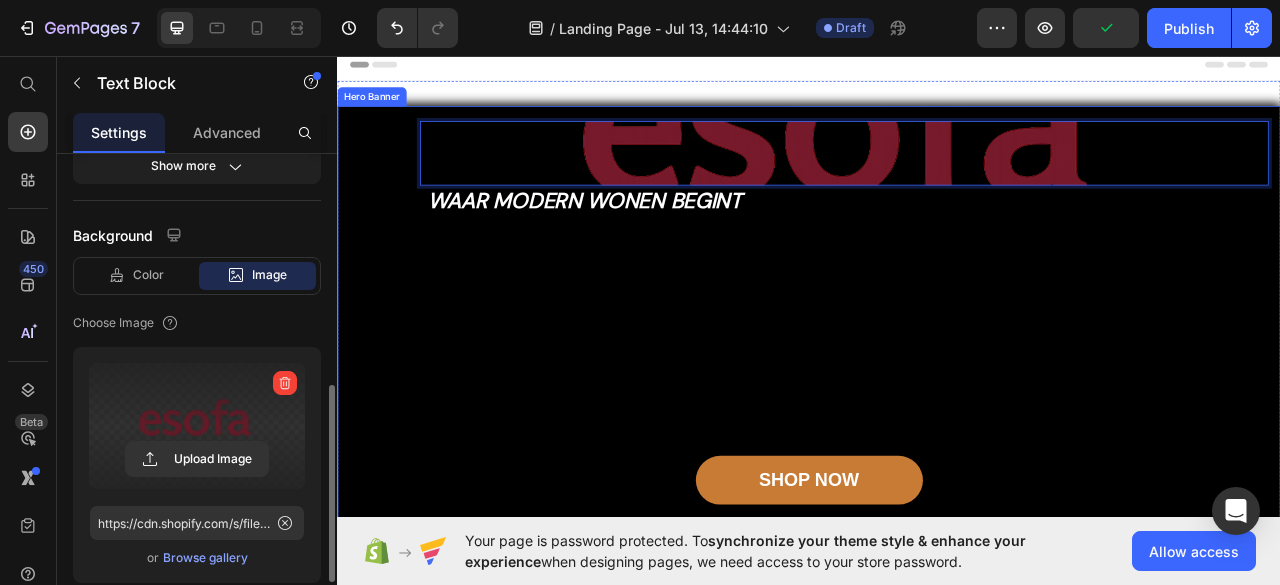 click at bounding box center (982, 182) 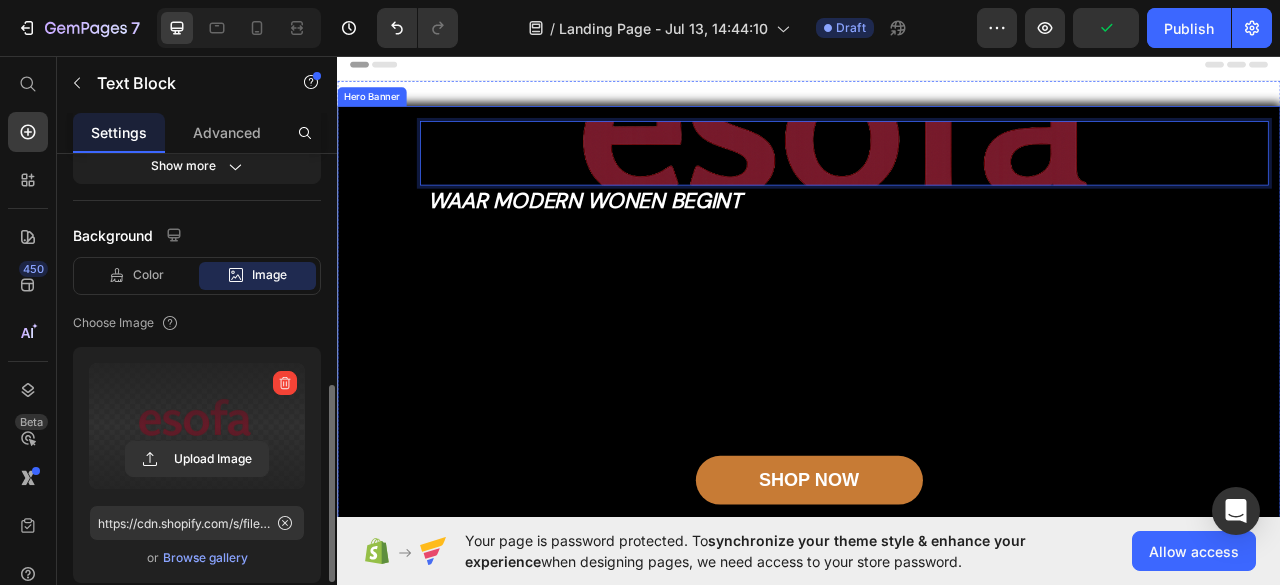 click on "Image Text Block 0 waar modern wonen begint Heading Image Free shipping Text Block from The States Text Block Advanced List Image 30-Day FREE returns Text Block & Exchange Text Block Advanced List Row Image More than 60.000 Text Block Happy “Cattomers” Text Block Advanced List Image Secured Checkout Text Block using SSL Technology Text Block Advanced List Row Title Line SHOP NOW Button Row" at bounding box center [937, 384] 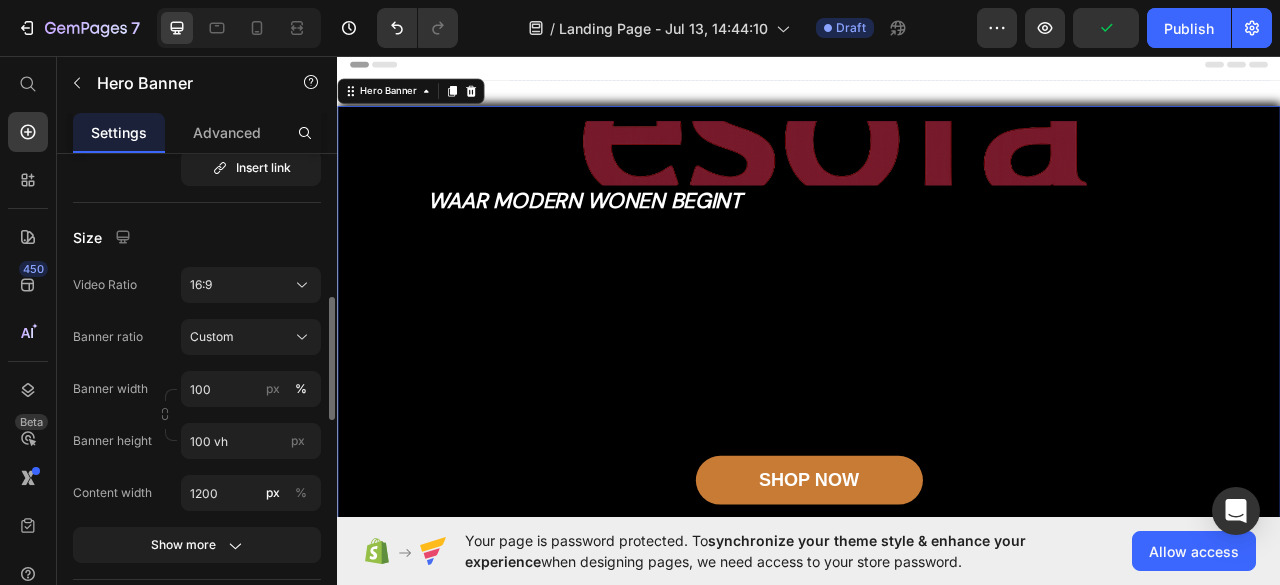 scroll, scrollTop: 0, scrollLeft: 0, axis: both 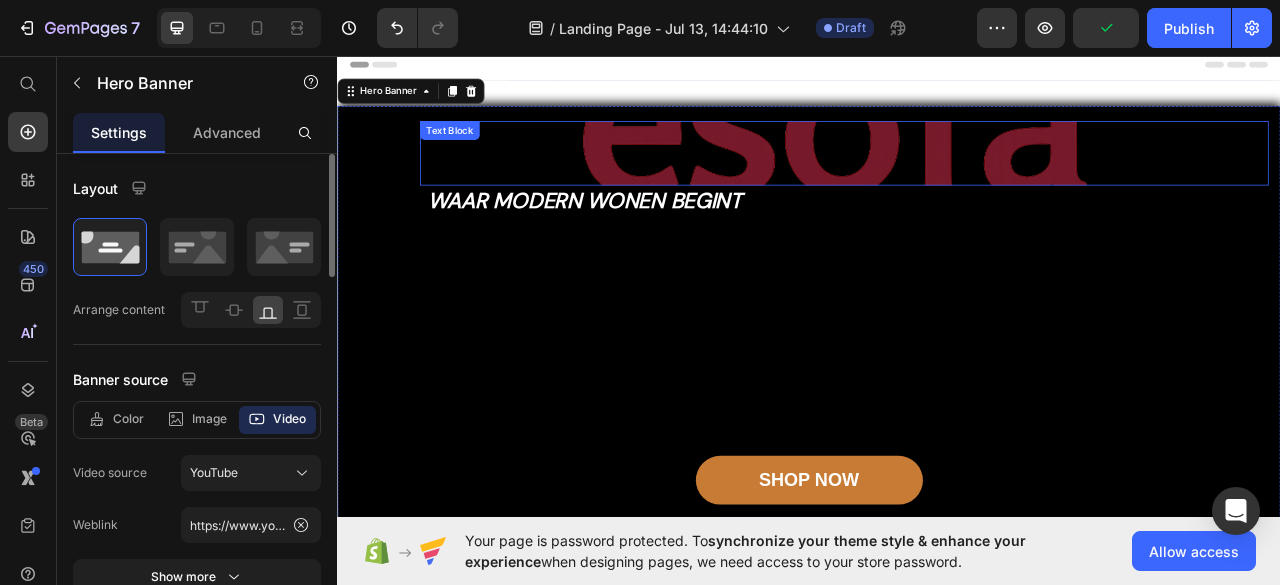 click at bounding box center [982, 182] 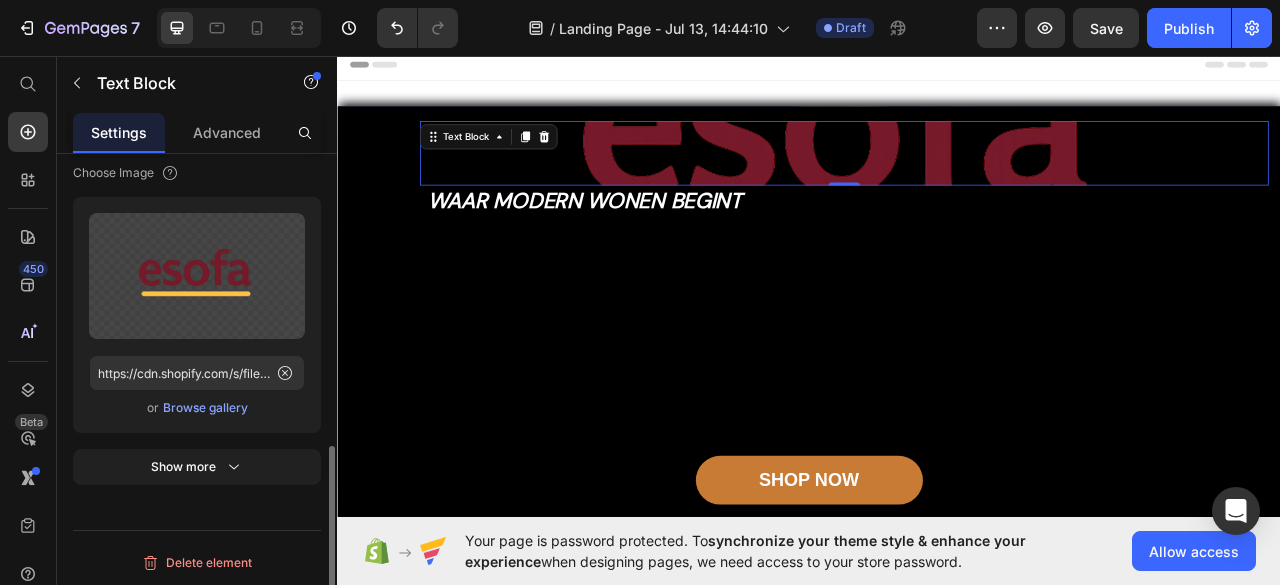 scroll, scrollTop: 720, scrollLeft: 0, axis: vertical 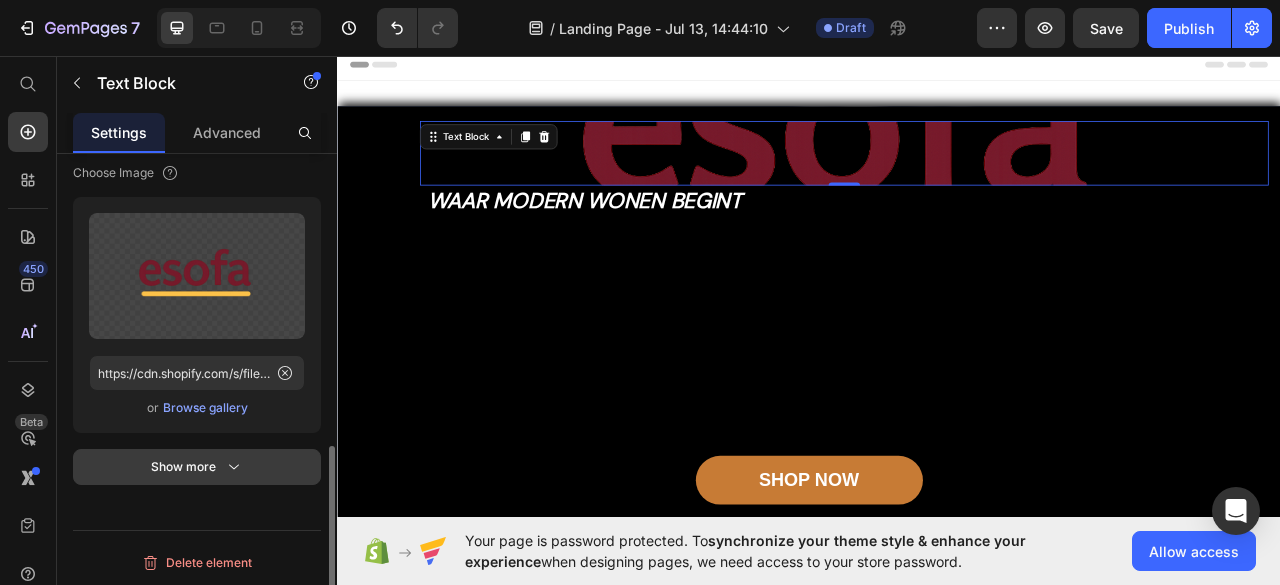 click on "Show more" at bounding box center (197, 467) 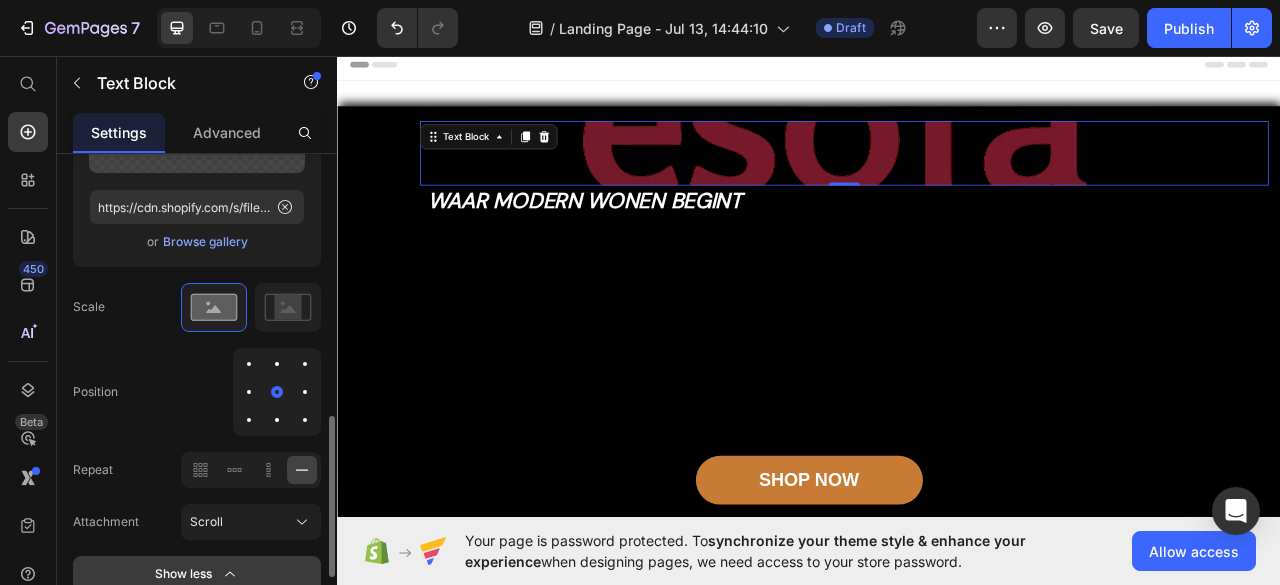 scroll, scrollTop: 889, scrollLeft: 0, axis: vertical 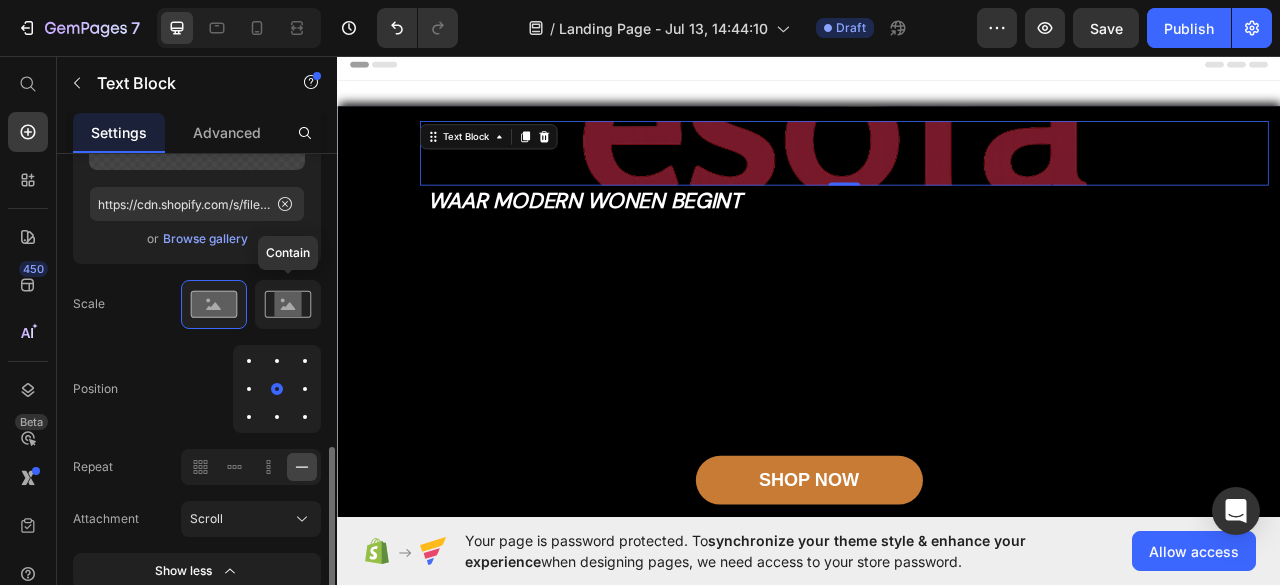 click 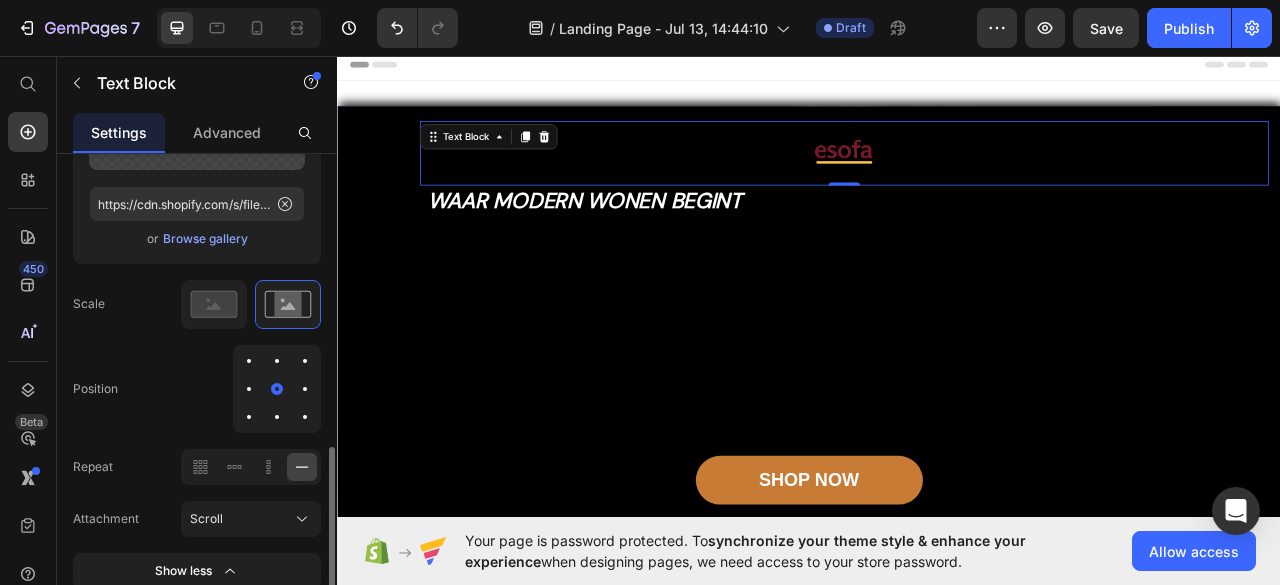 click at bounding box center [249, 389] 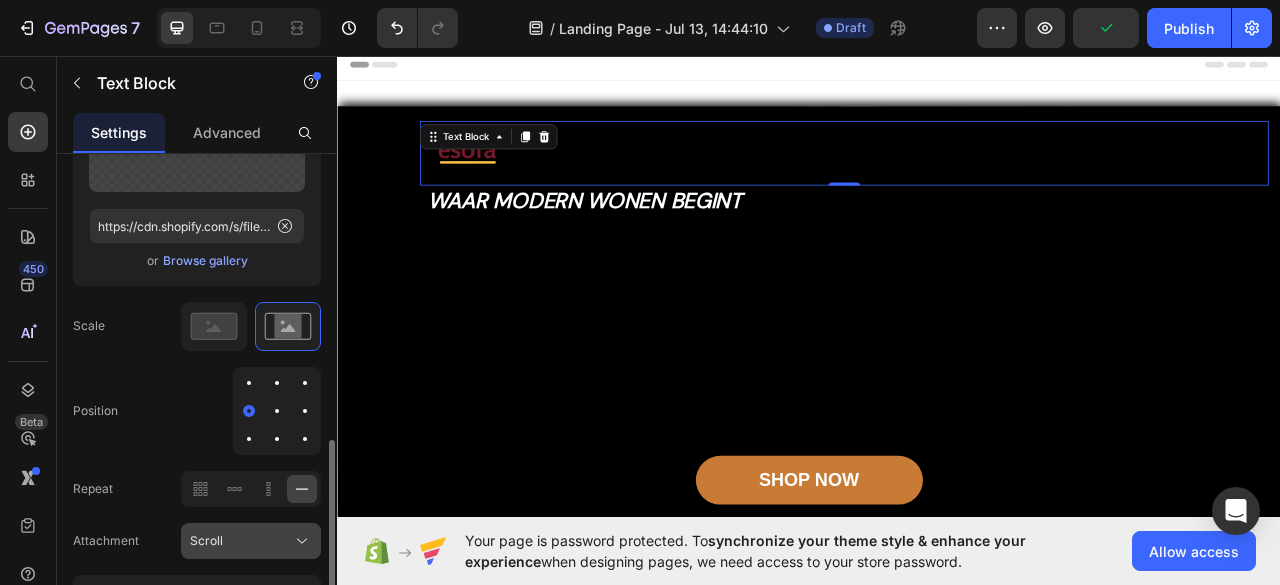 scroll, scrollTop: 866, scrollLeft: 0, axis: vertical 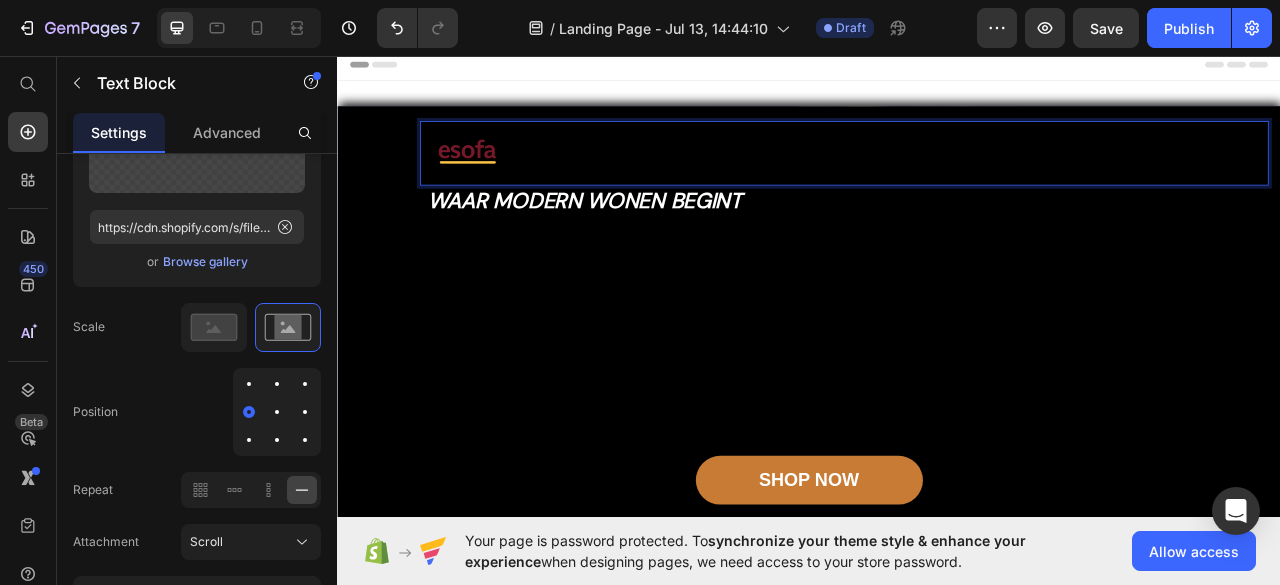 click at bounding box center [982, 182] 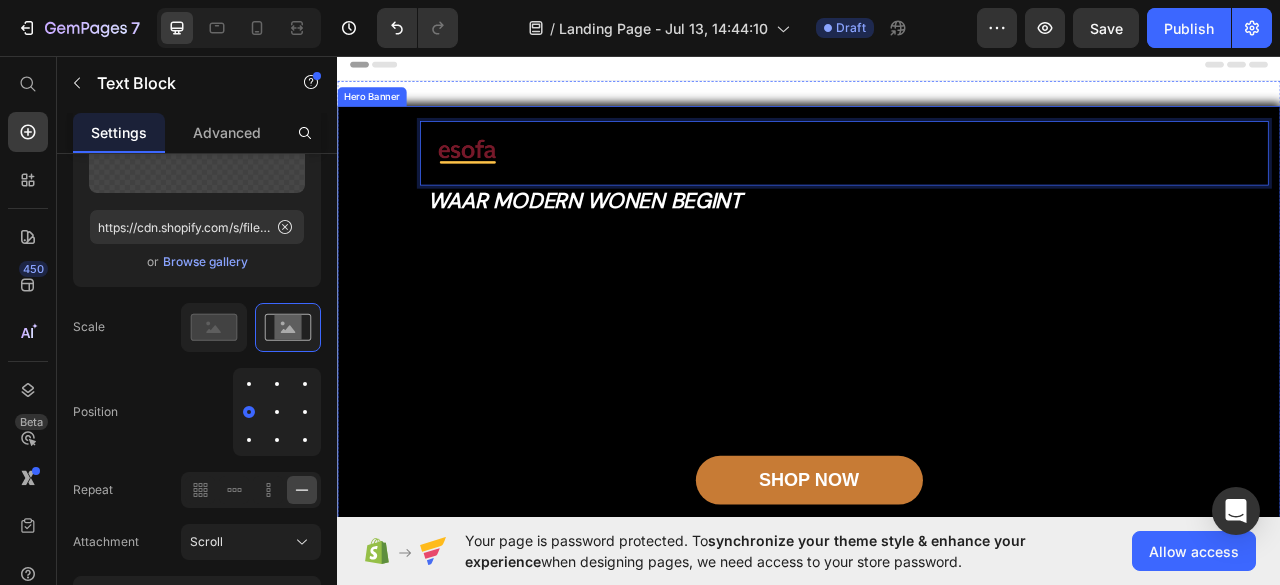 click on "Image Text Block 0 waar modern wonen begint Heading Image Free shipping Text Block from The States Text Block Advanced List Image 30-Day FREE returns Text Block & Exchange Text Block Advanced List Row Image More than 60.000 Text Block Happy “Cattomers” Text Block Advanced List Image Secured Checkout Text Block using SSL Technology Text Block Advanced List Row Title Line SHOP NOW Button Row" at bounding box center [937, 384] 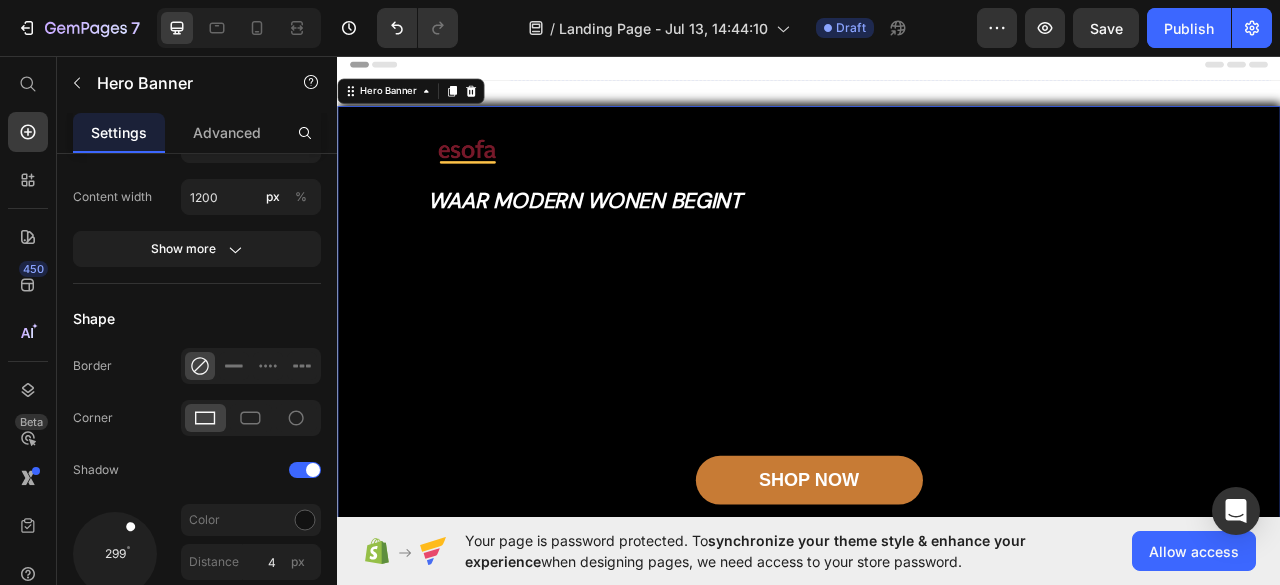 scroll, scrollTop: 0, scrollLeft: 0, axis: both 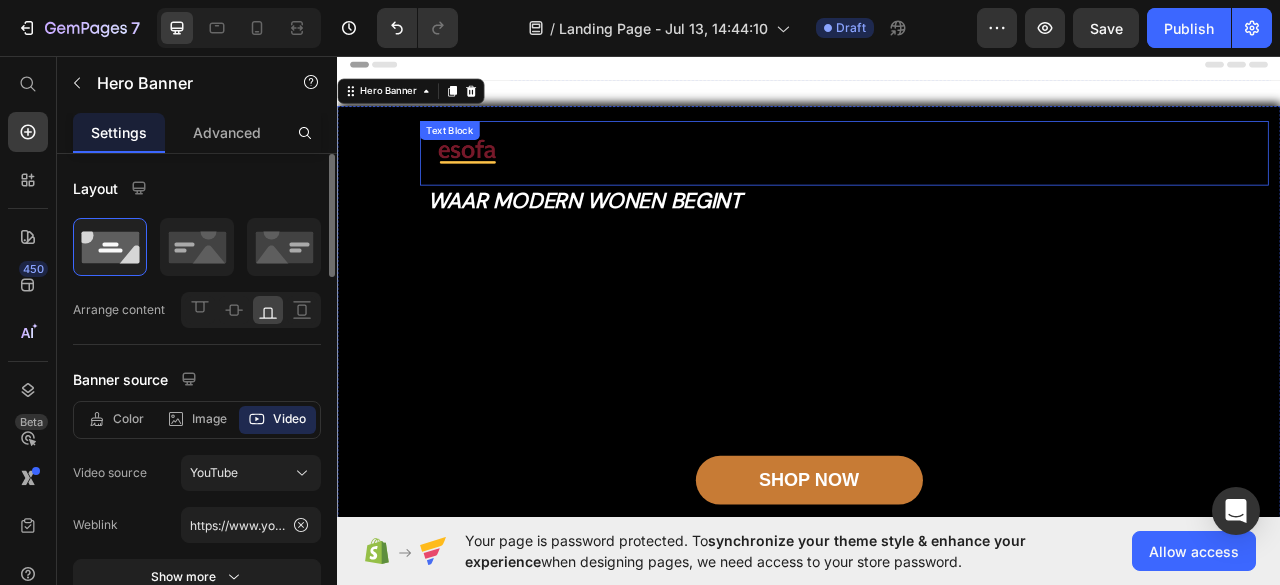 click at bounding box center [982, 182] 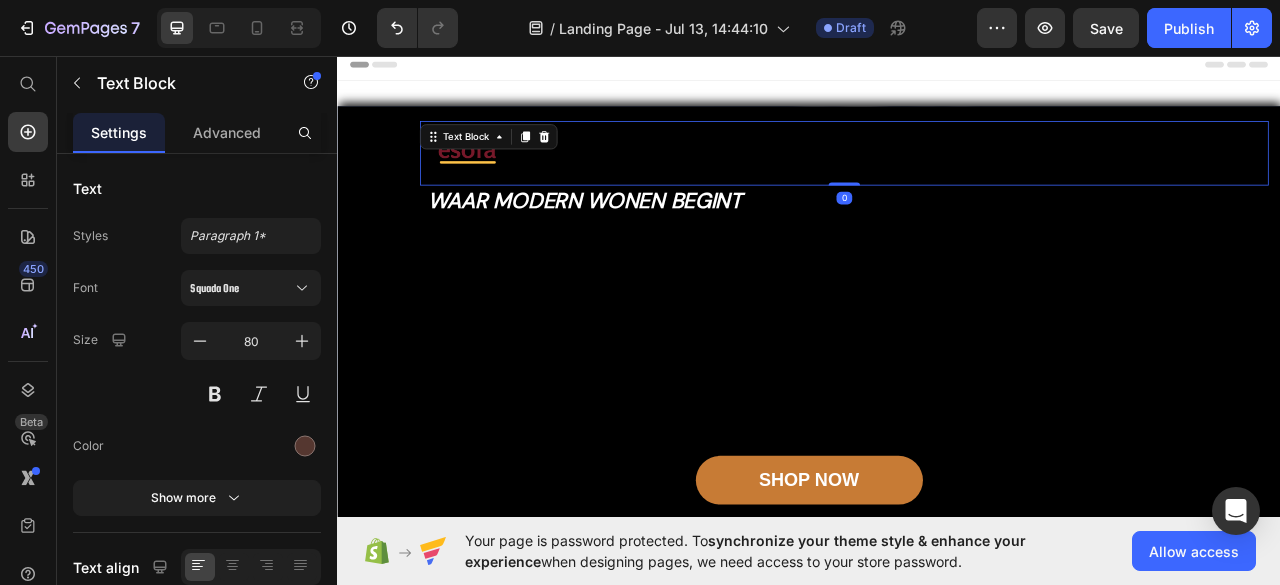 drag, startPoint x: 980, startPoint y: 218, endPoint x: 973, endPoint y: 196, distance: 23.086792 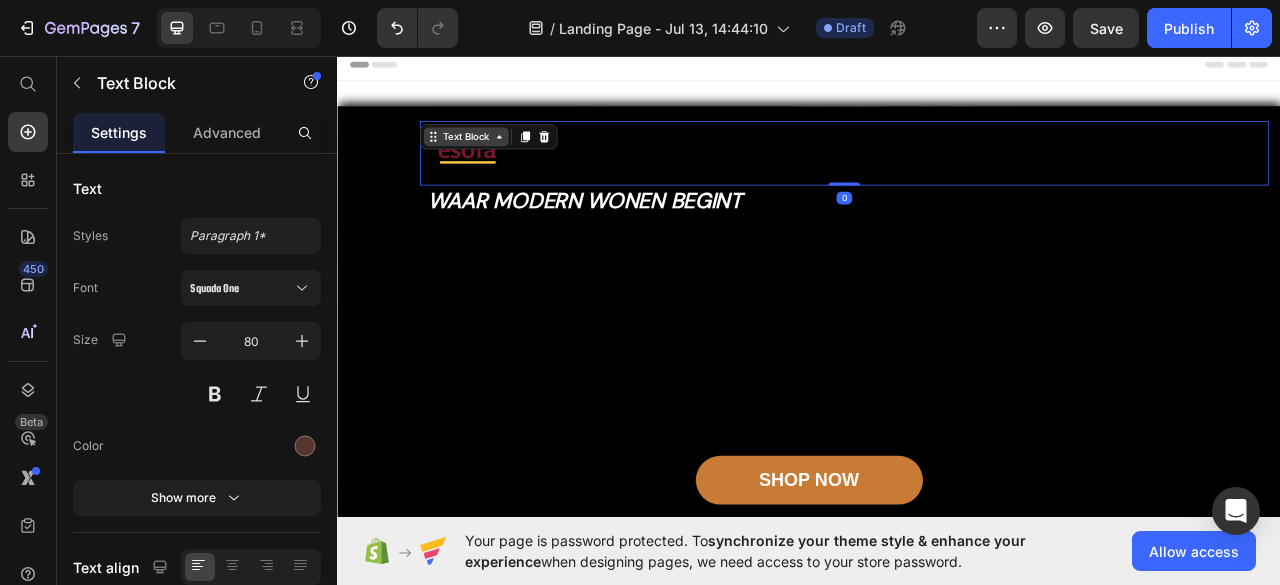 click 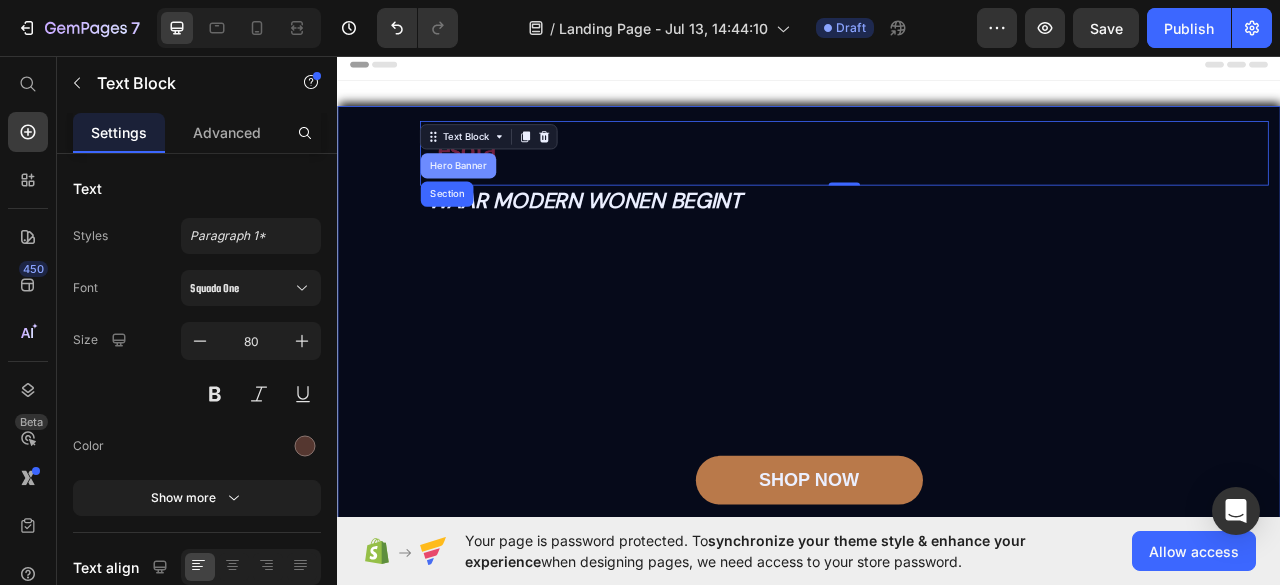 click on "Hero Banner" at bounding box center [491, 197] 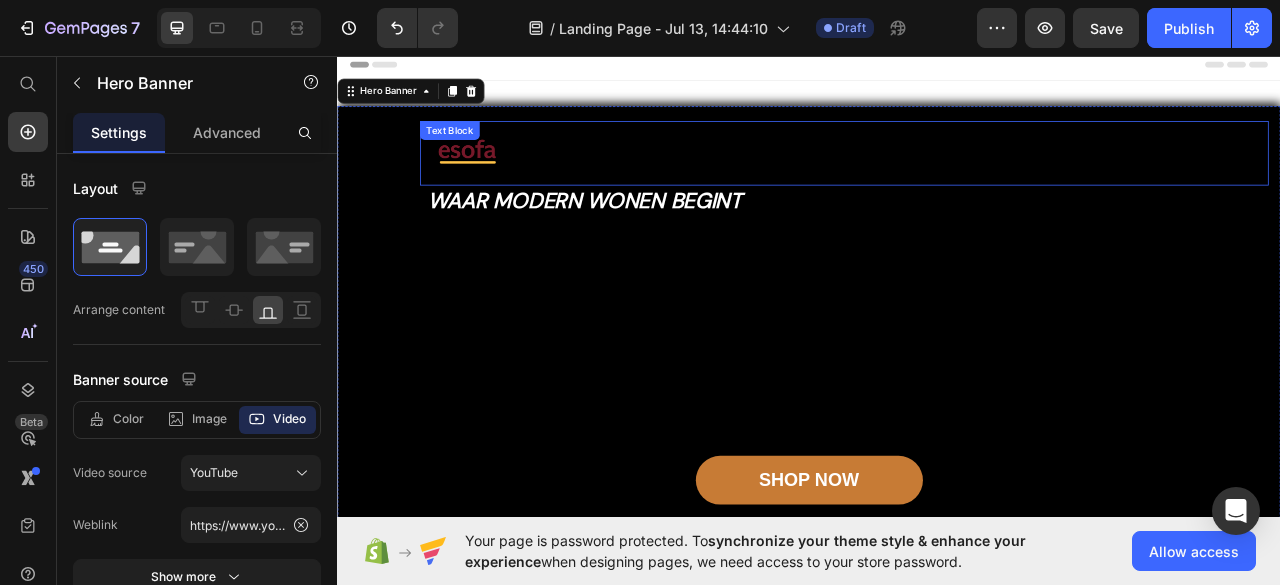 click at bounding box center [982, 182] 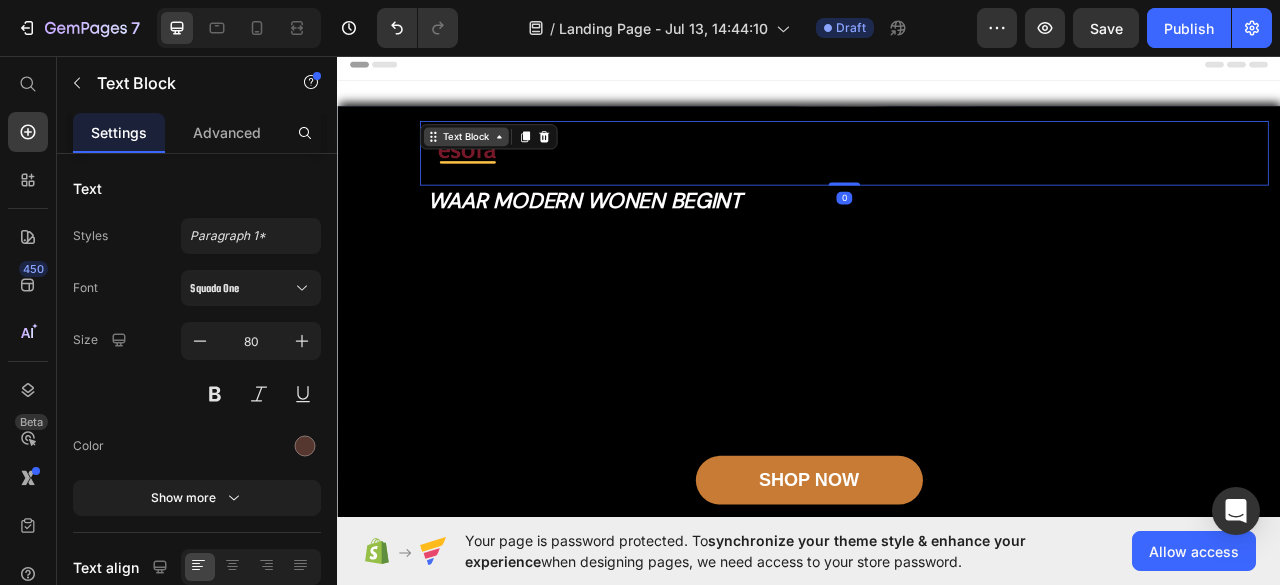 click on "Text Block" at bounding box center [501, 160] 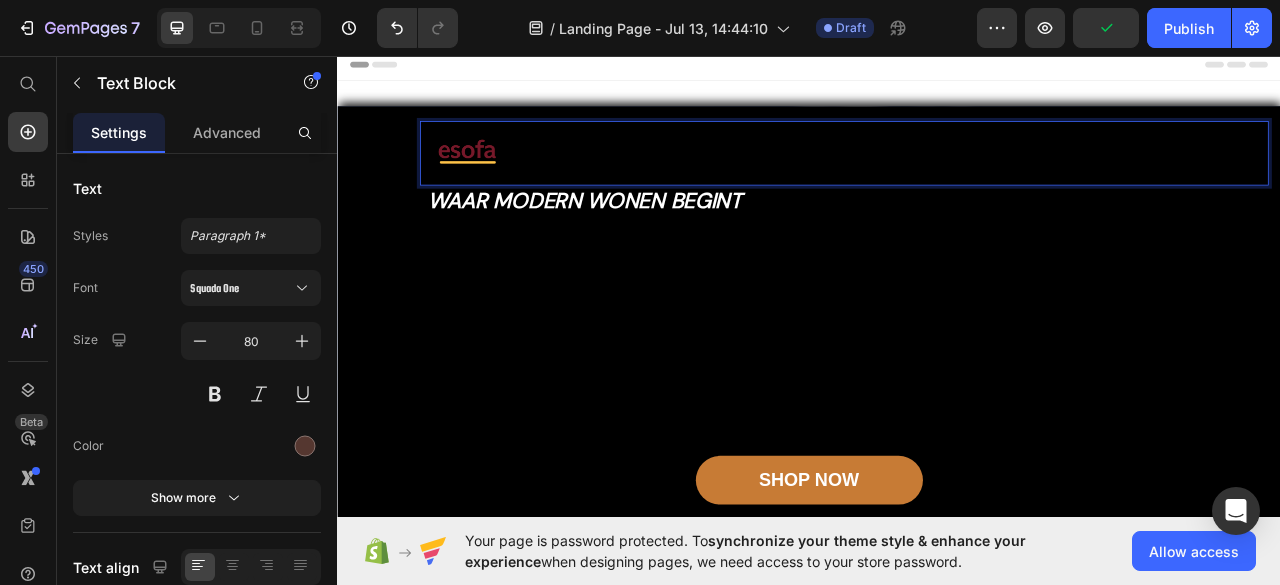 click at bounding box center [982, 182] 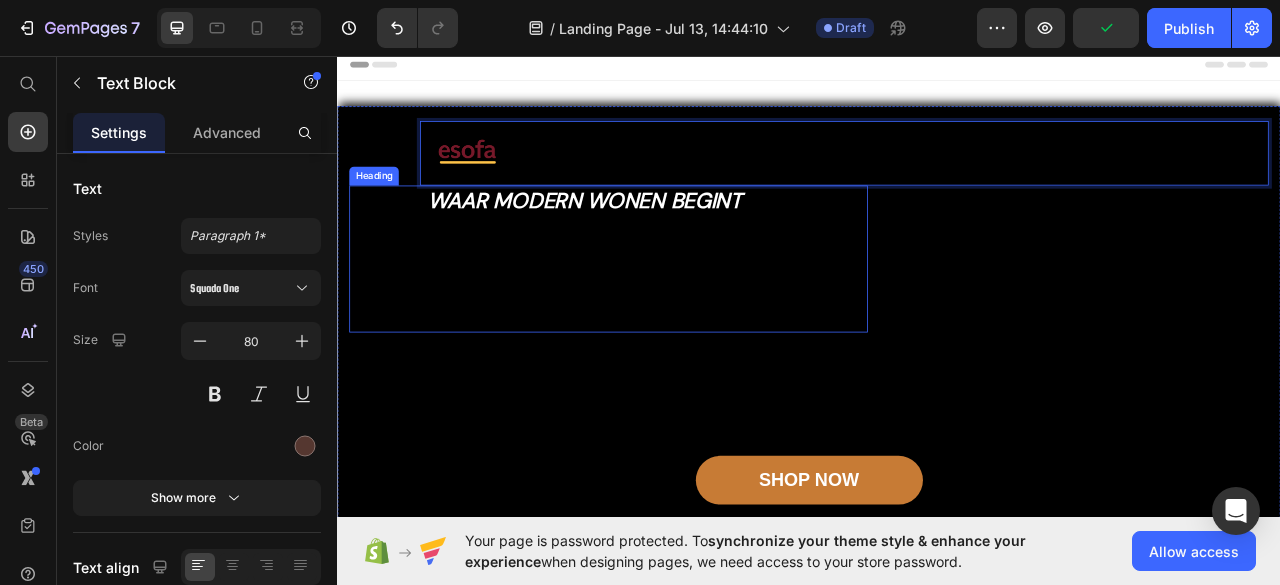 click on "waar modern wonen begint Heading" at bounding box center (682, 315) 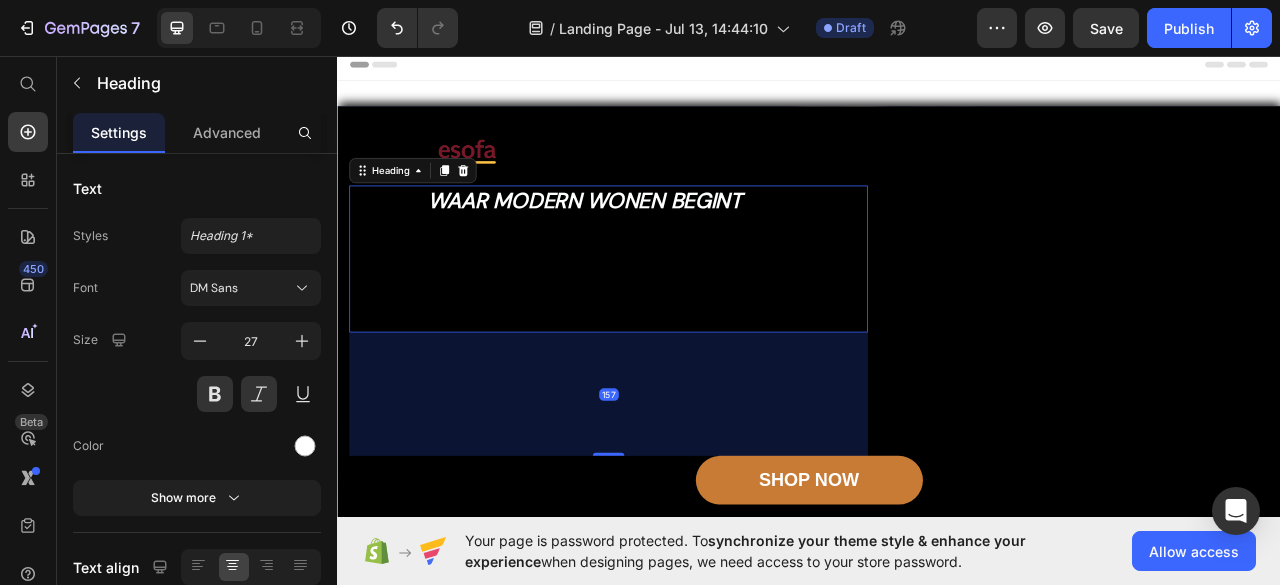 click on "waar modern wonen begint Heading   157" at bounding box center (682, 315) 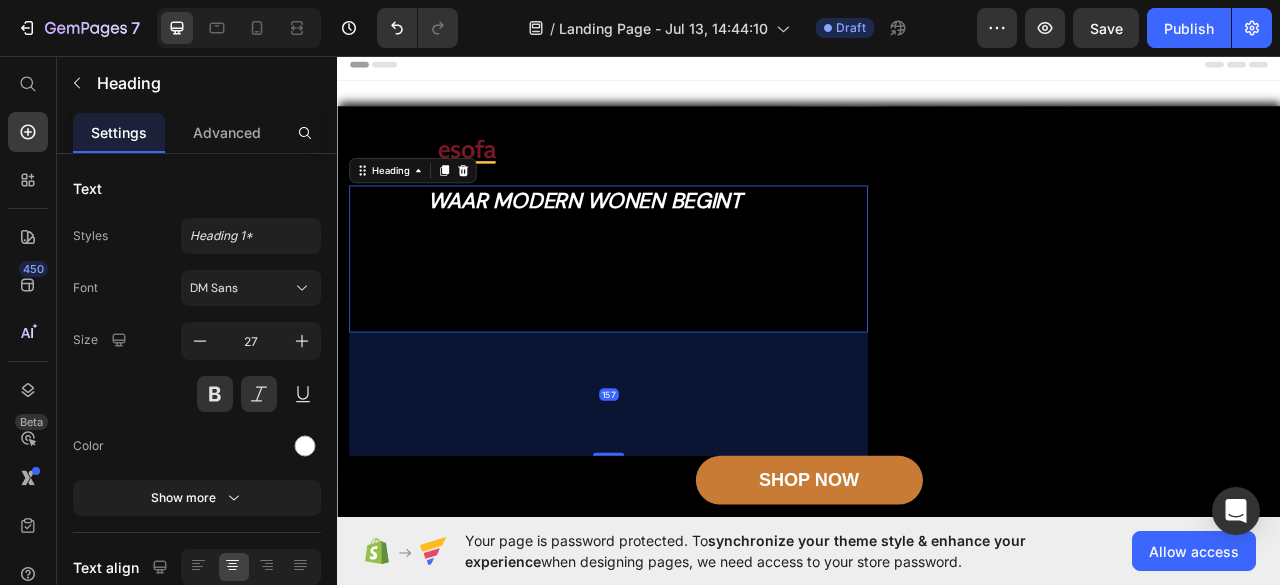 click on "waar modern wonen begint" at bounding box center (652, 240) 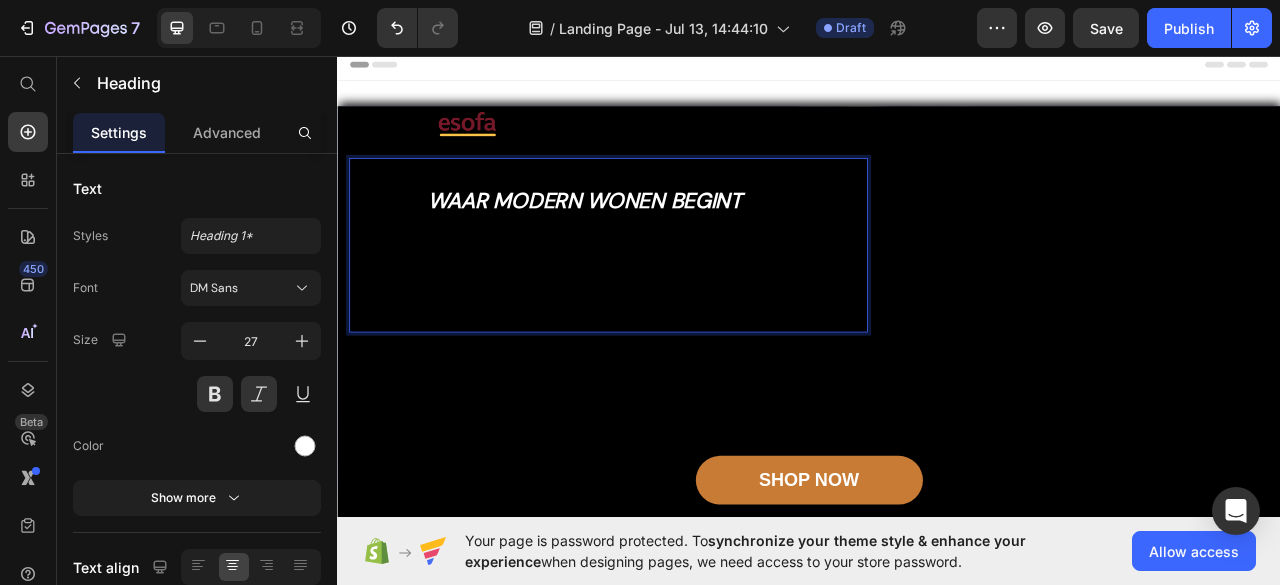 click on "waar modern wonen begint" at bounding box center (652, 224) 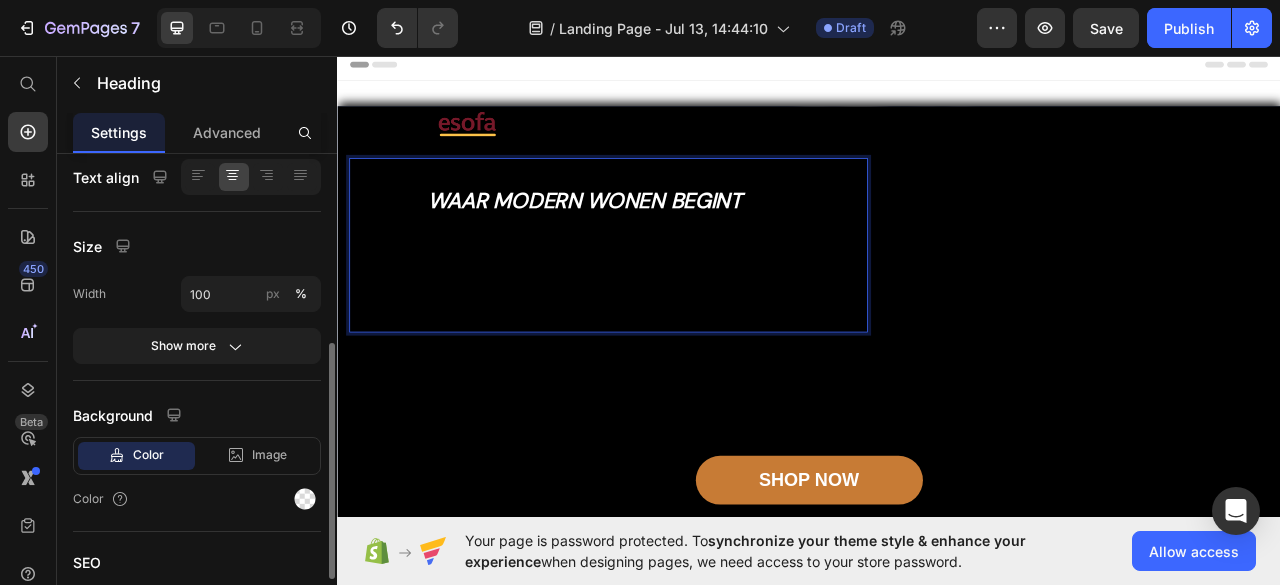 scroll, scrollTop: 392, scrollLeft: 0, axis: vertical 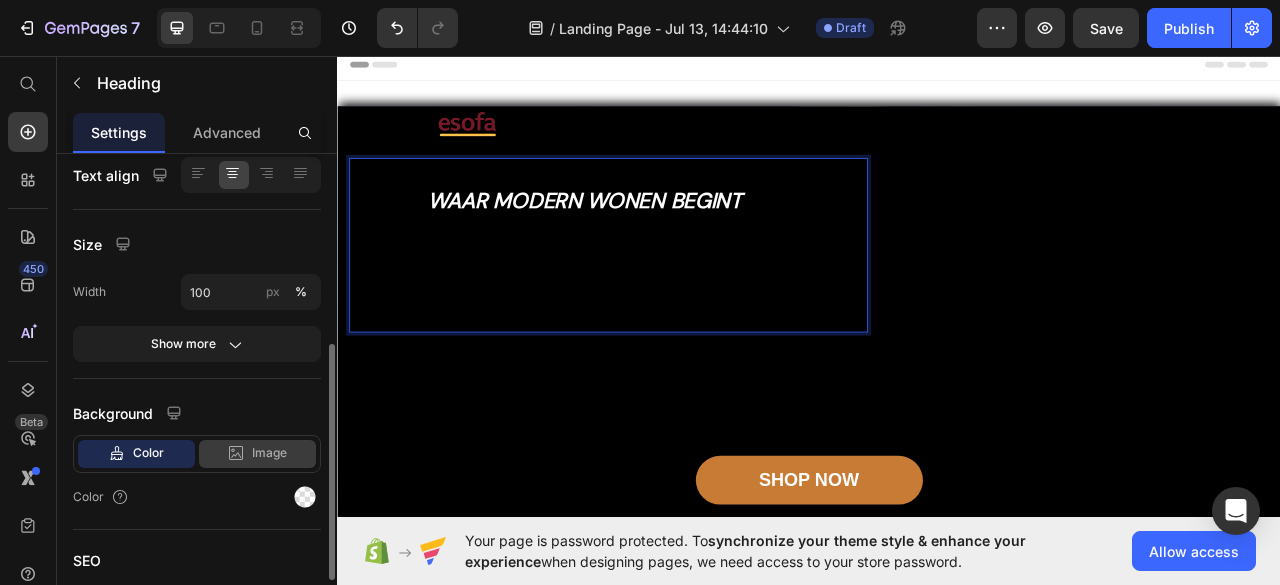 click on "Image" 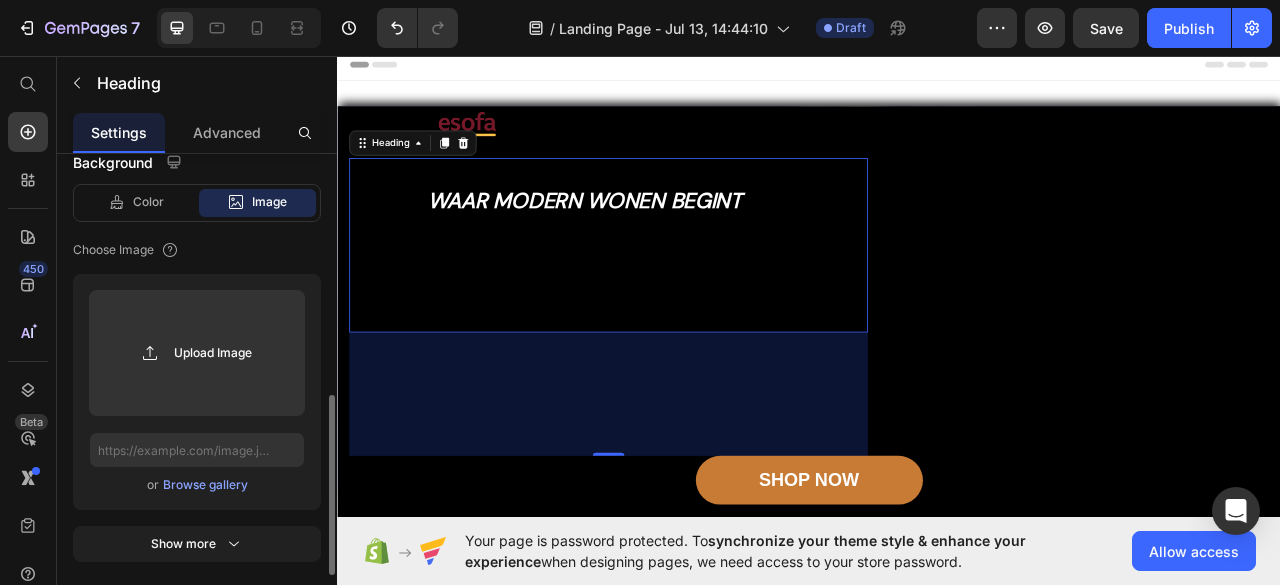 scroll, scrollTop: 646, scrollLeft: 0, axis: vertical 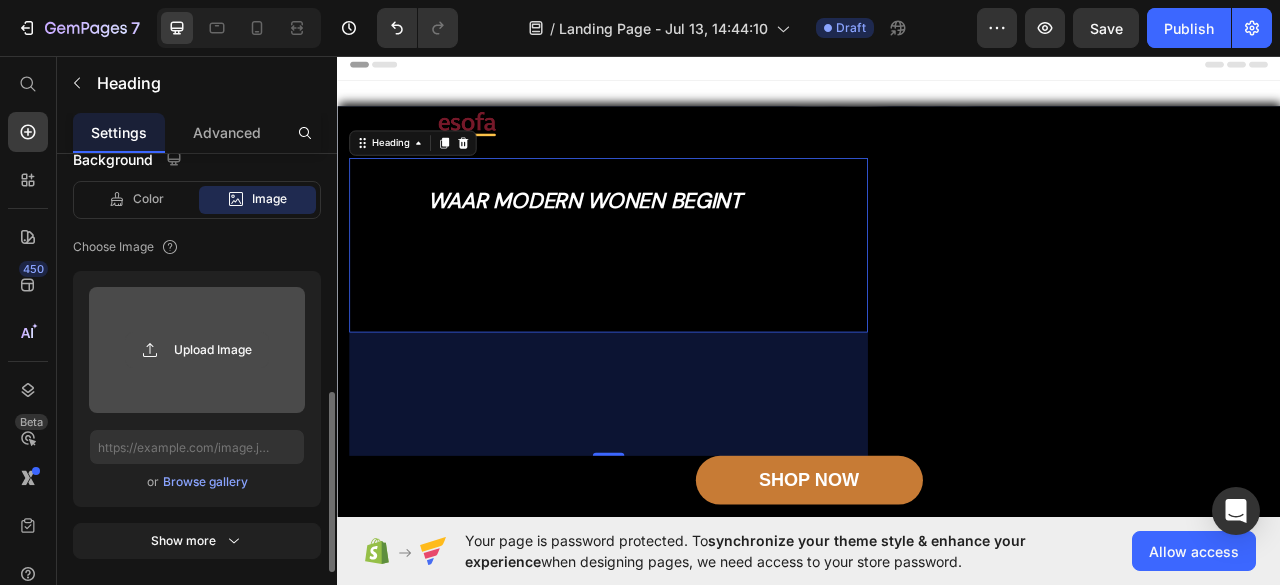 click 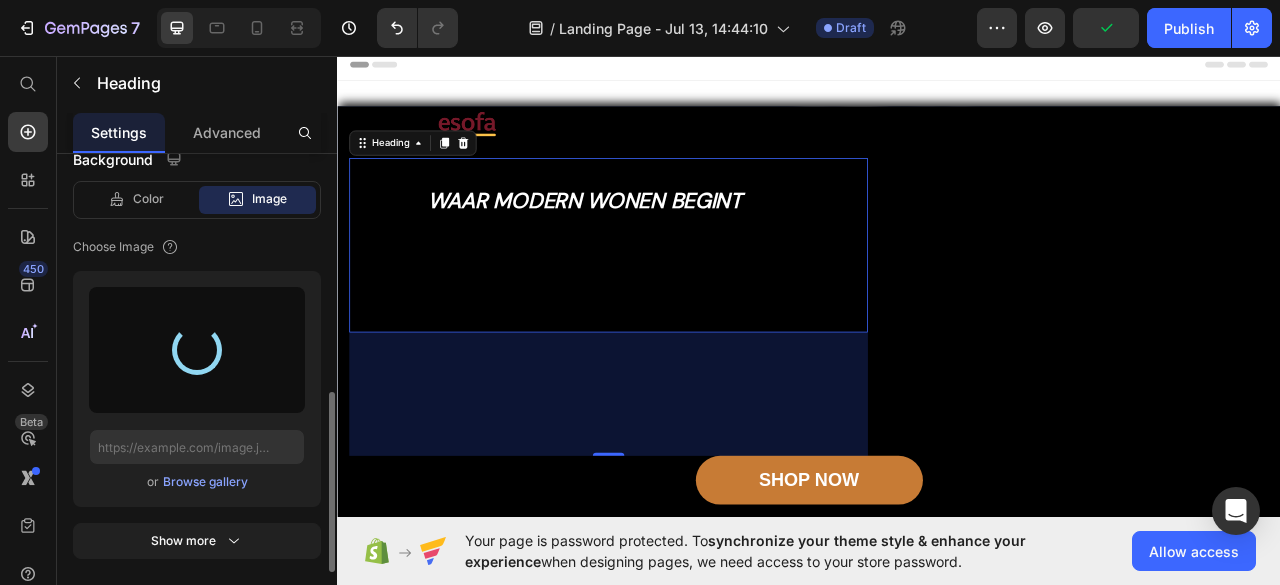 type on "https://cdn.shopify.com/s/files/1/0948/5149/8321/files/gempages_575258832146530890-e5011c42-cef7-4449-814d-4c13826c11d7.png" 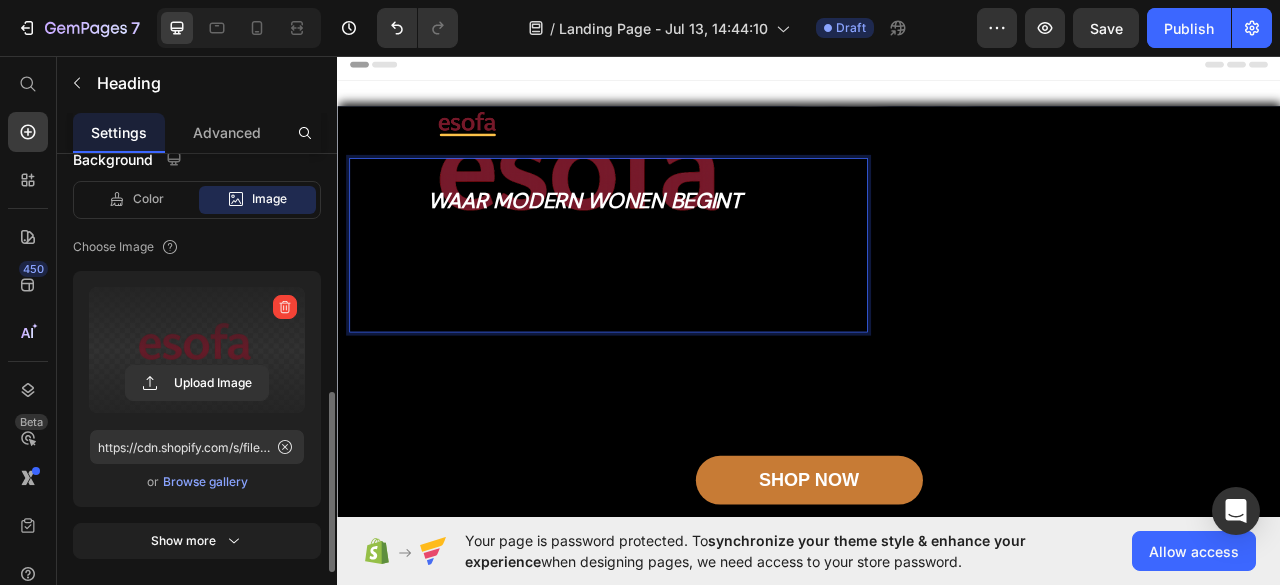 click on "⁠⁠⁠⁠⁠⁠⁠ waar modern wonen begint" at bounding box center [652, 224] 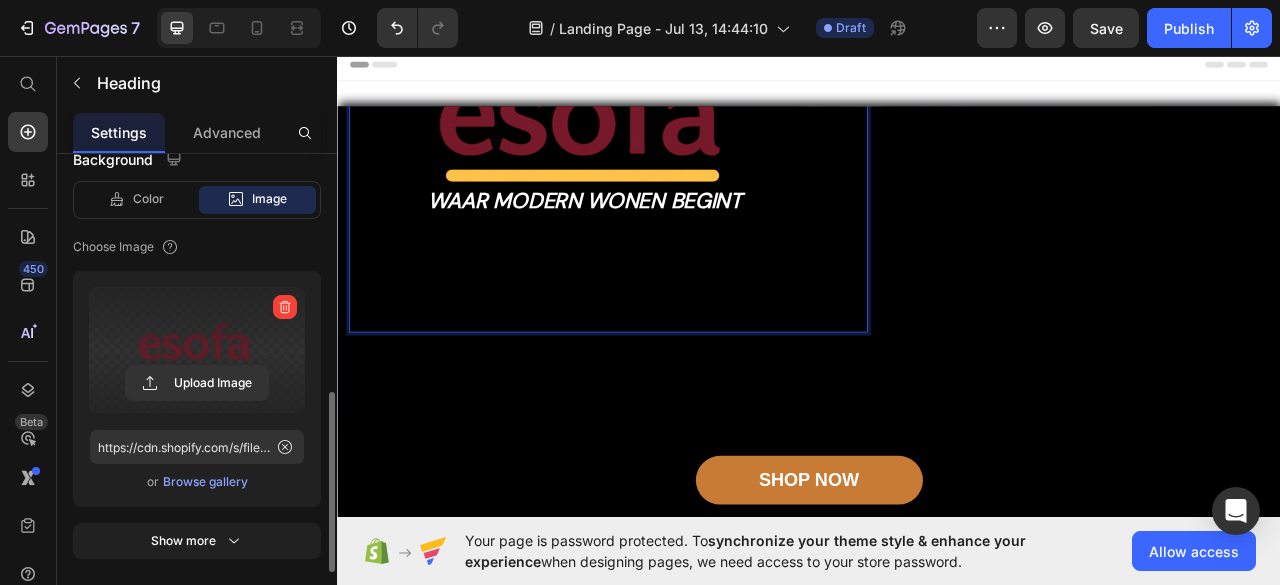 click on "waar modern wonen begint Heading   157" at bounding box center [682, 228] 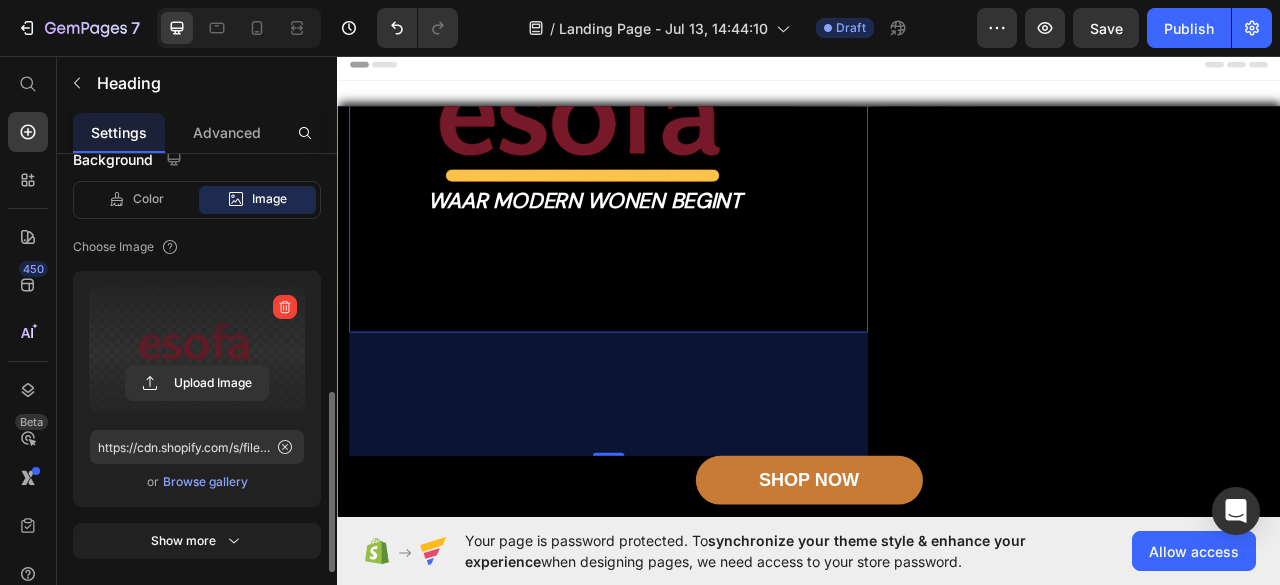 click on "waar modern wonen begint Heading   157" at bounding box center (682, 228) 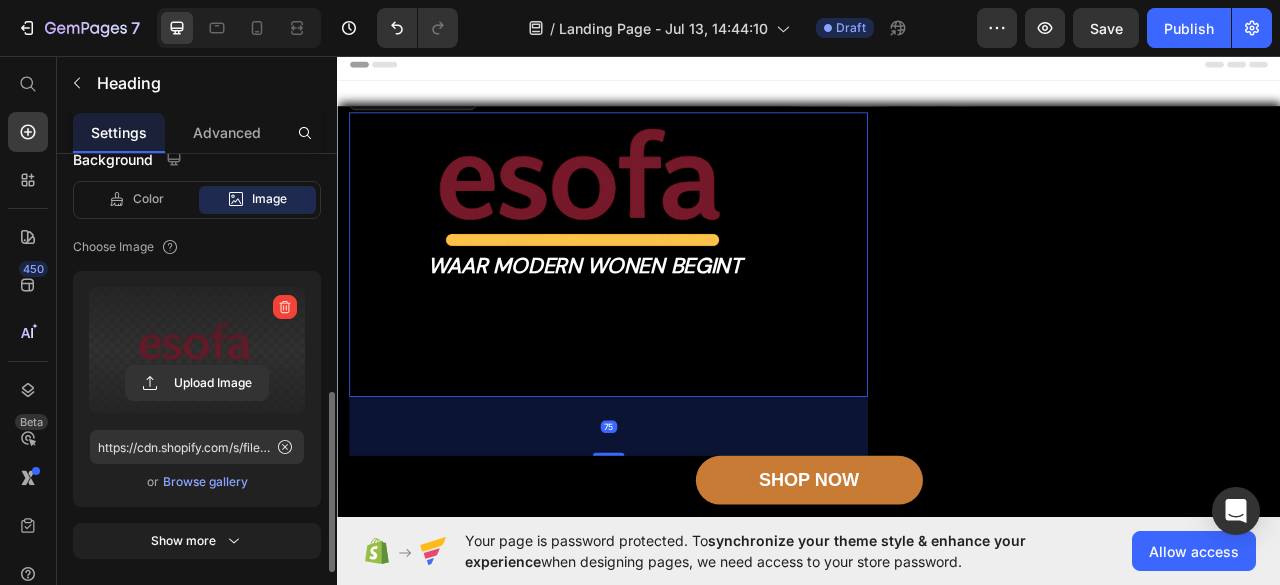 drag, startPoint x: 681, startPoint y: 562, endPoint x: 656, endPoint y: 480, distance: 85.72631 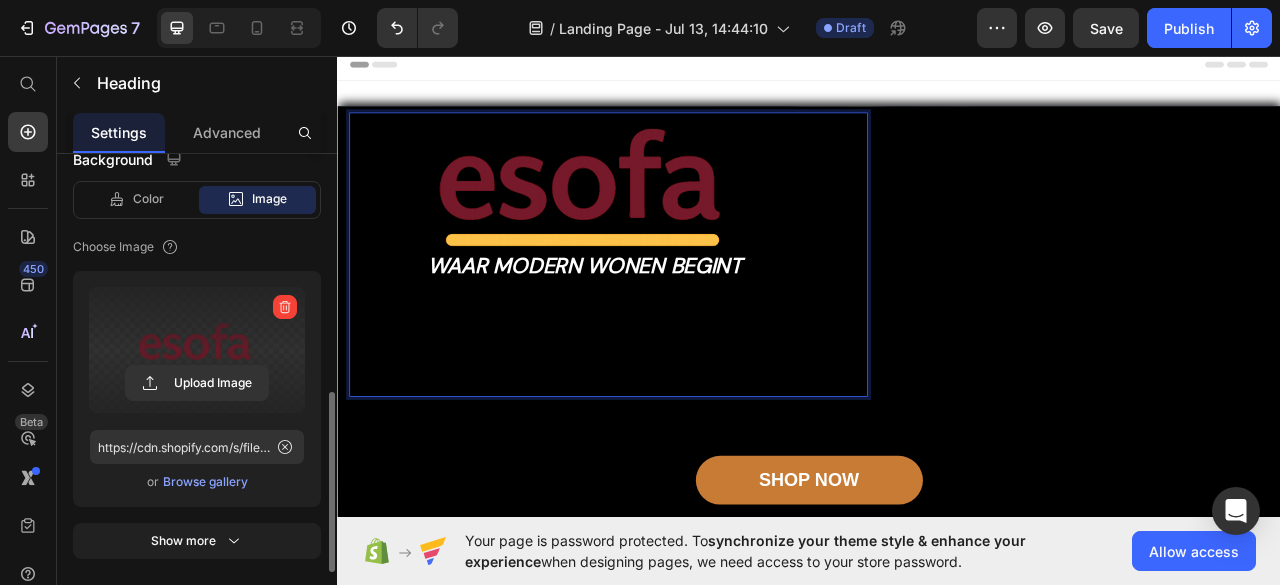 click on "⁠⁠⁠⁠⁠⁠⁠ waar modern wonen begint" at bounding box center (652, 236) 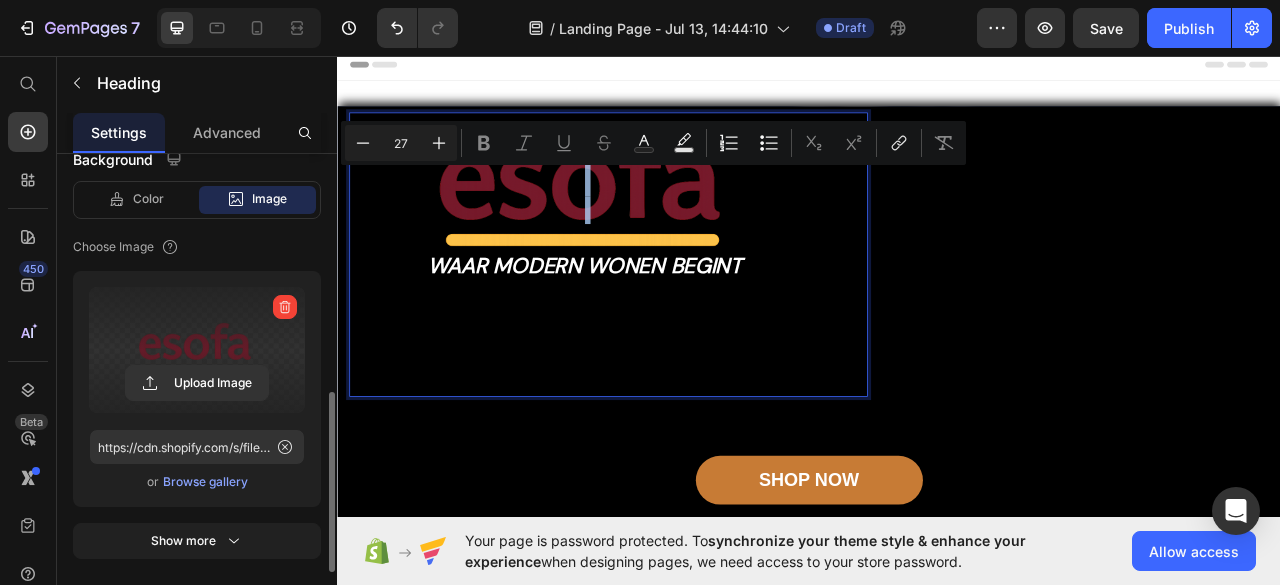 drag, startPoint x: 822, startPoint y: 288, endPoint x: 528, endPoint y: 204, distance: 305.76462 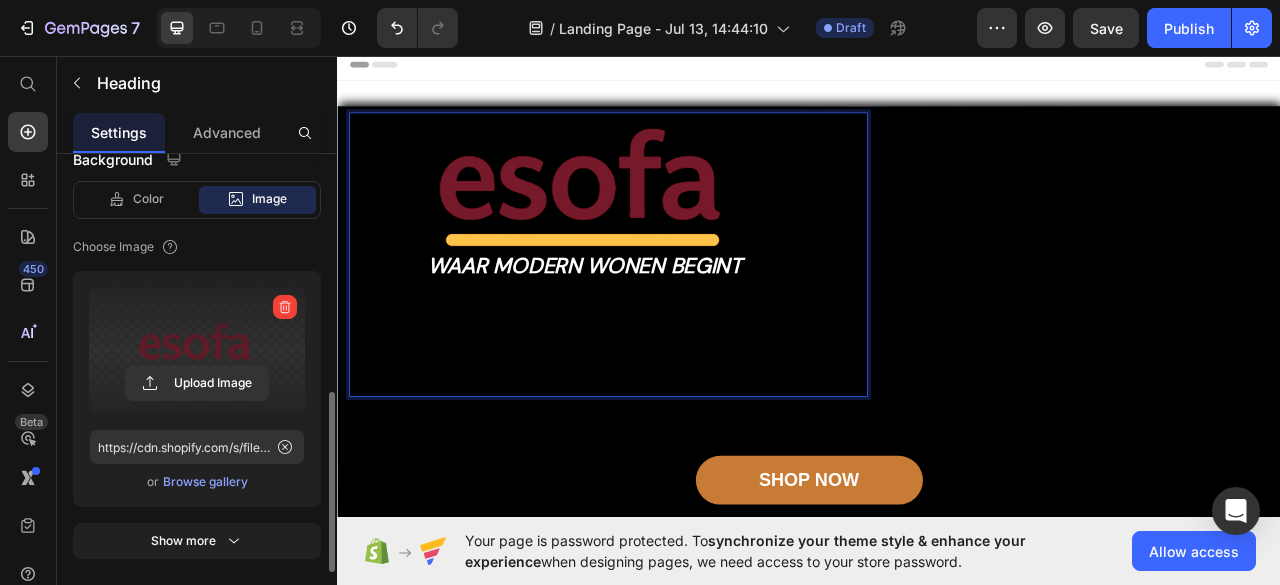click on "⁠⁠⁠⁠⁠⁠⁠ waar modern wonen begint" at bounding box center (652, 236) 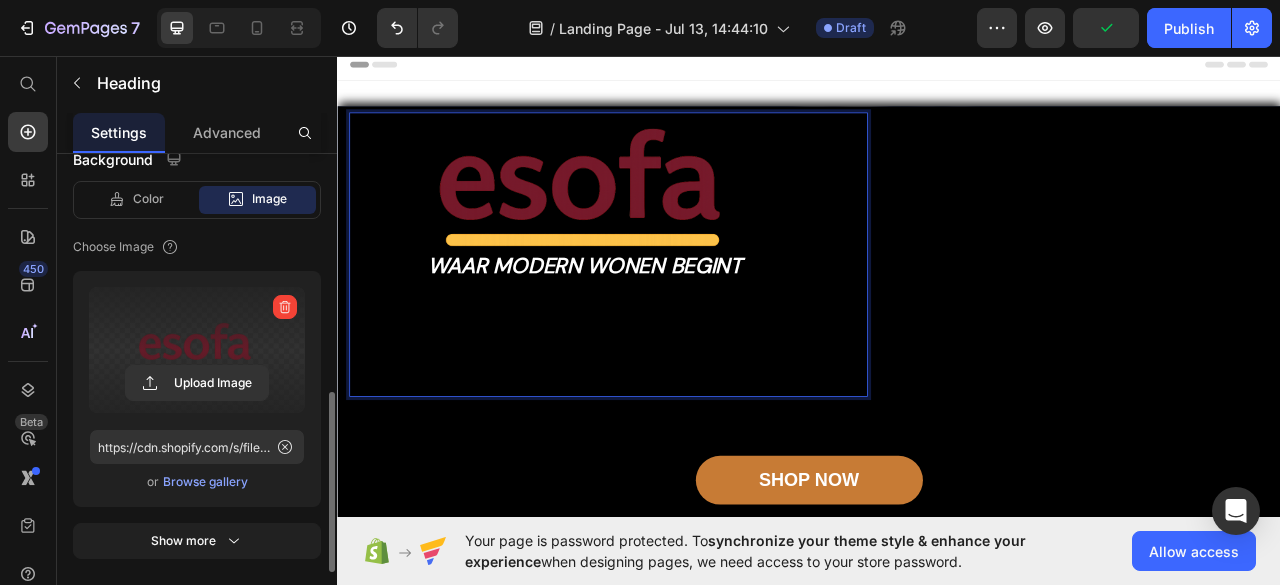 click on "waar modern wonen begint" at bounding box center (652, 236) 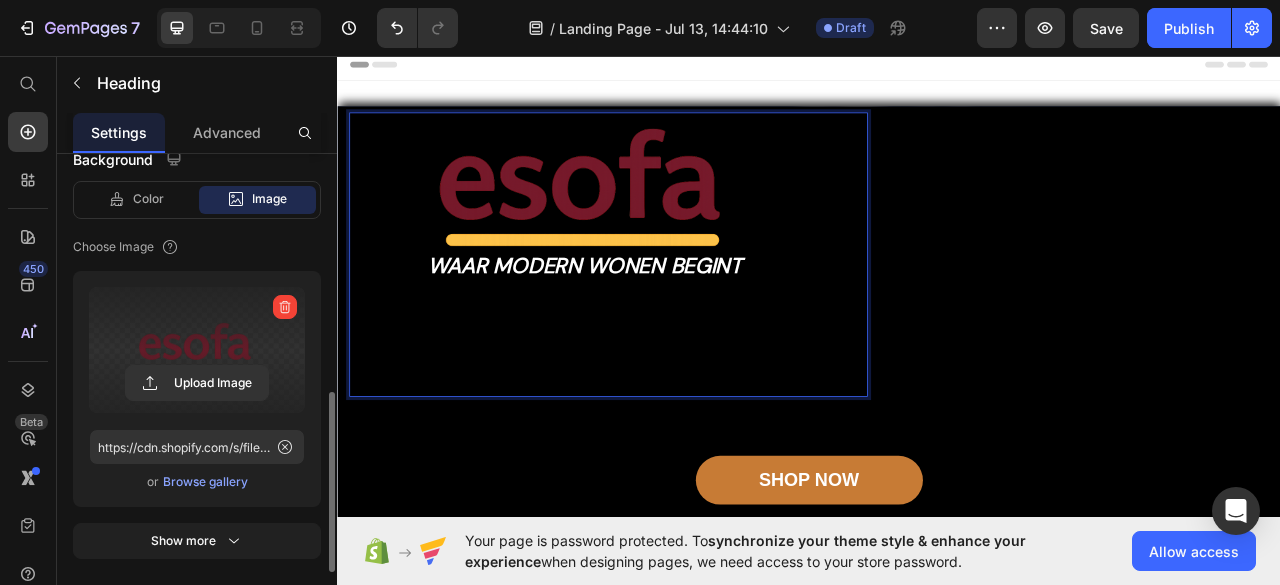 click on "waar modern wonen begint Heading   75" at bounding box center [682, 310] 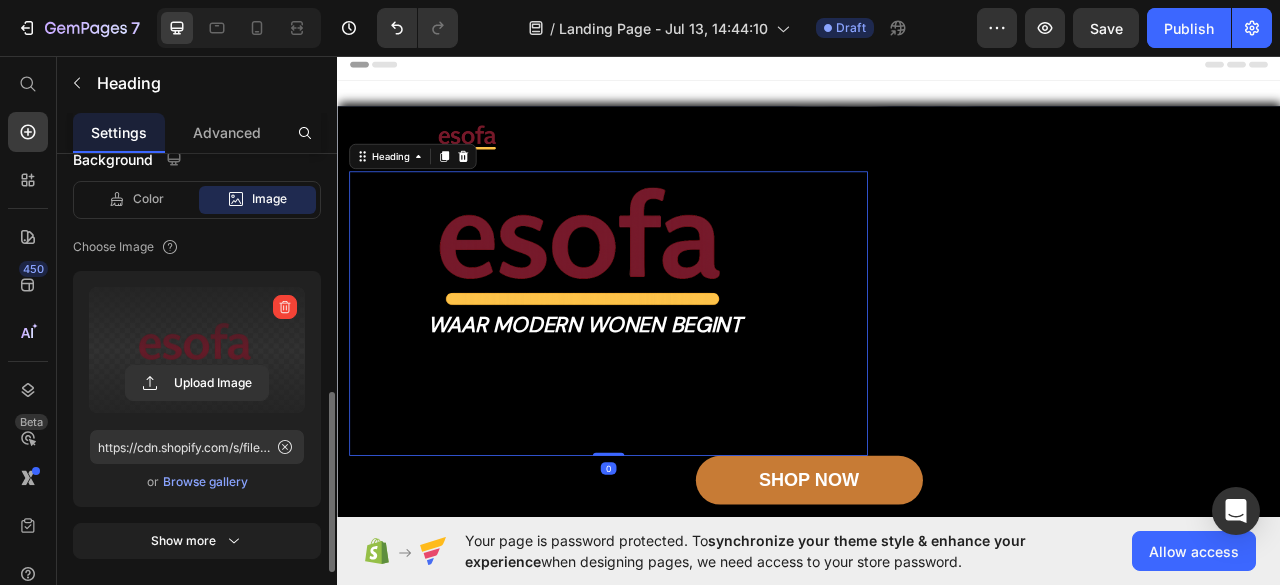 drag, startPoint x: 686, startPoint y: 565, endPoint x: 638, endPoint y: 447, distance: 127.38917 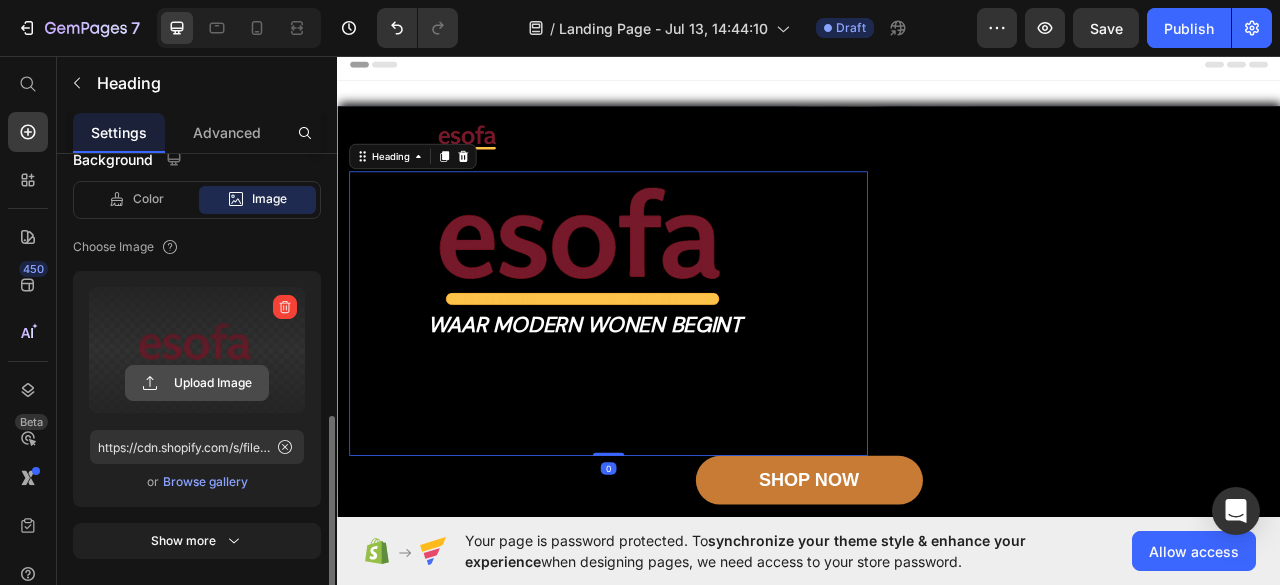 scroll, scrollTop: 836, scrollLeft: 0, axis: vertical 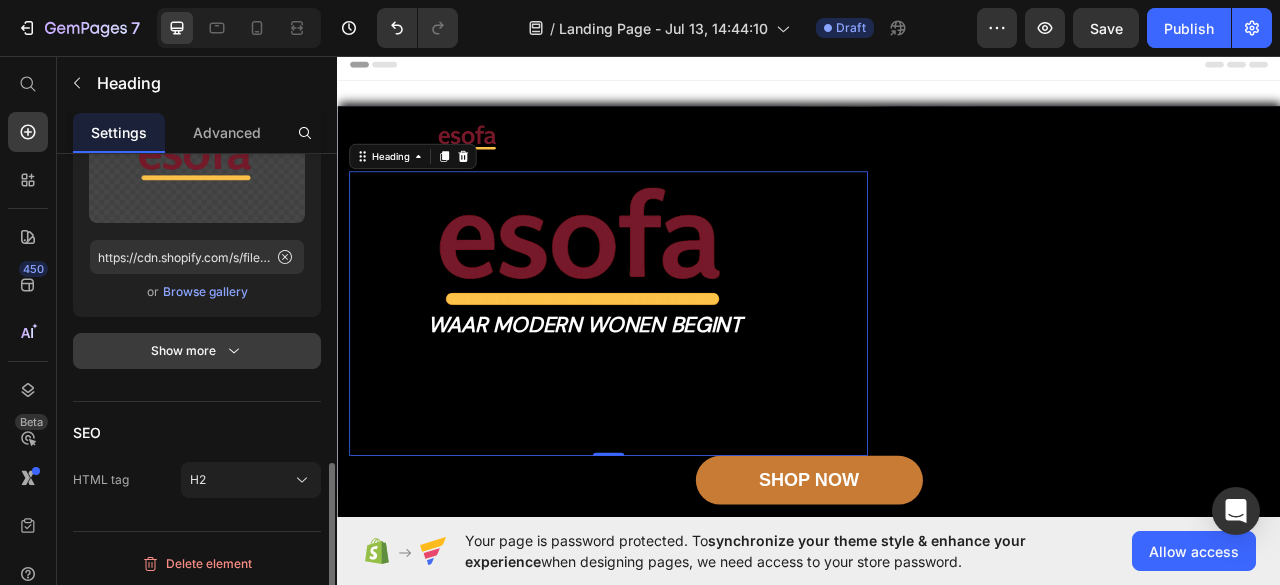 click on "Show more" at bounding box center (197, 351) 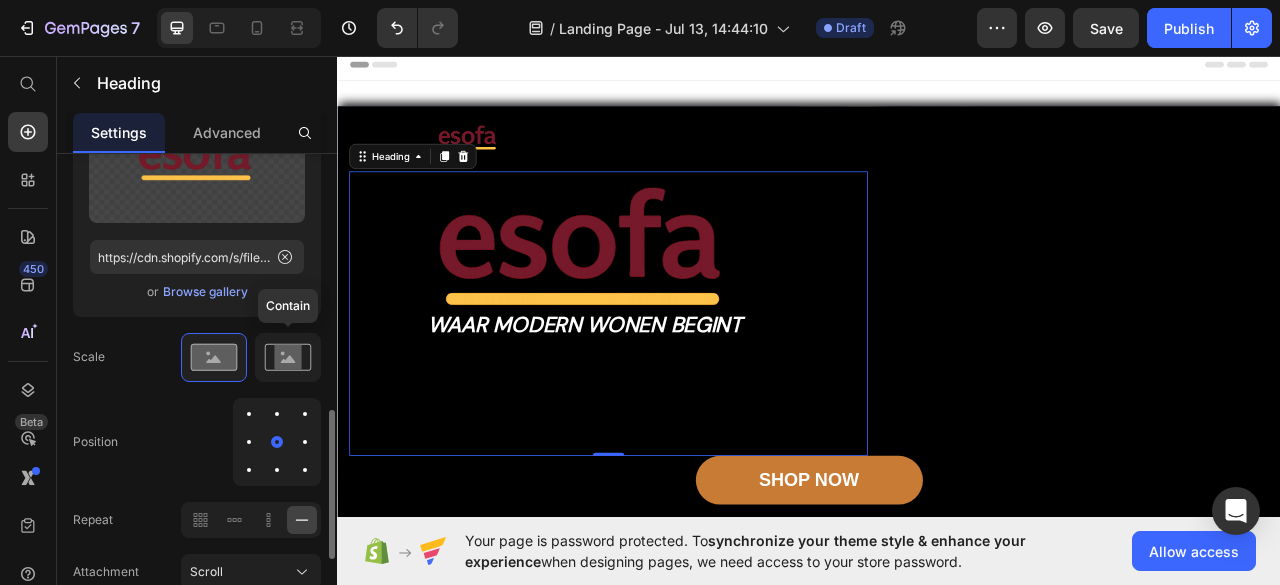 click 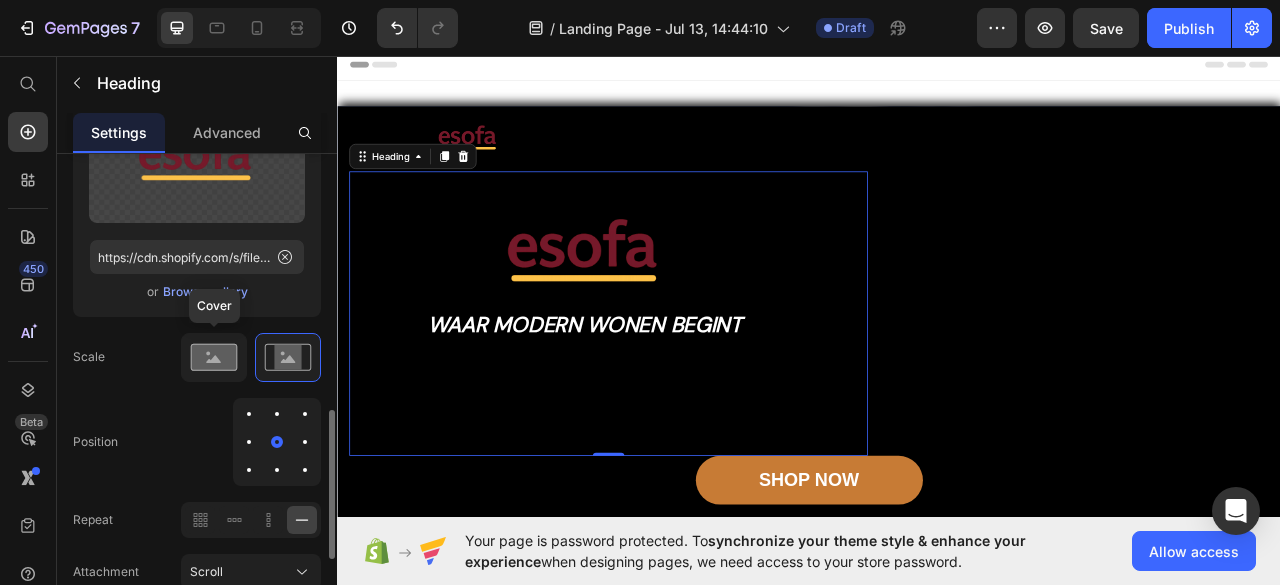 click 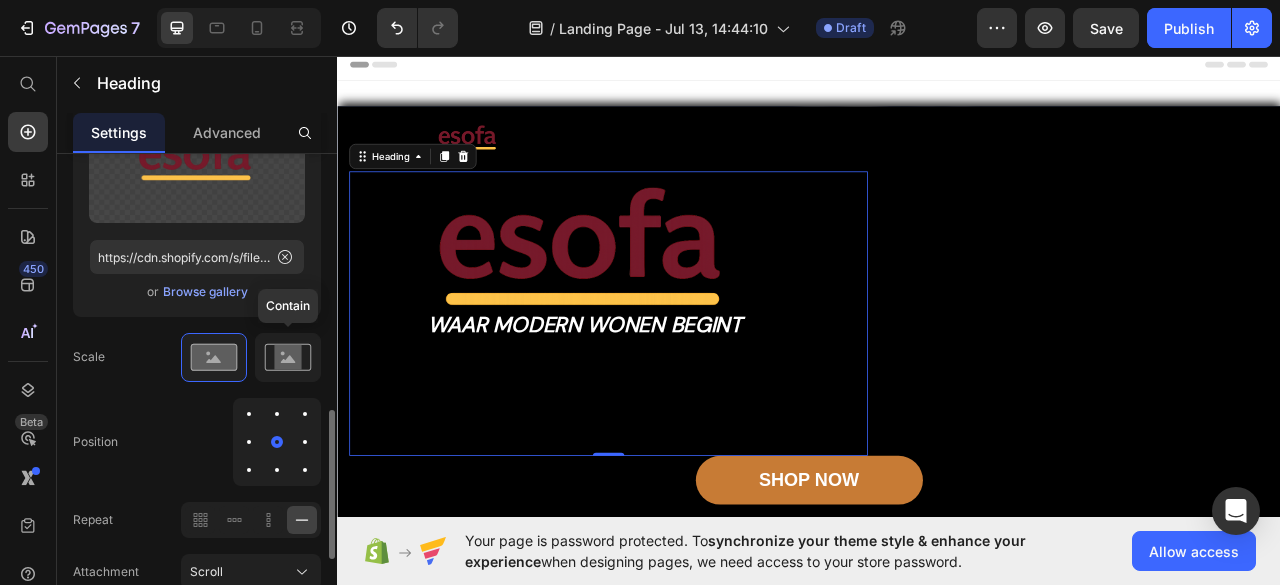 click 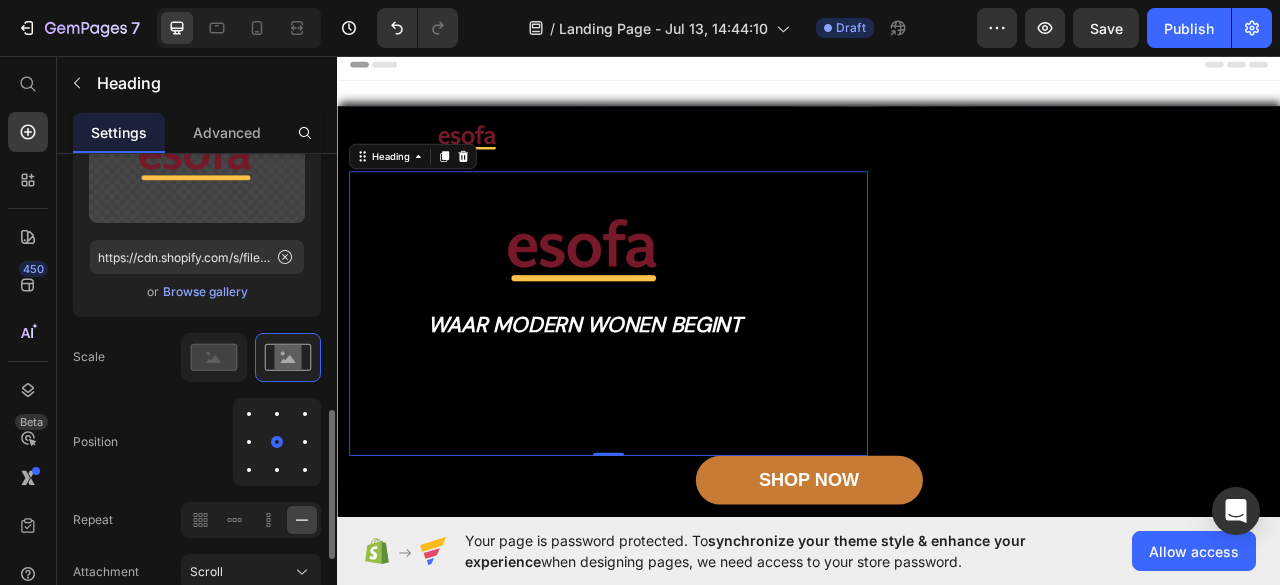 click at bounding box center [249, 442] 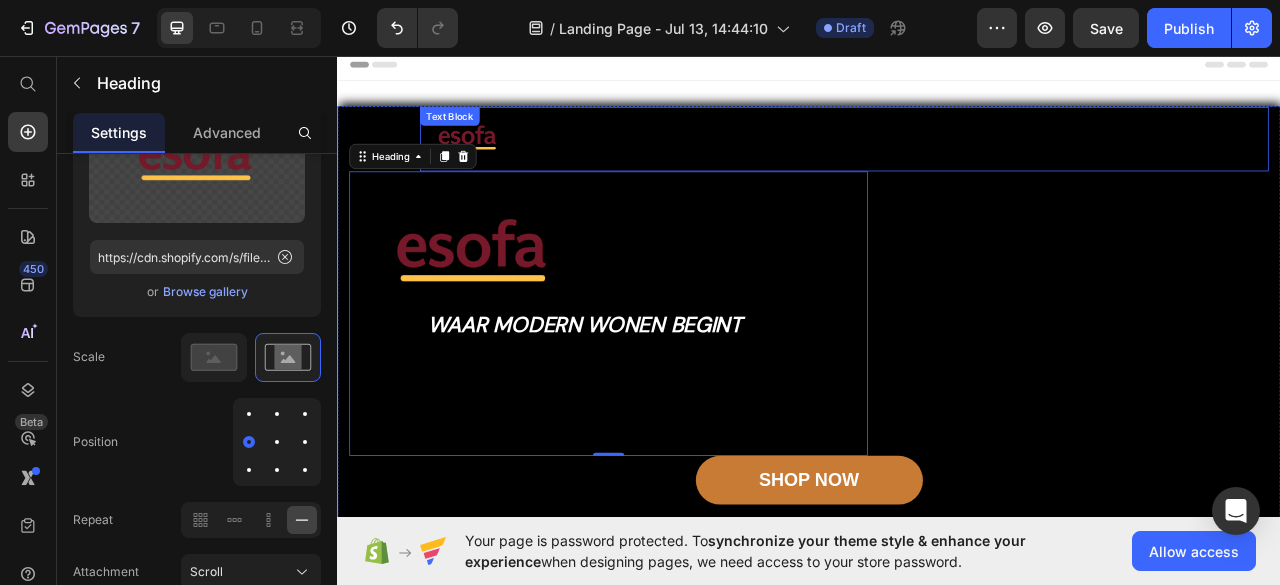 click at bounding box center [982, 164] 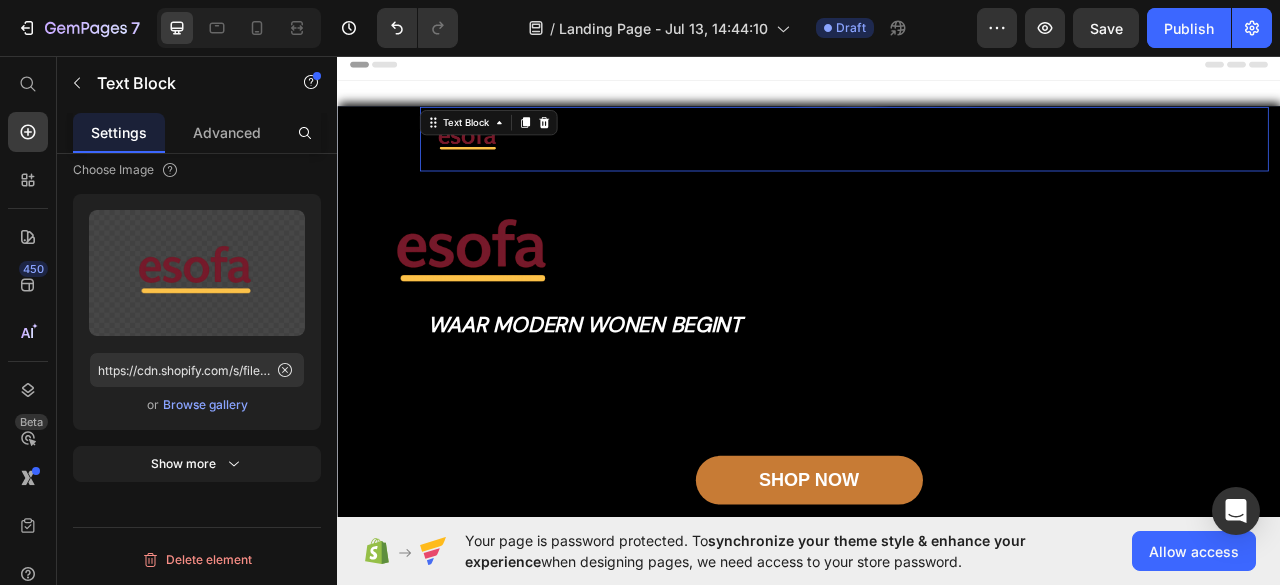 scroll, scrollTop: 0, scrollLeft: 0, axis: both 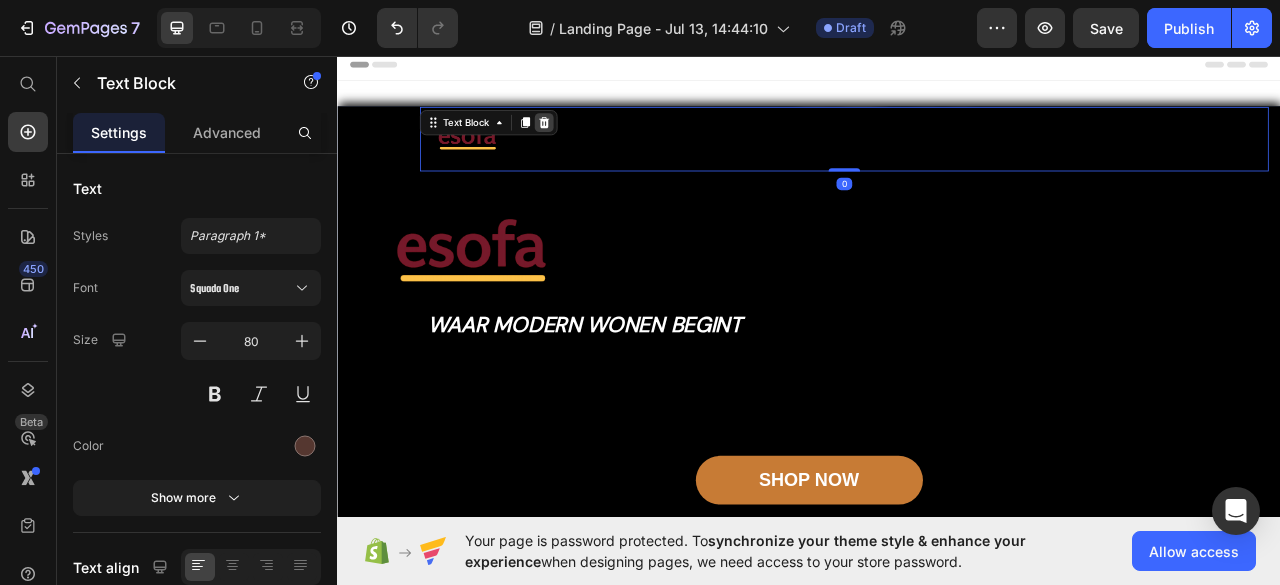 click at bounding box center [600, 142] 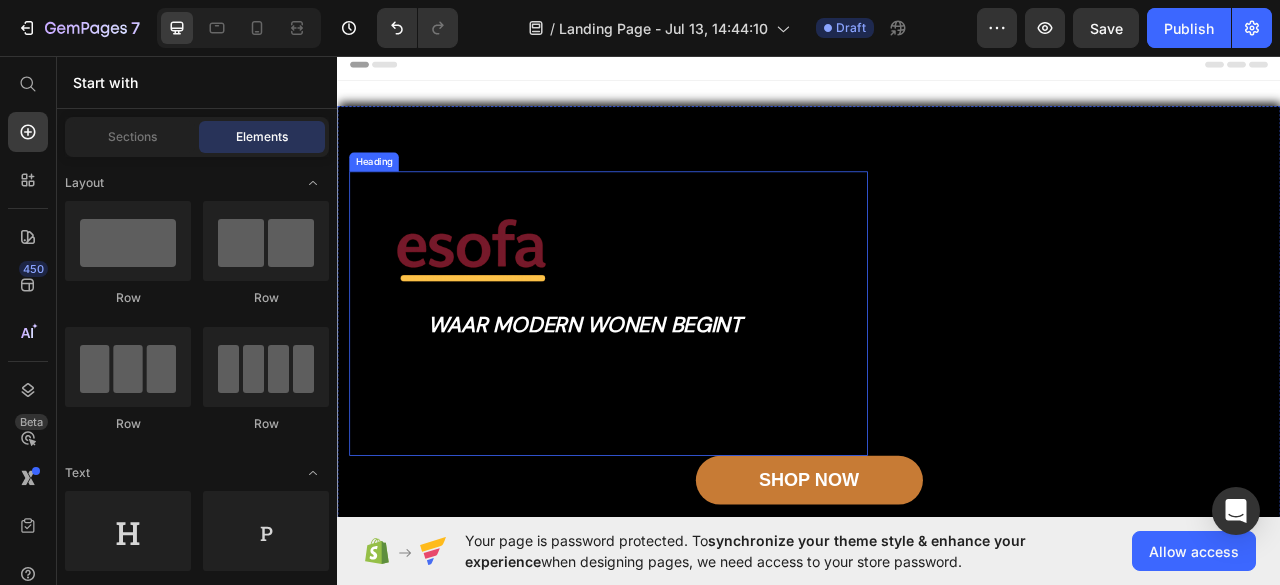 click on "⁠⁠⁠⁠⁠⁠⁠ waar modern wonen begint" at bounding box center [652, 311] 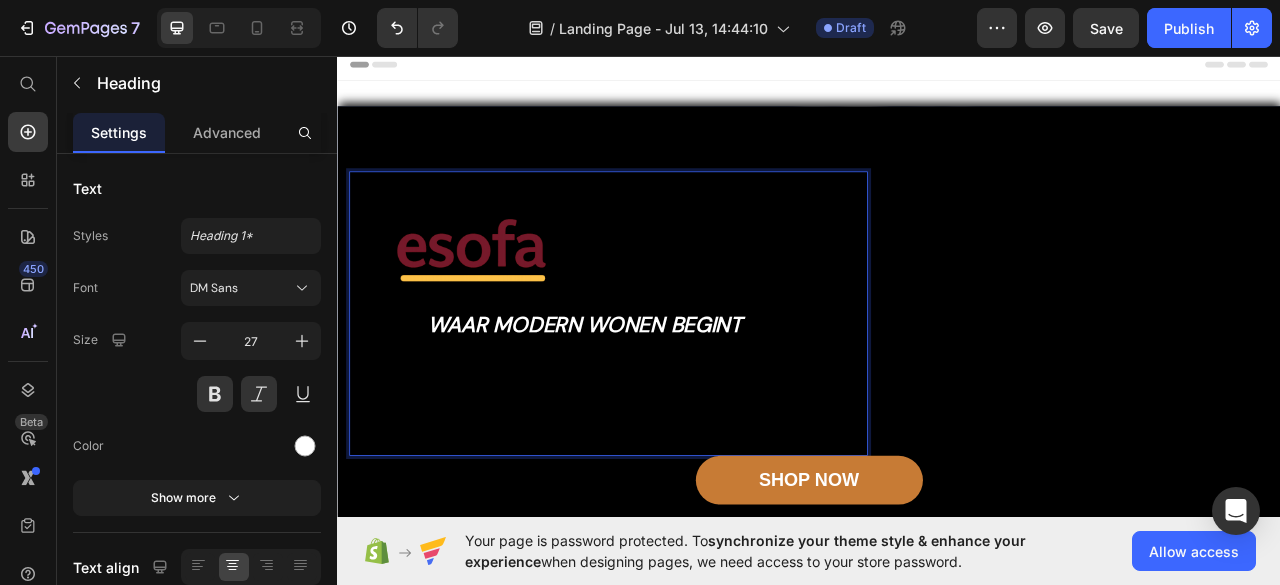 click on "⁠⁠⁠⁠⁠⁠⁠ waar modern wonen begint" at bounding box center [652, 311] 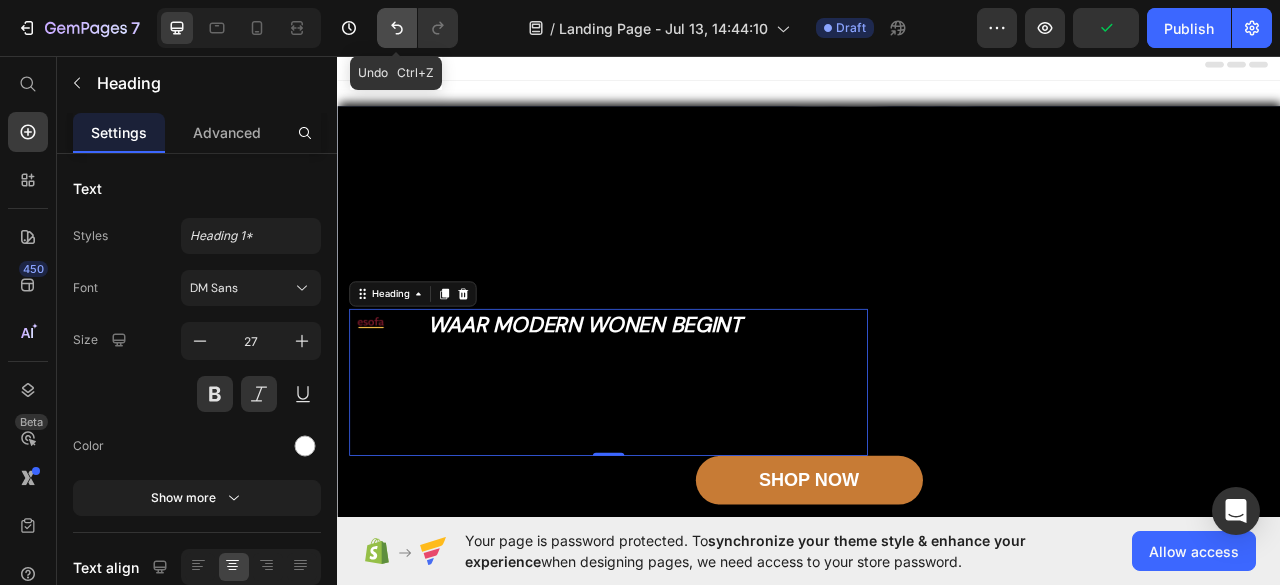 click 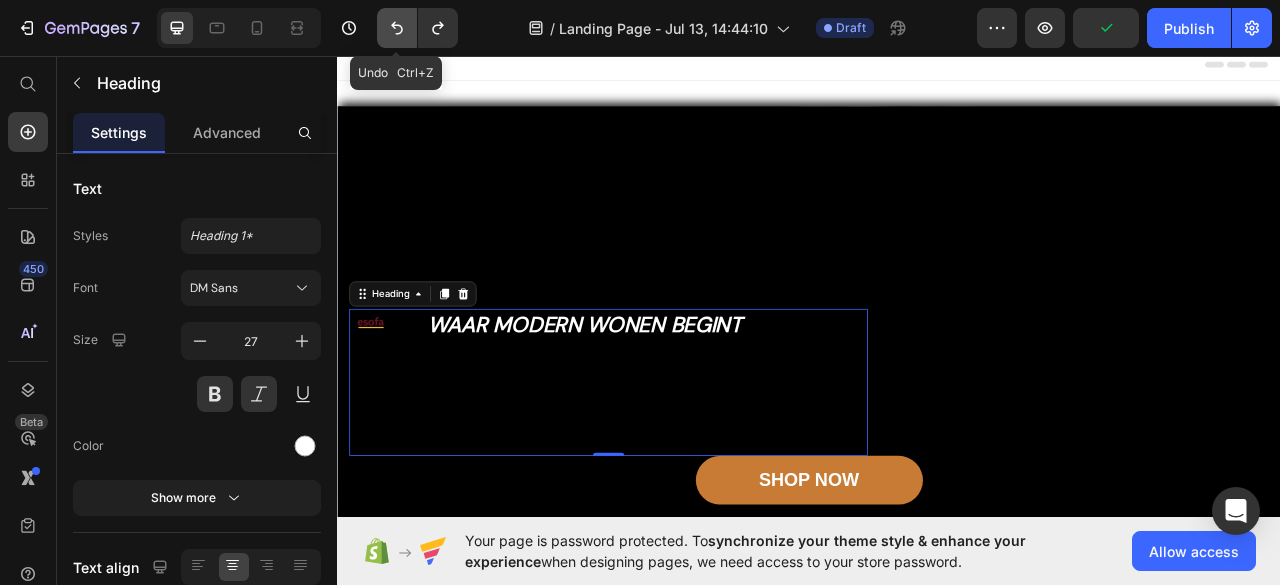 click 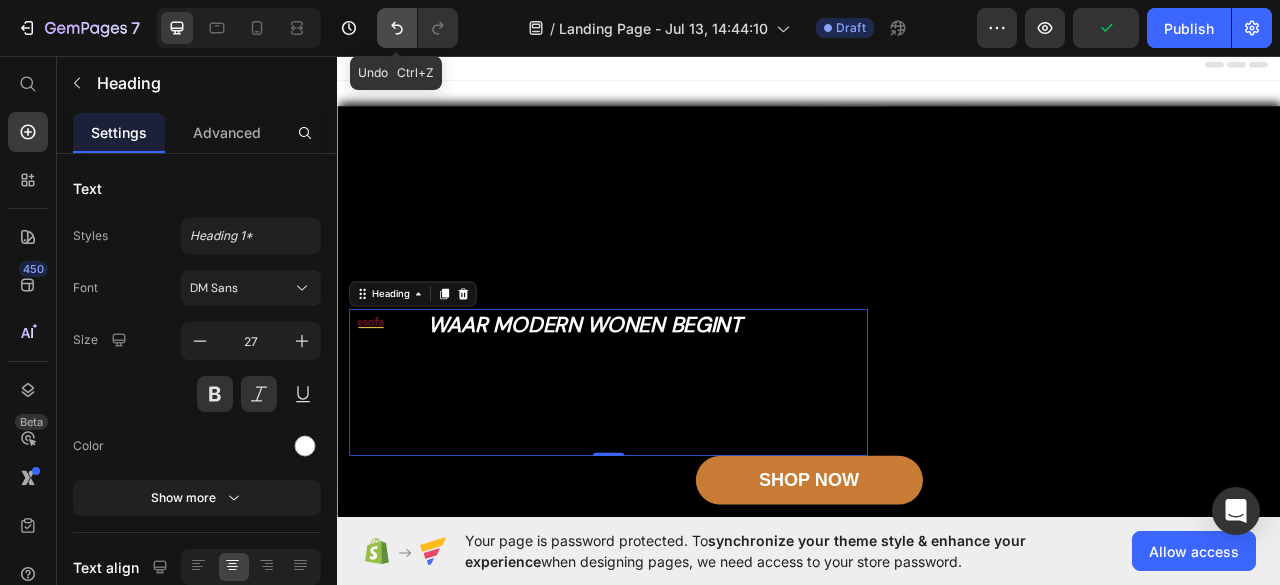 click 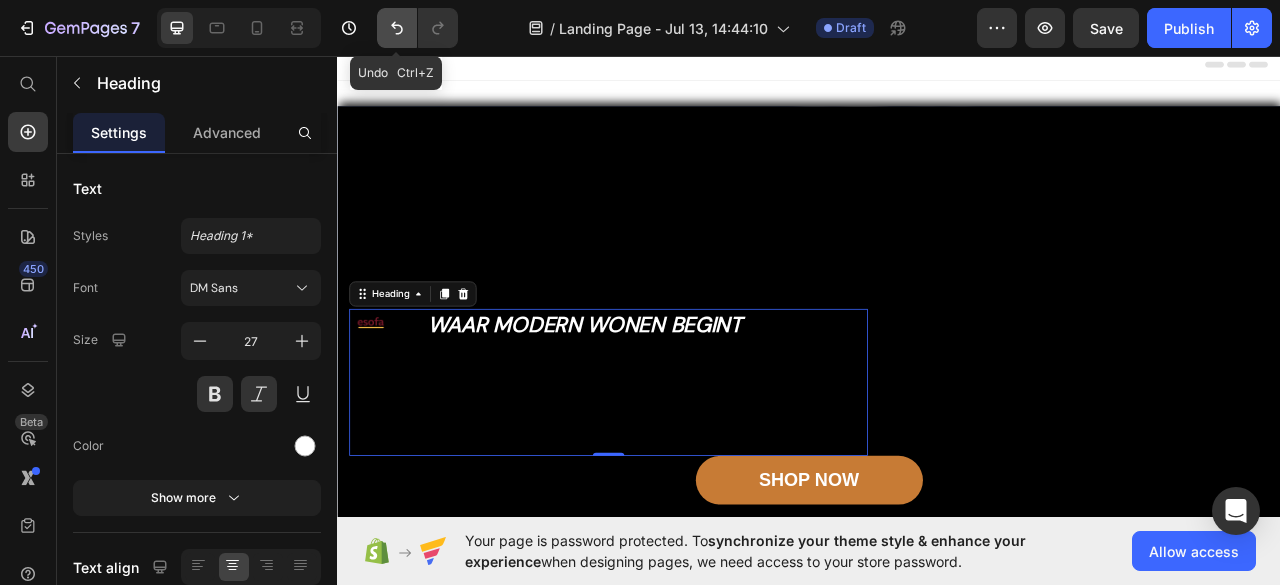 click 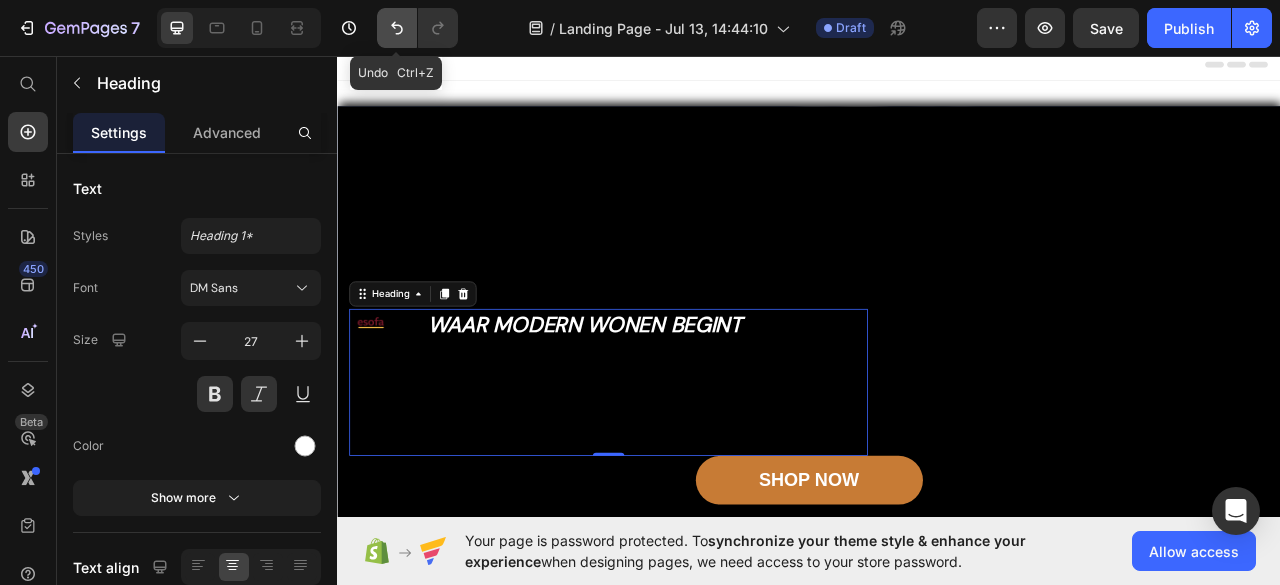click 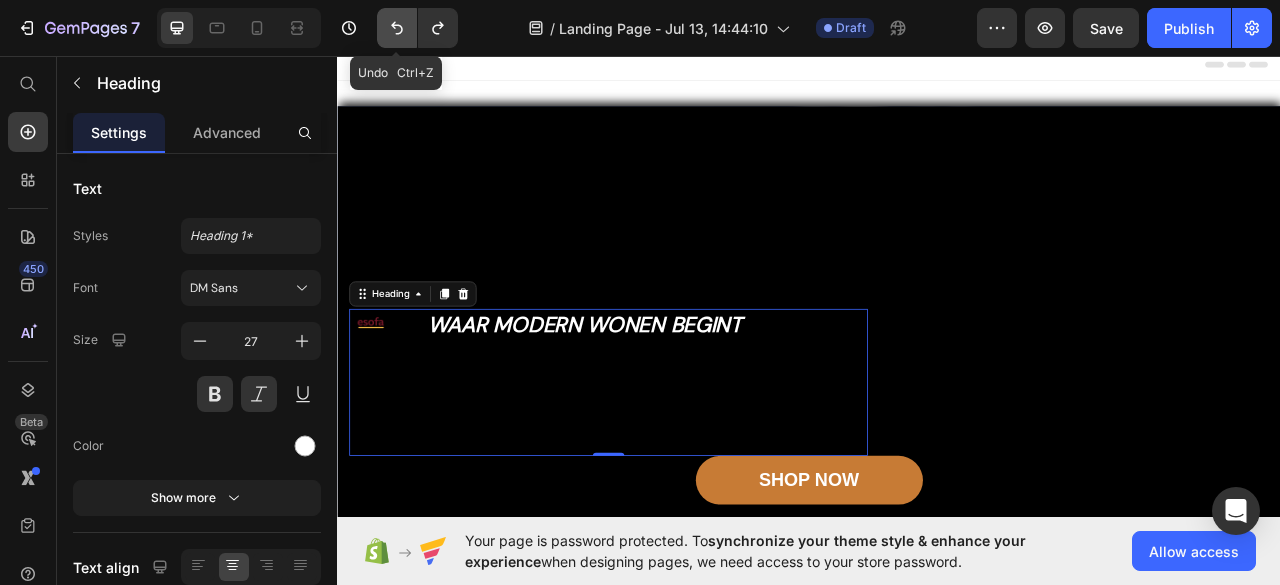 click 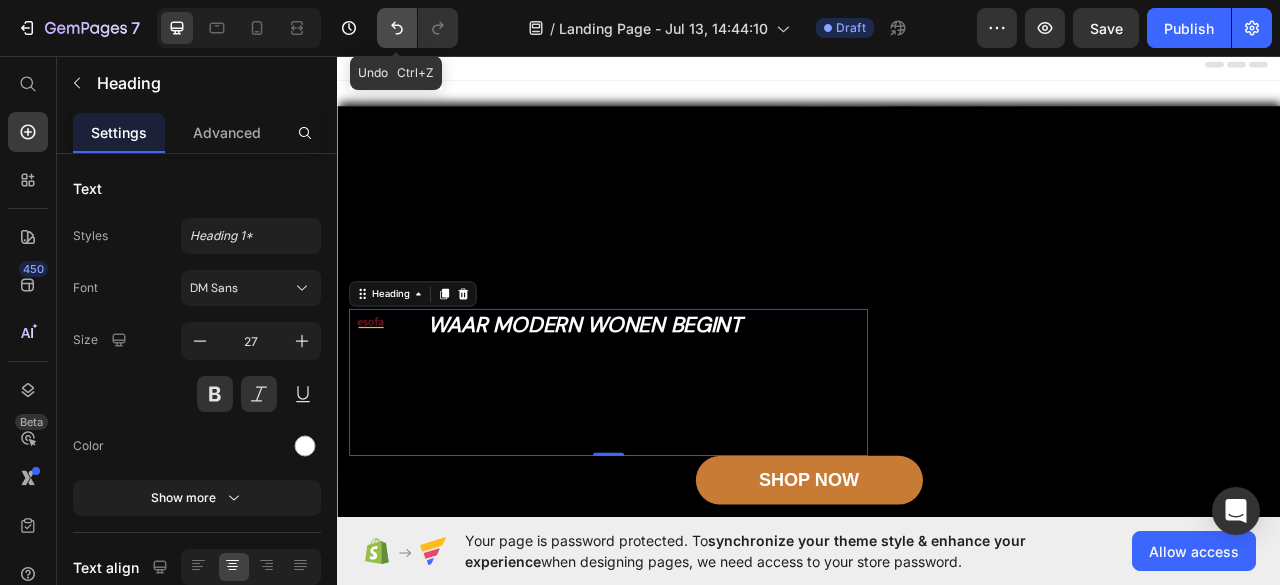 click 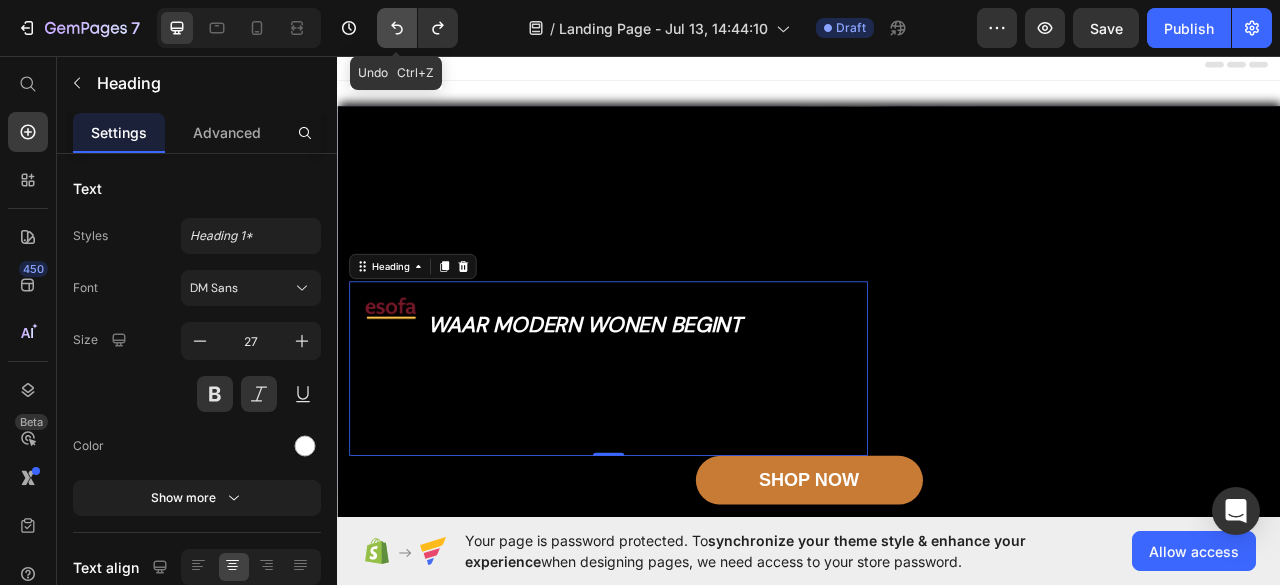 click 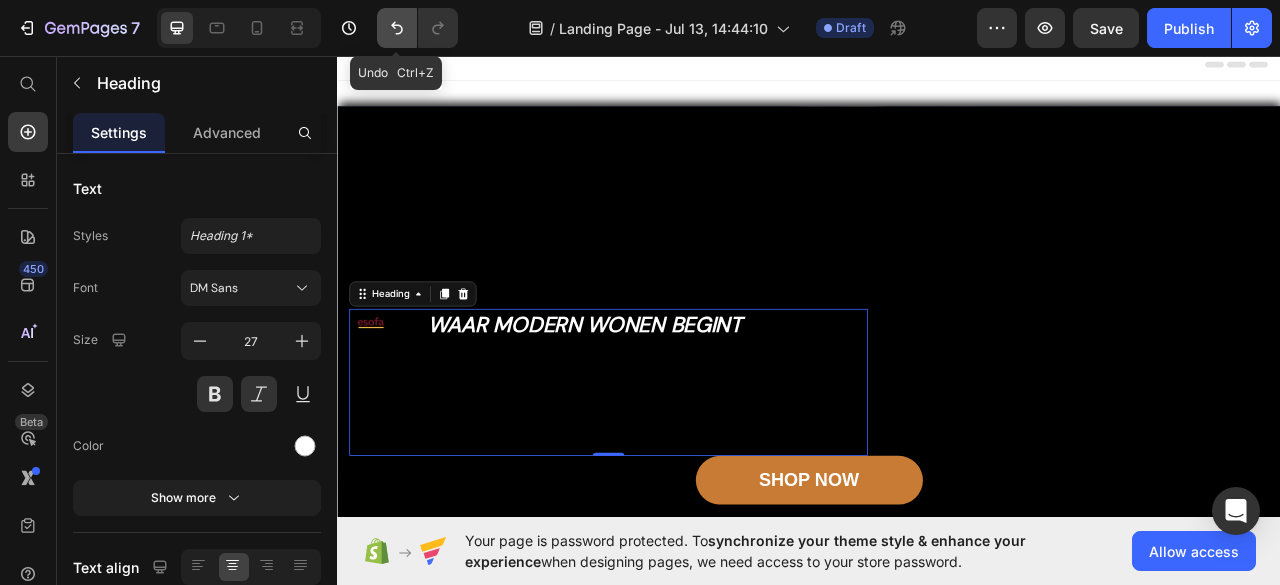 click 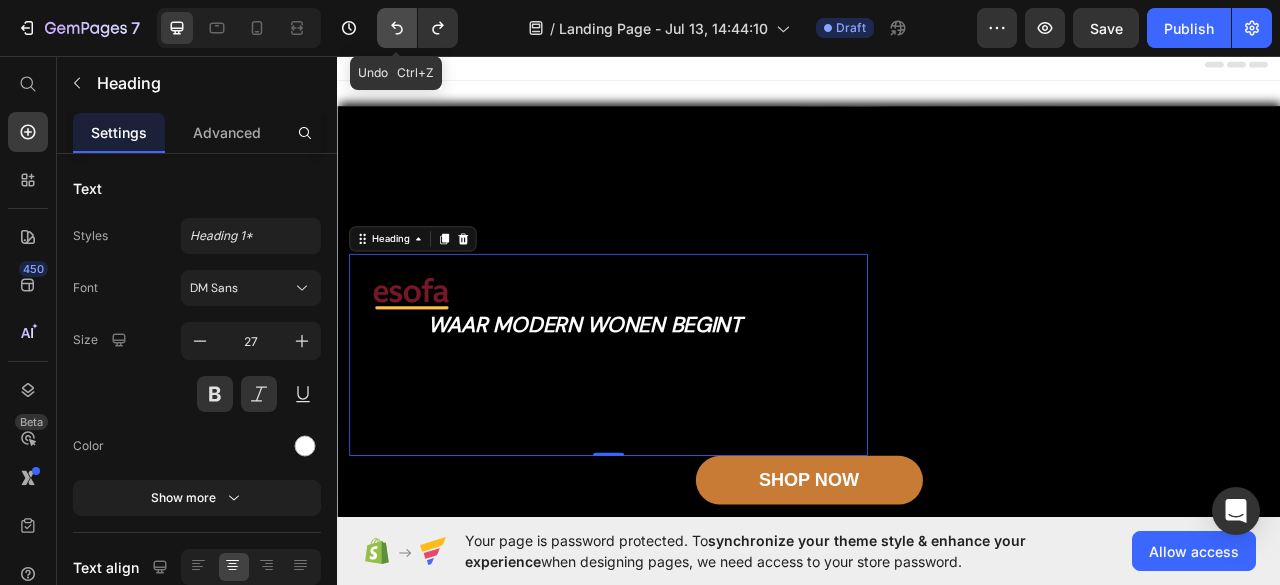 click 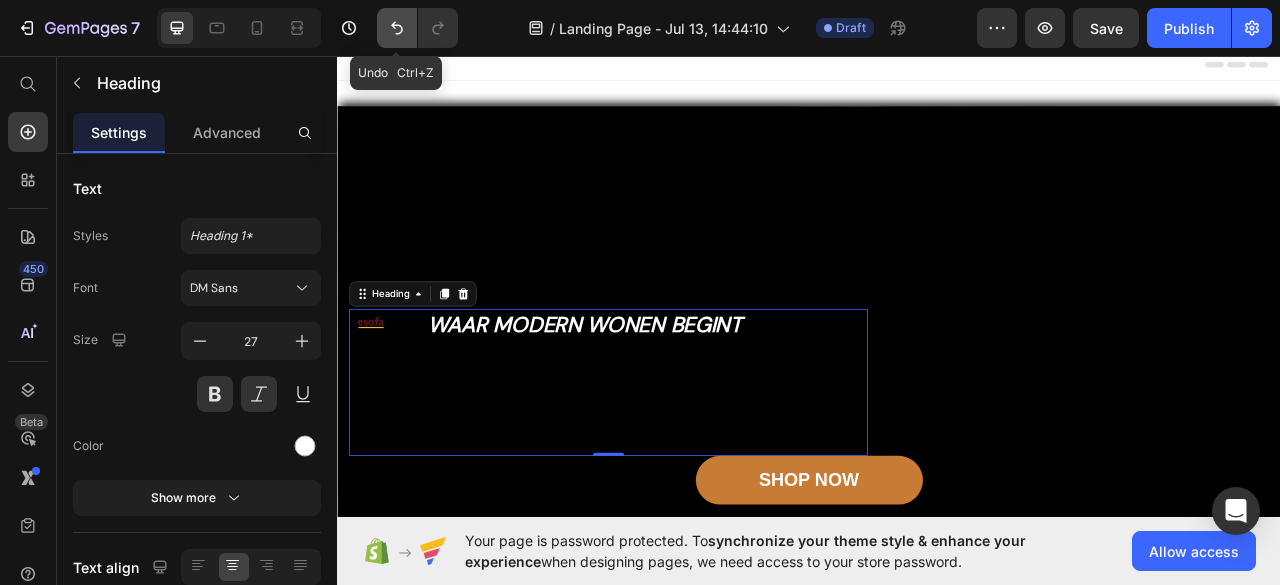 click 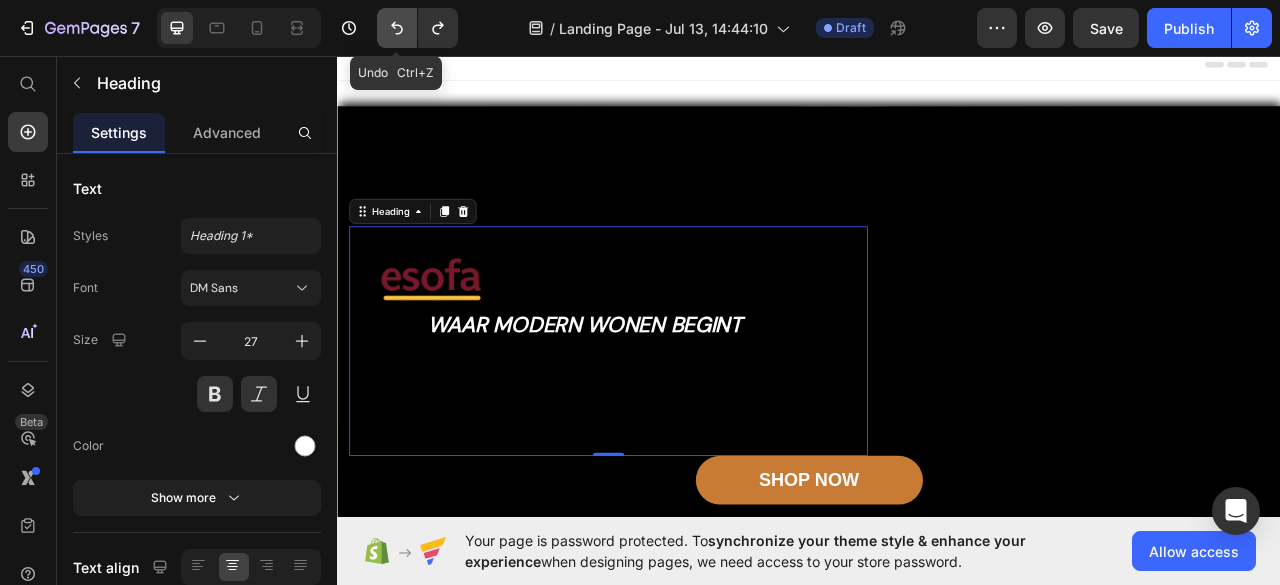 click 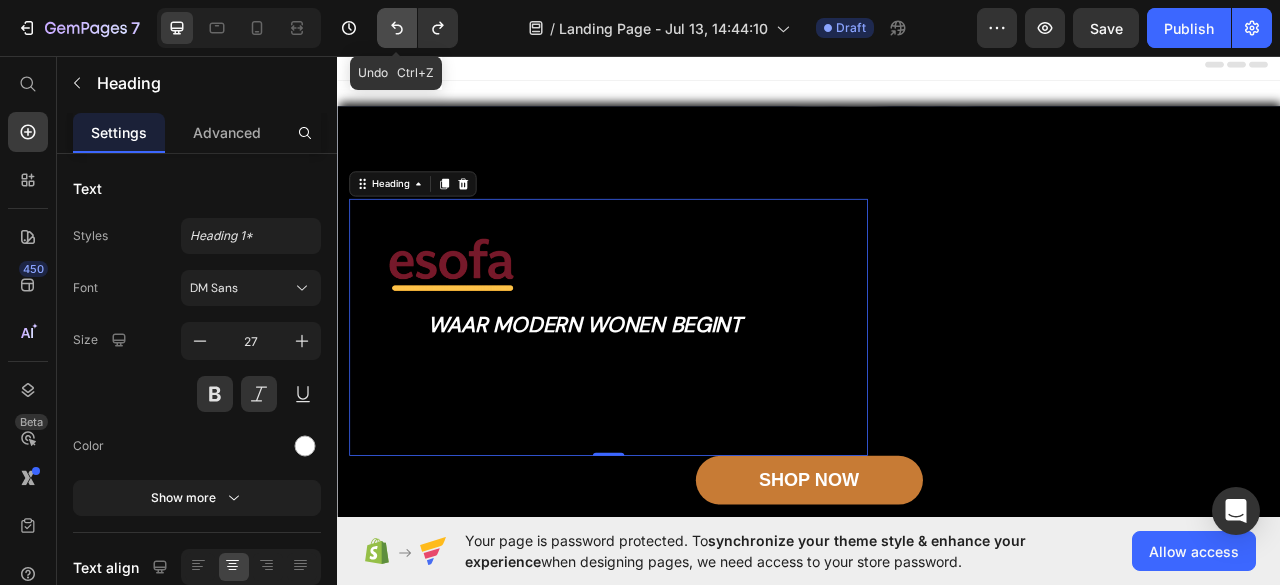 click 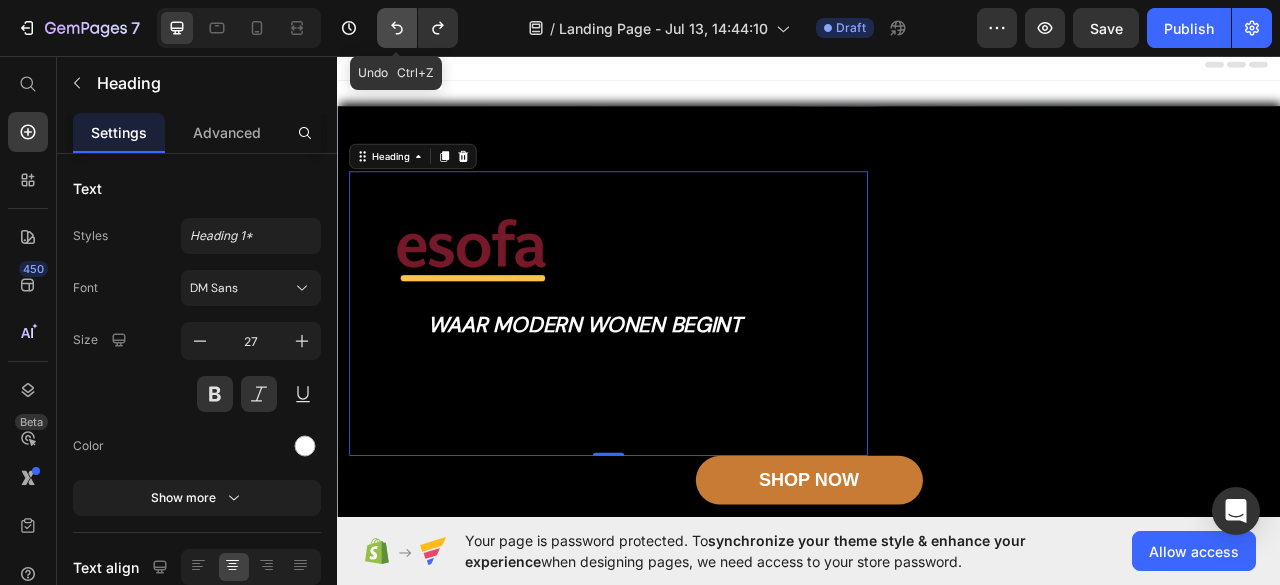 click 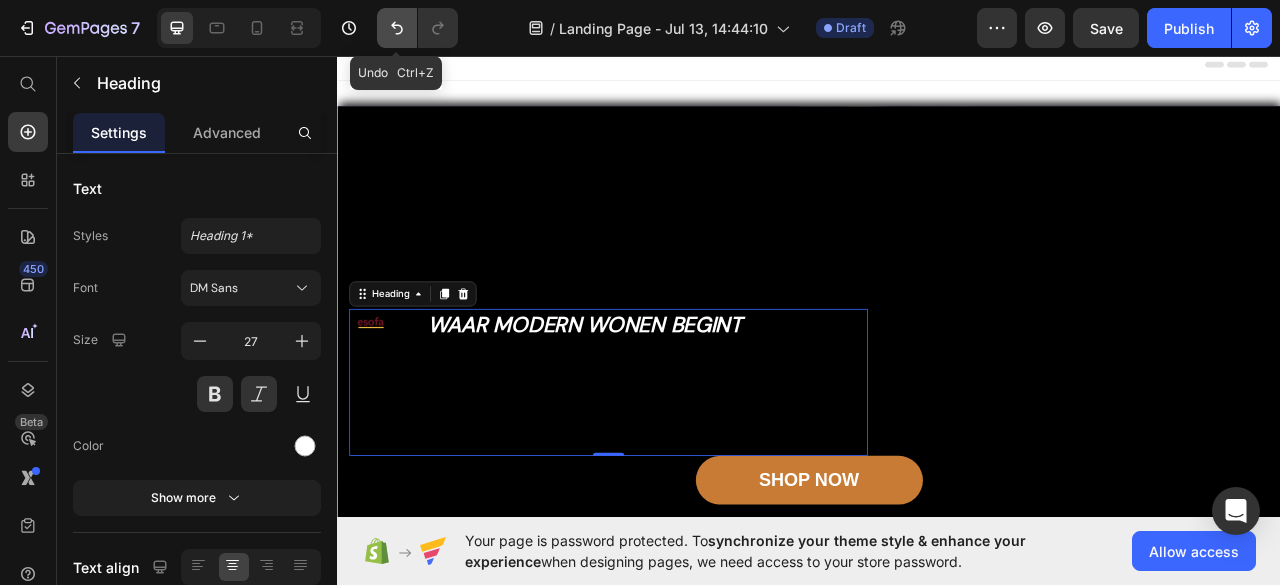 click 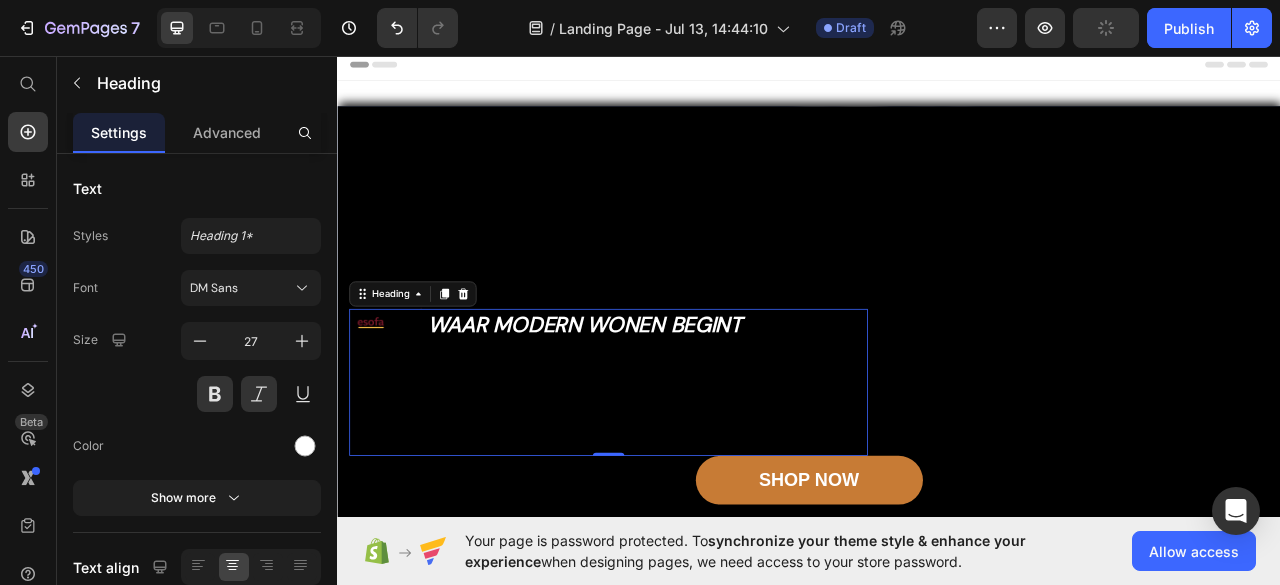 click on "waar modern wonen begint" at bounding box center (652, 397) 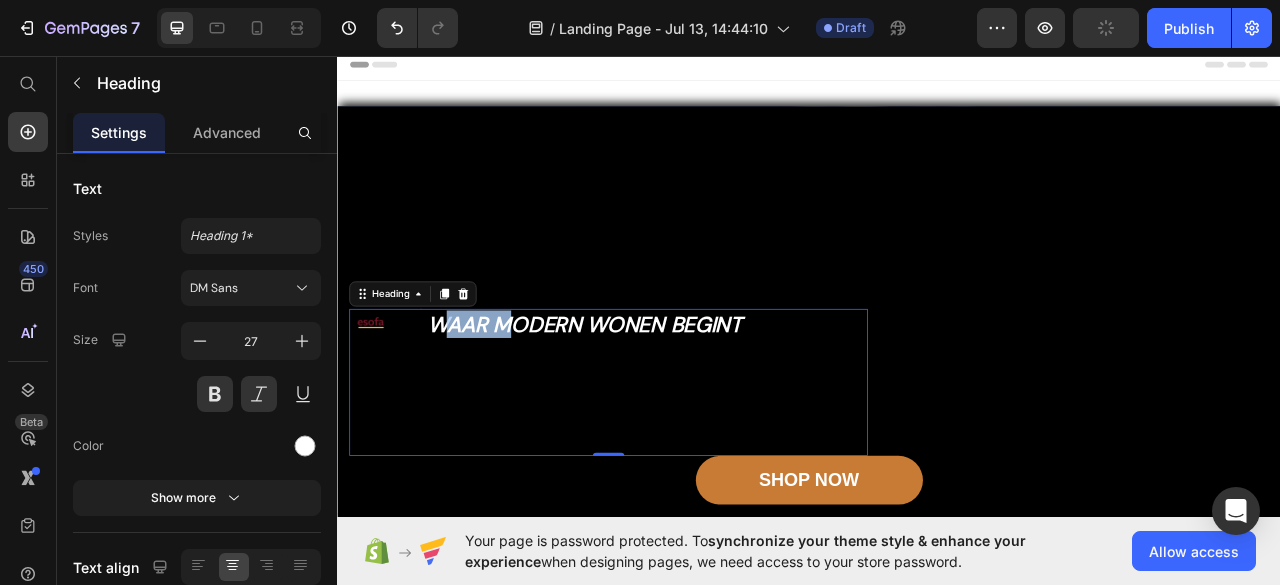 click on "waar modern wonen begint" at bounding box center (652, 398) 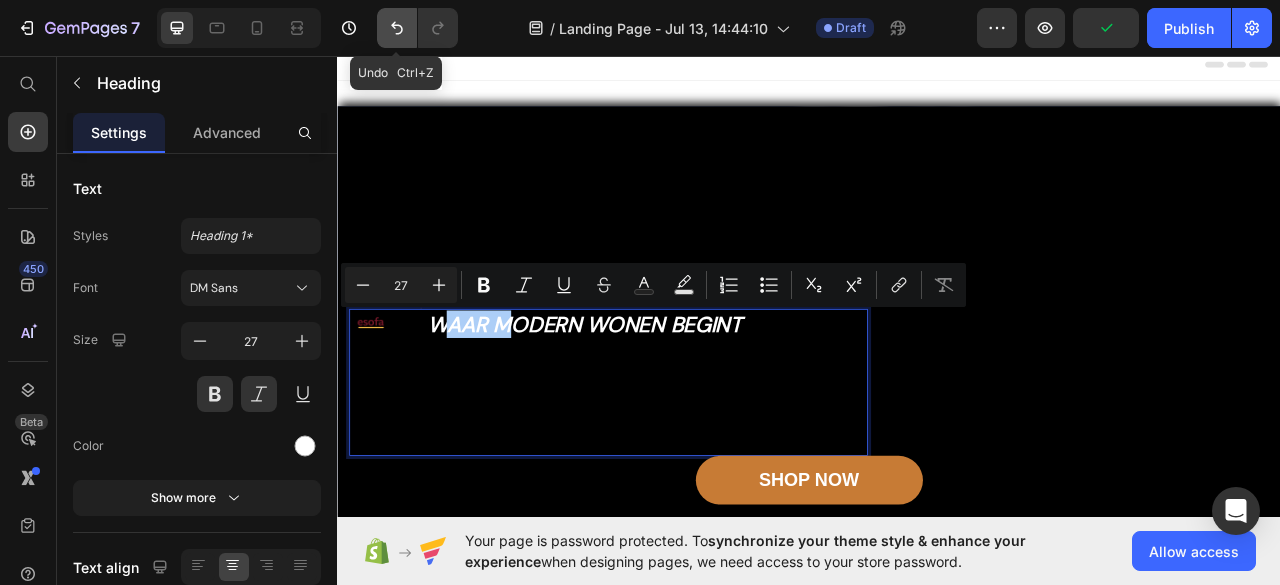 click 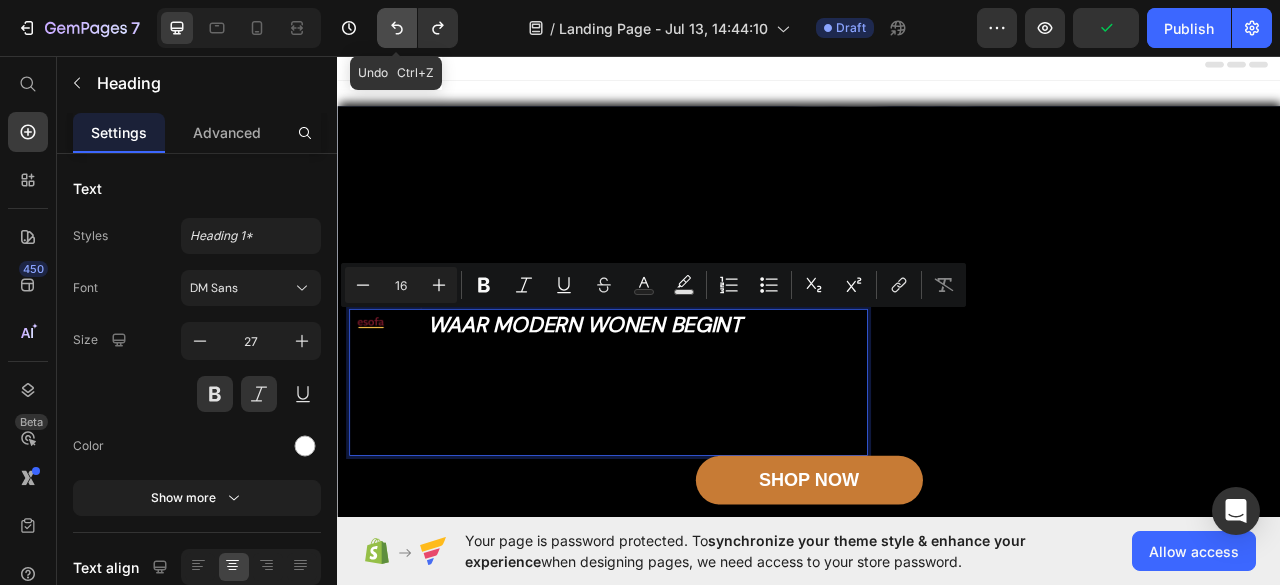 click 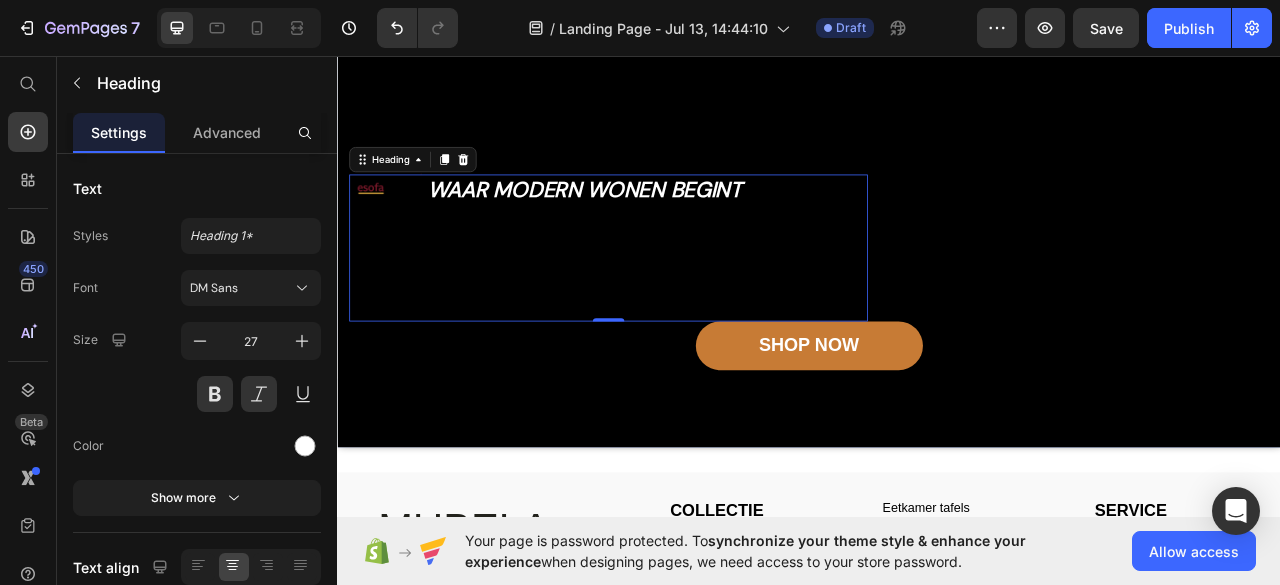 scroll, scrollTop: 172, scrollLeft: 0, axis: vertical 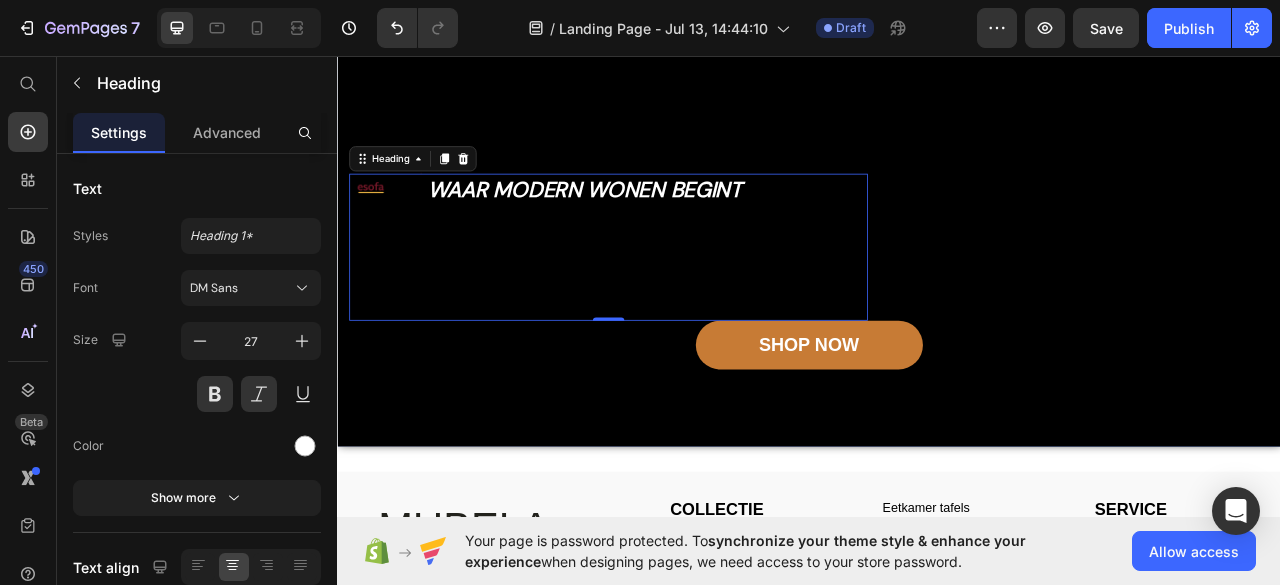 click on "waar modern wonen begint Heading   0" at bounding box center [682, 300] 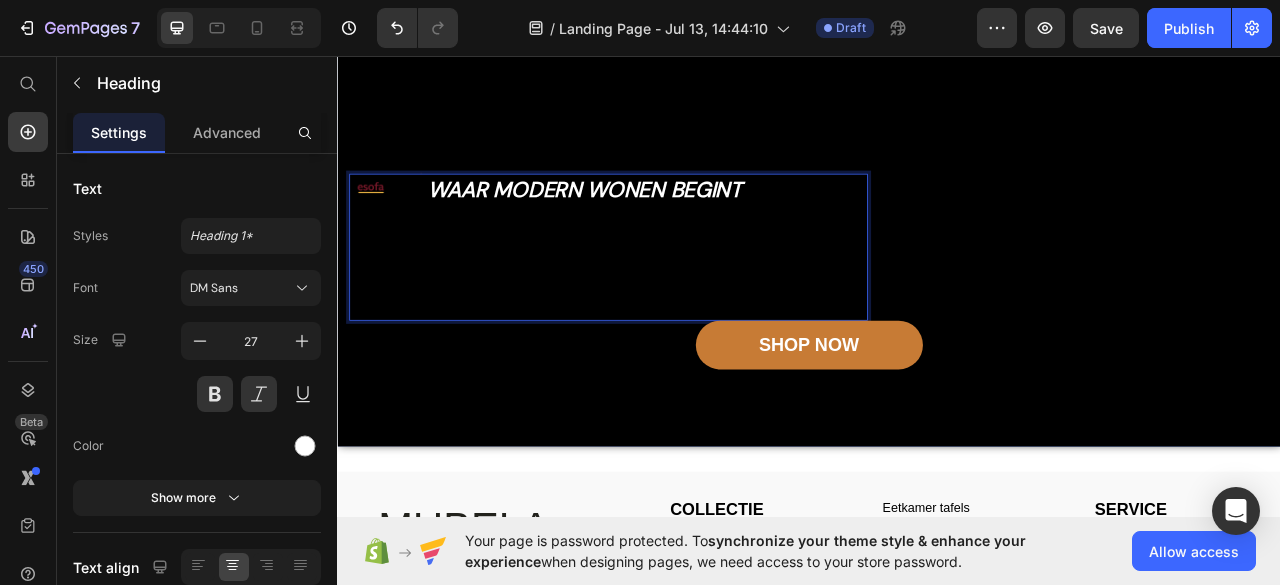 click on "waar modern wonen begint" at bounding box center [652, 226] 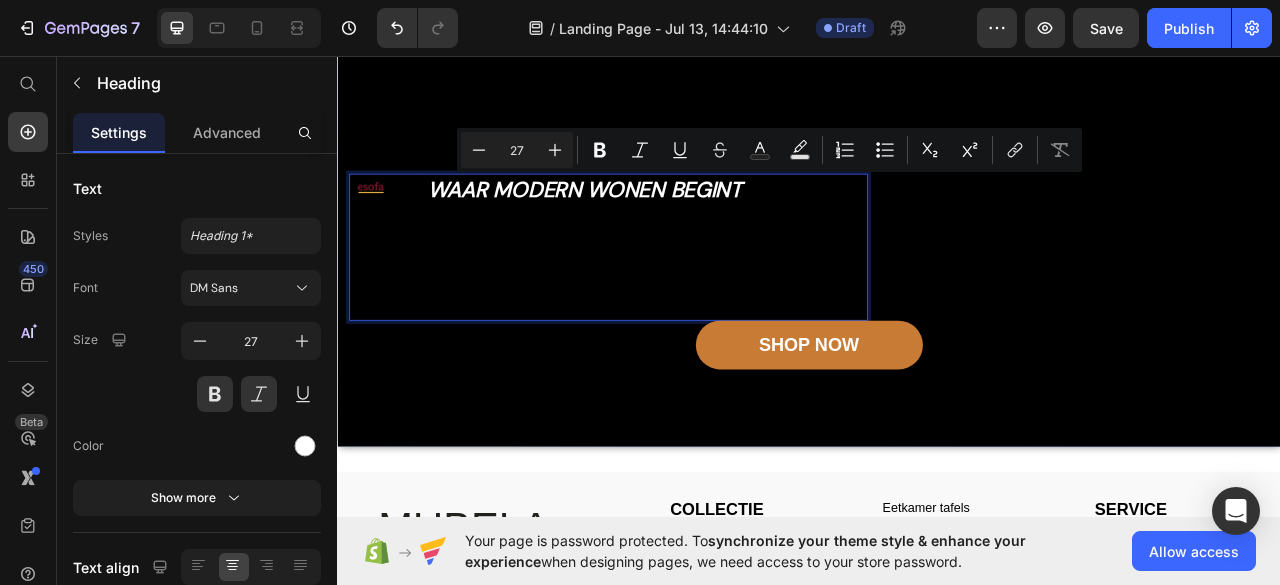 click on "waar modern wonen begint" at bounding box center [652, 226] 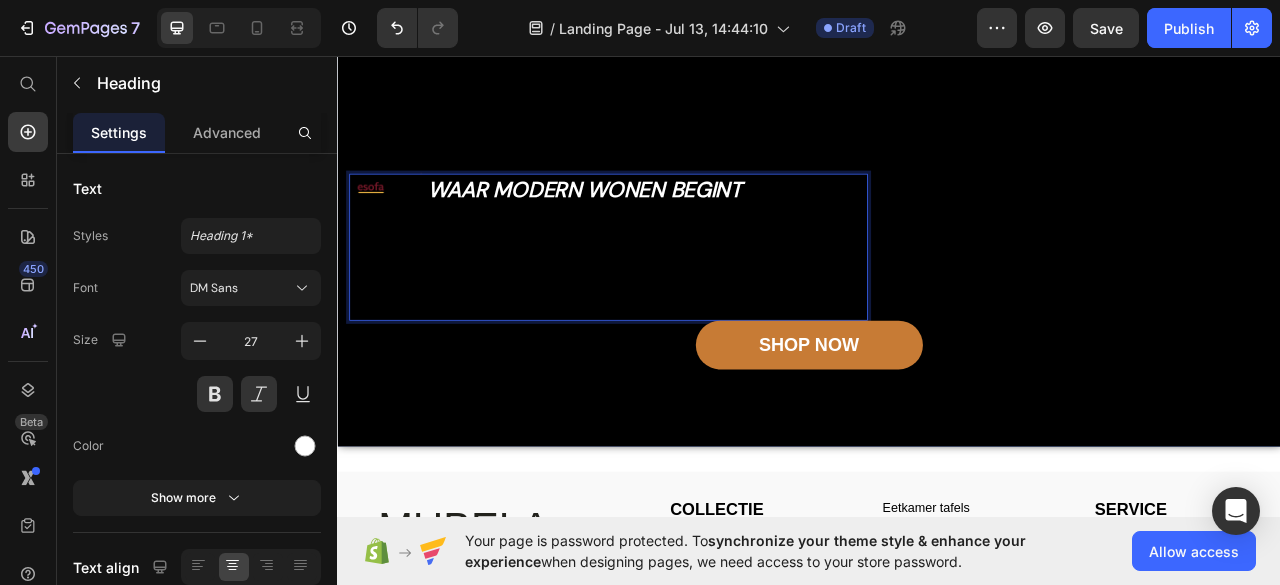 click on "waar modern wonen begint" at bounding box center [652, 226] 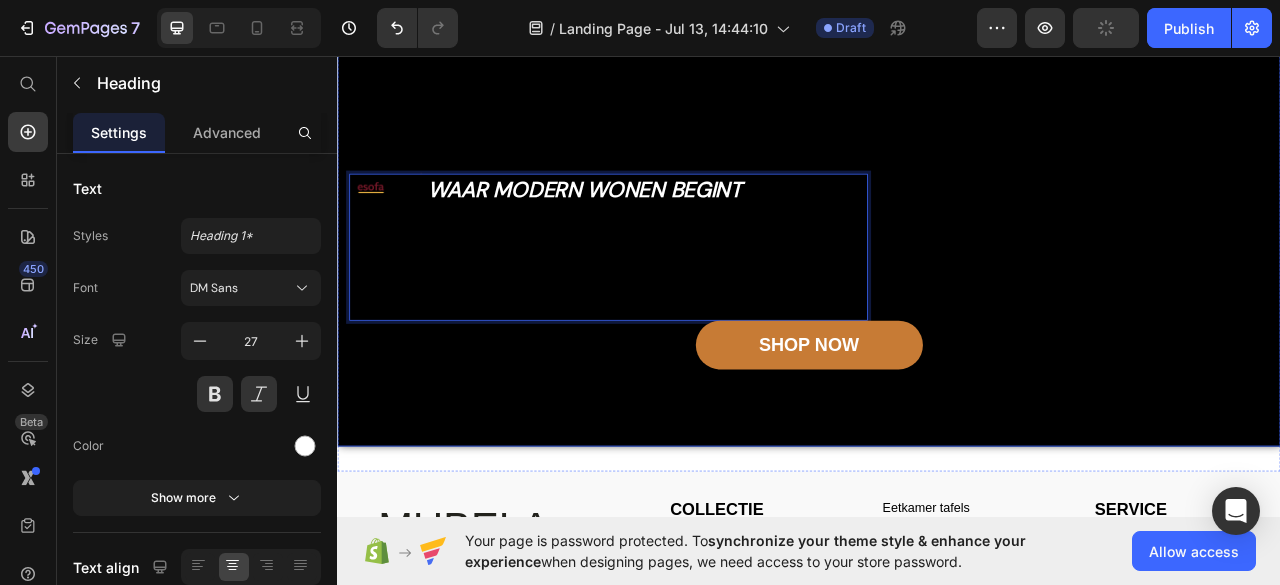 drag, startPoint x: 427, startPoint y: 226, endPoint x: 339, endPoint y: 208, distance: 89.822044 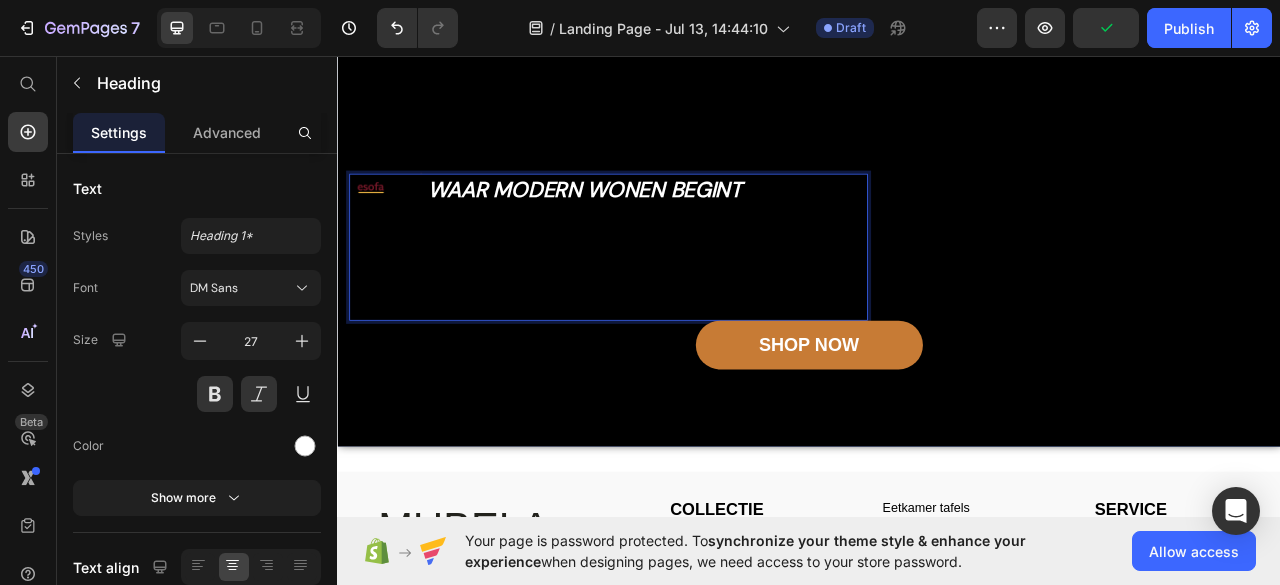 click on "waar modern wonen begint" at bounding box center [652, 226] 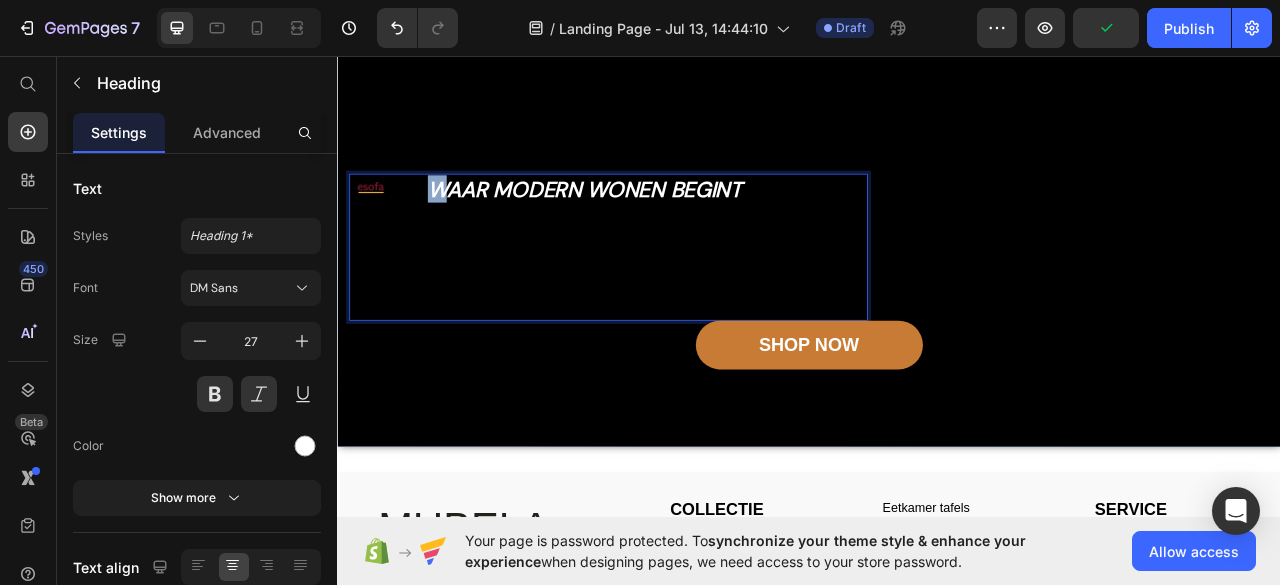 click on "waar modern wonen begint" at bounding box center (652, 226) 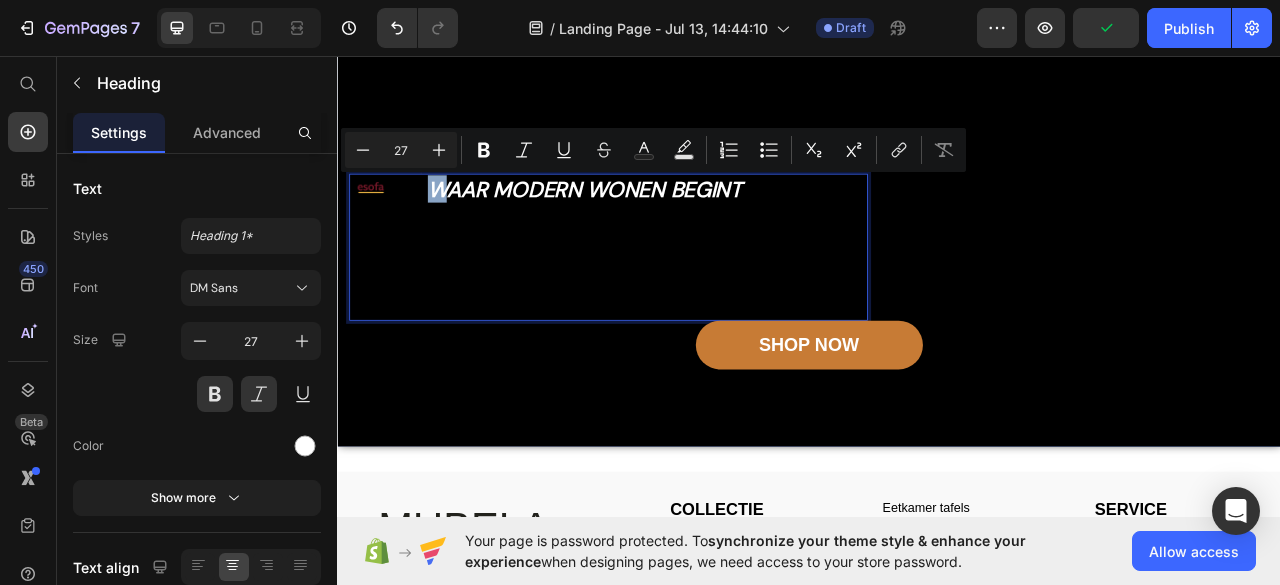 drag, startPoint x: 432, startPoint y: 223, endPoint x: 388, endPoint y: 228, distance: 44.28318 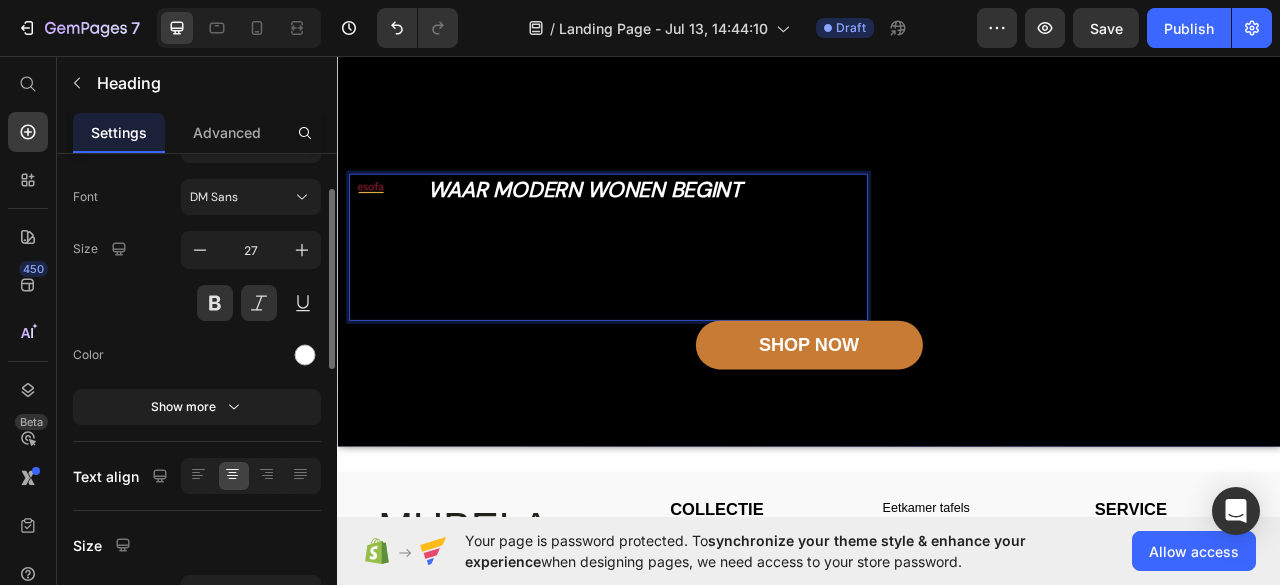 scroll, scrollTop: 0, scrollLeft: 0, axis: both 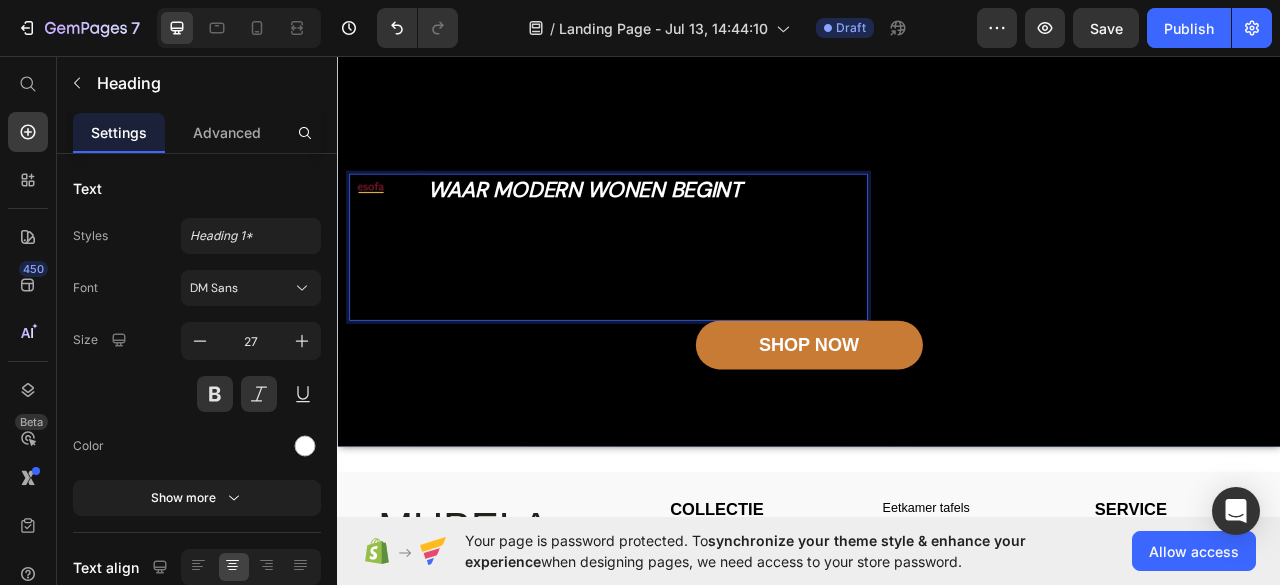 click on "waar modern wonen begint" at bounding box center (652, 226) 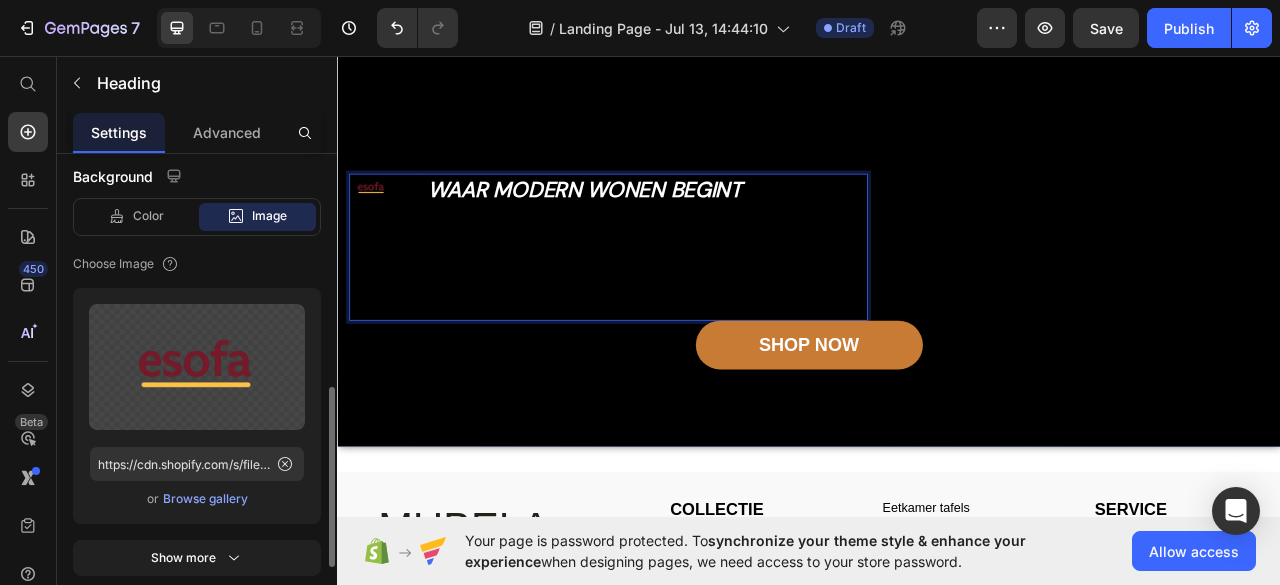 scroll, scrollTop: 630, scrollLeft: 0, axis: vertical 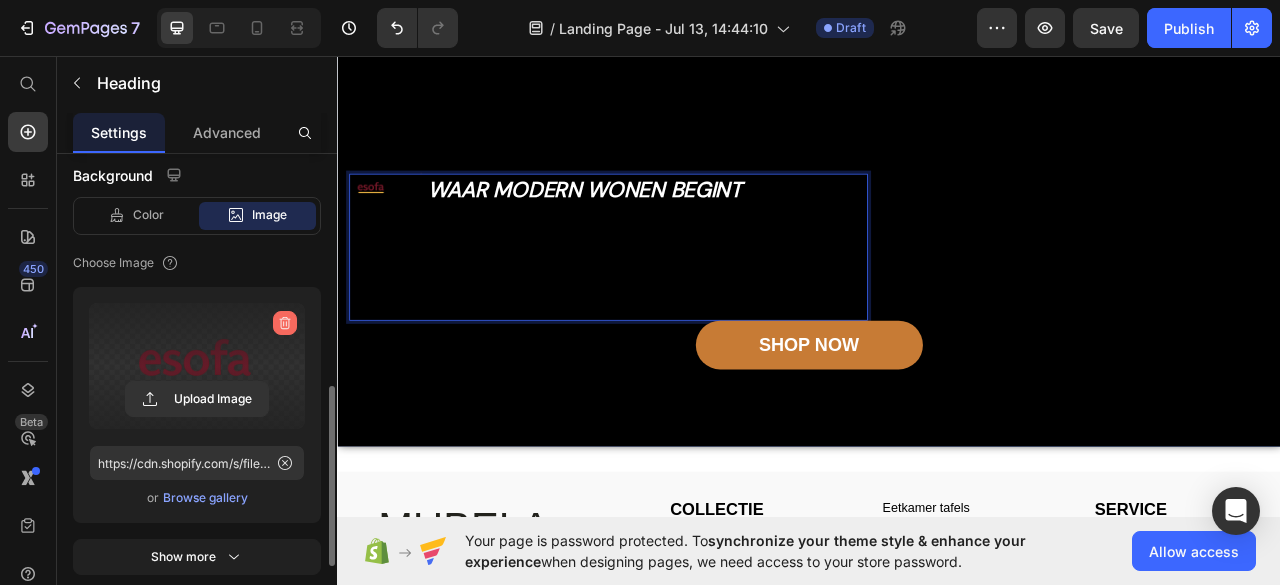 click 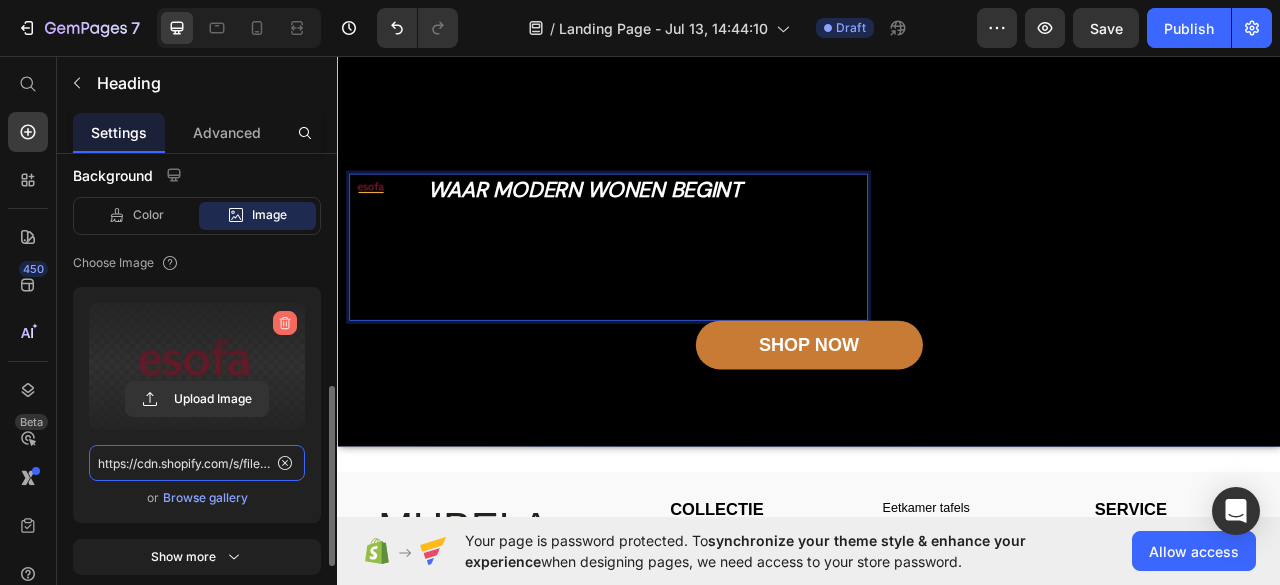 type 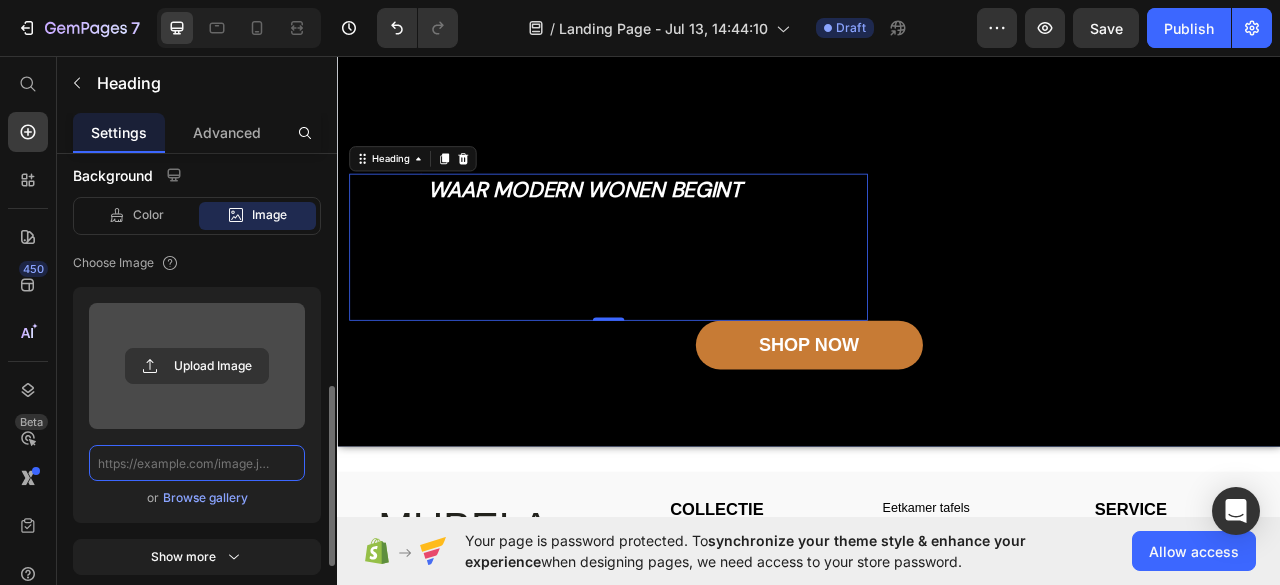 scroll, scrollTop: 0, scrollLeft: 0, axis: both 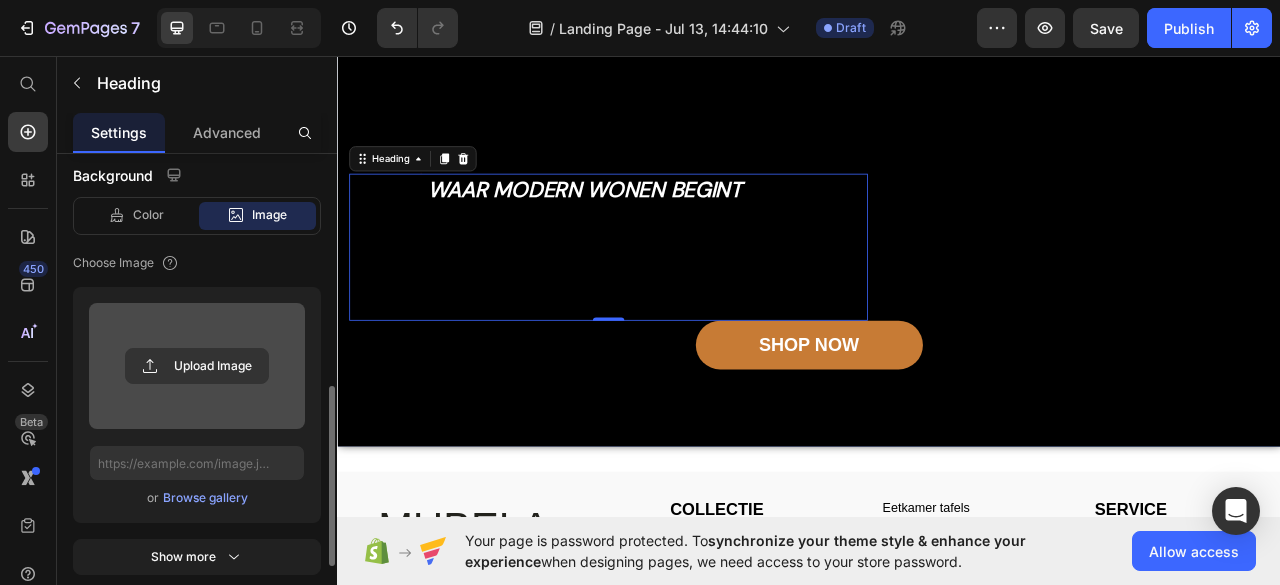 click on "waar modern wonen begint Heading   0" at bounding box center (682, 300) 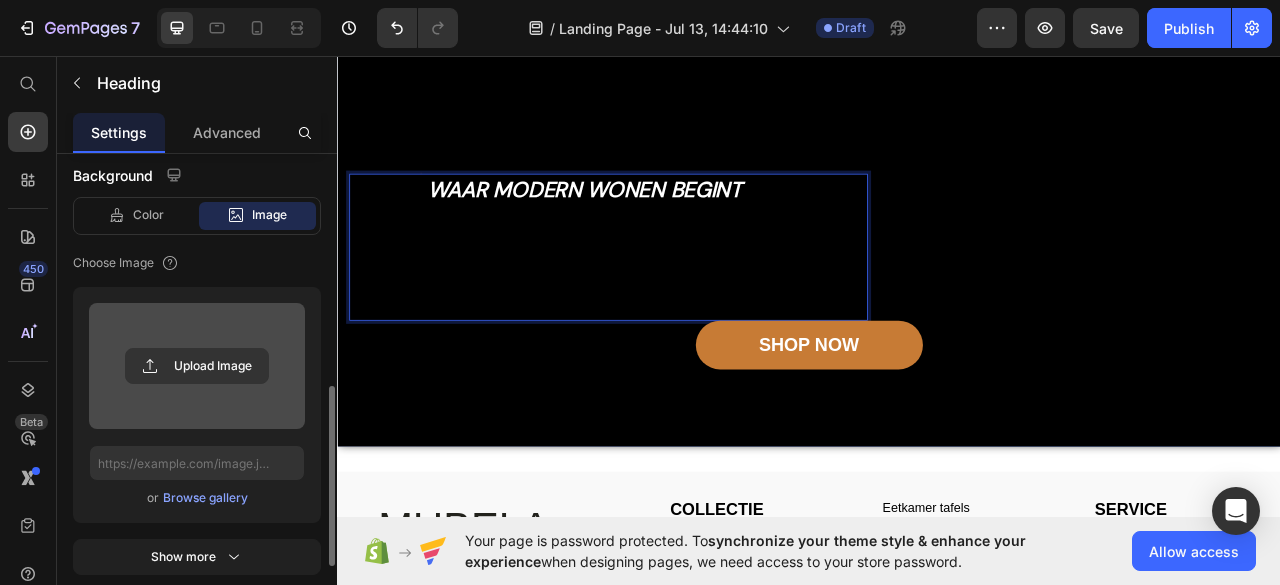 click on "waar modern wonen begint" at bounding box center [652, 226] 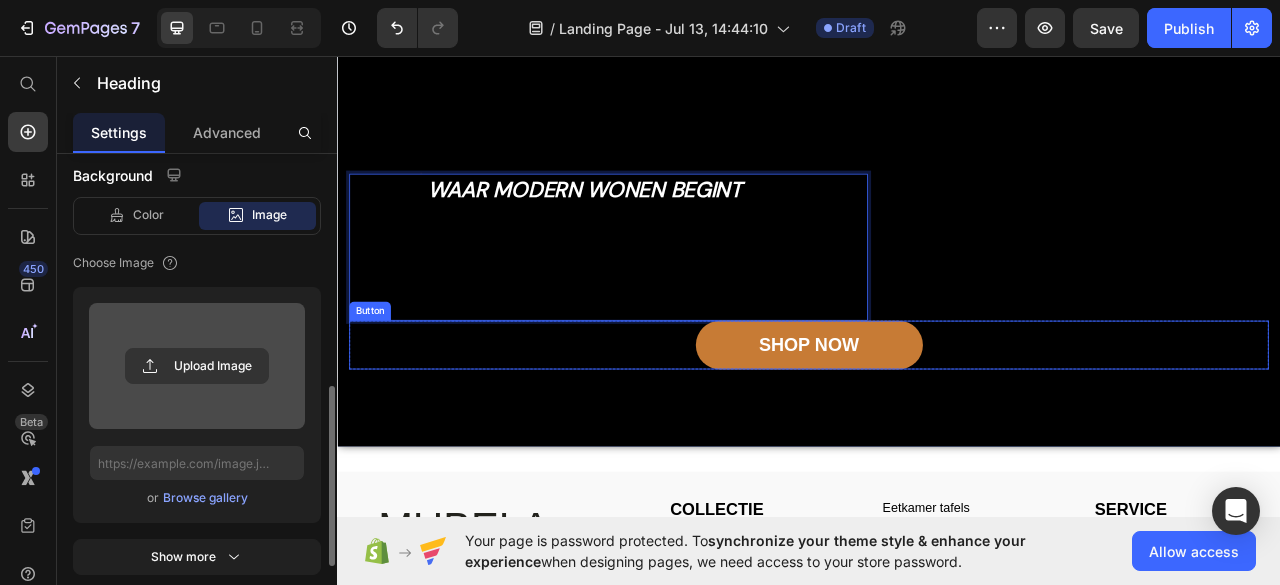 click on "SHOP NOW Button" at bounding box center (937, 425) 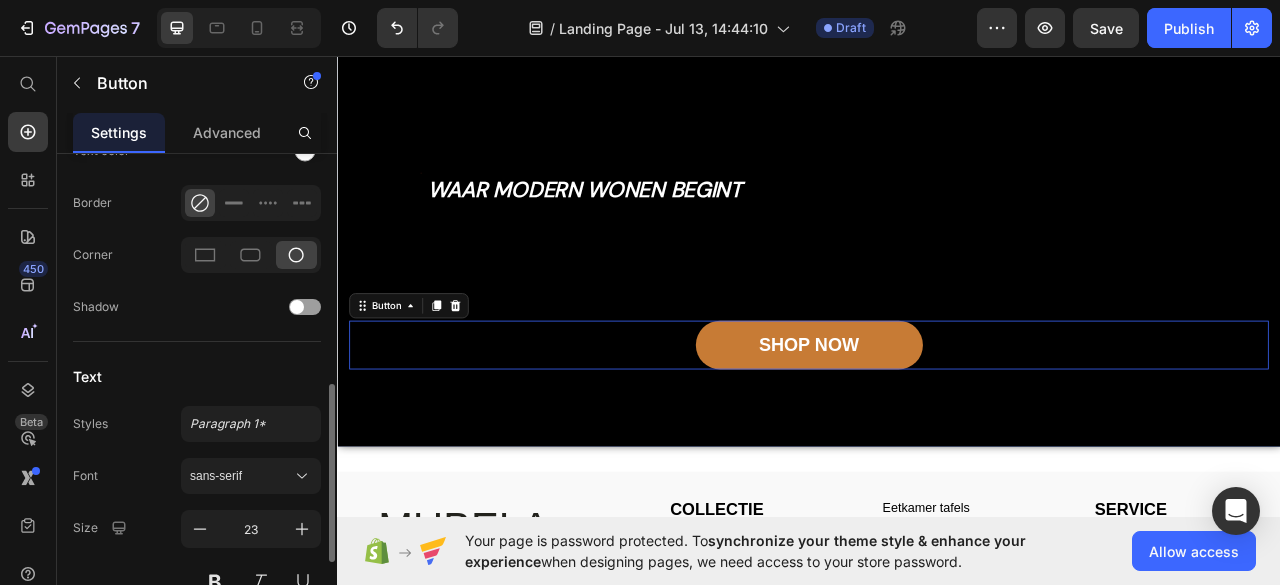 scroll, scrollTop: 0, scrollLeft: 0, axis: both 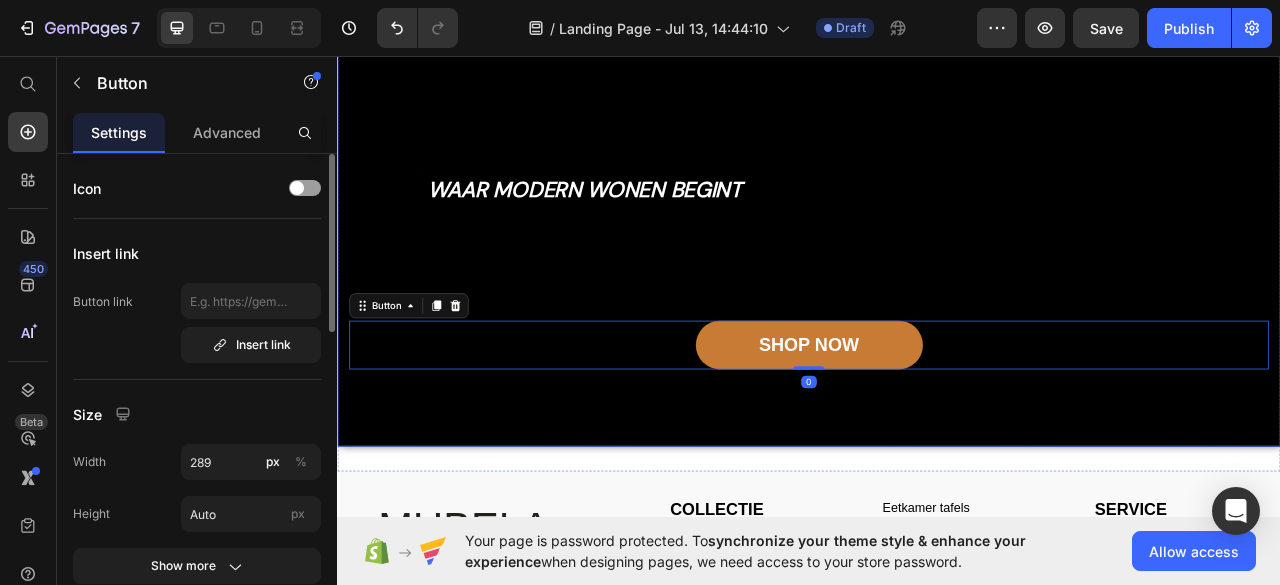 click on "waar modern wonen begint" at bounding box center [652, 225] 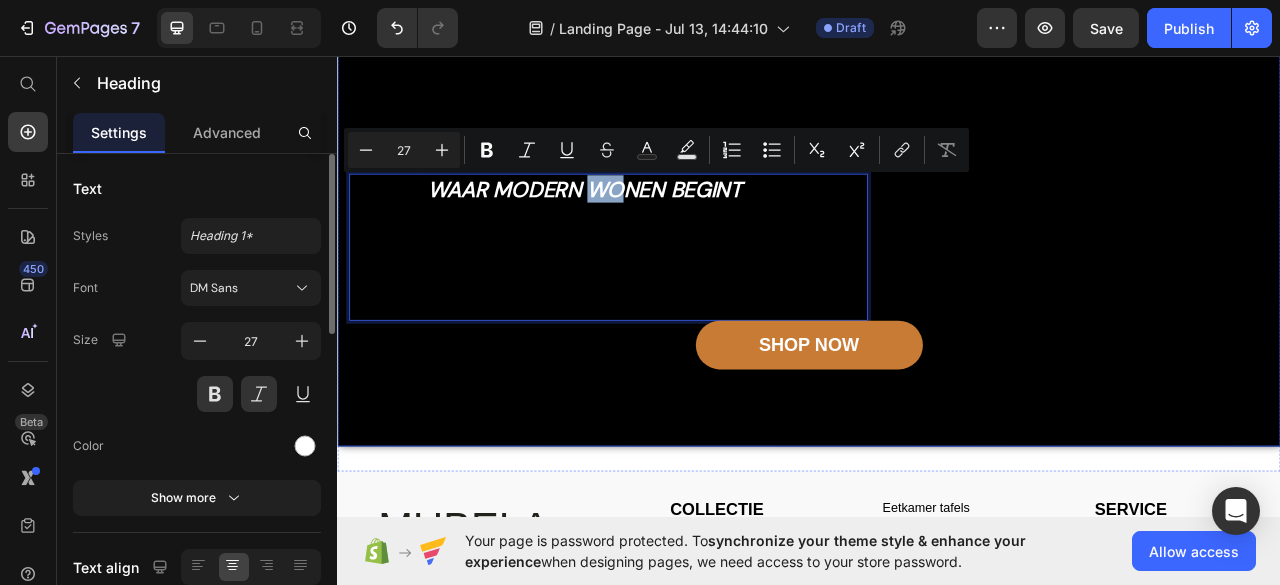 drag, startPoint x: 666, startPoint y: 218, endPoint x: 640, endPoint y: 93, distance: 127.67537 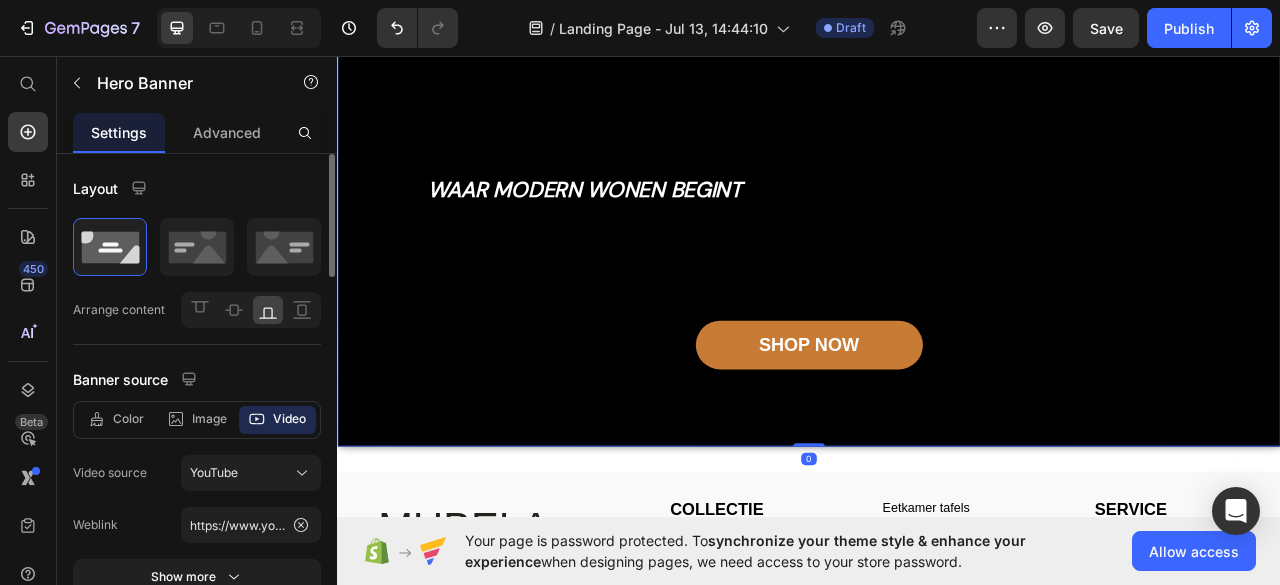scroll, scrollTop: 0, scrollLeft: 0, axis: both 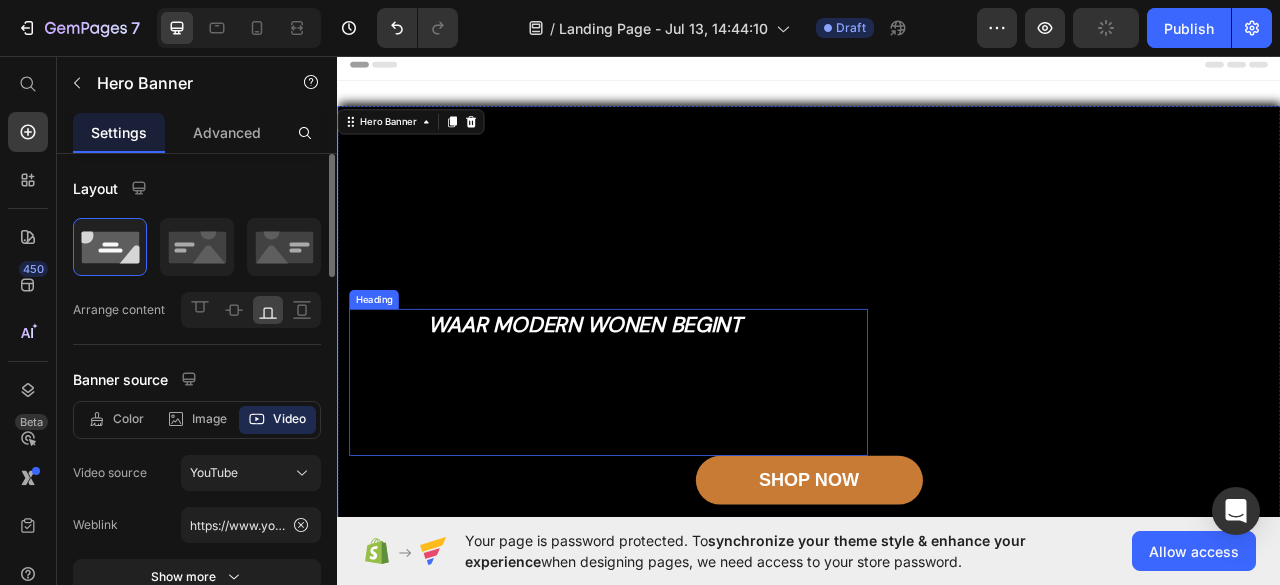 click on "waar modern wonen begint" at bounding box center (652, 398) 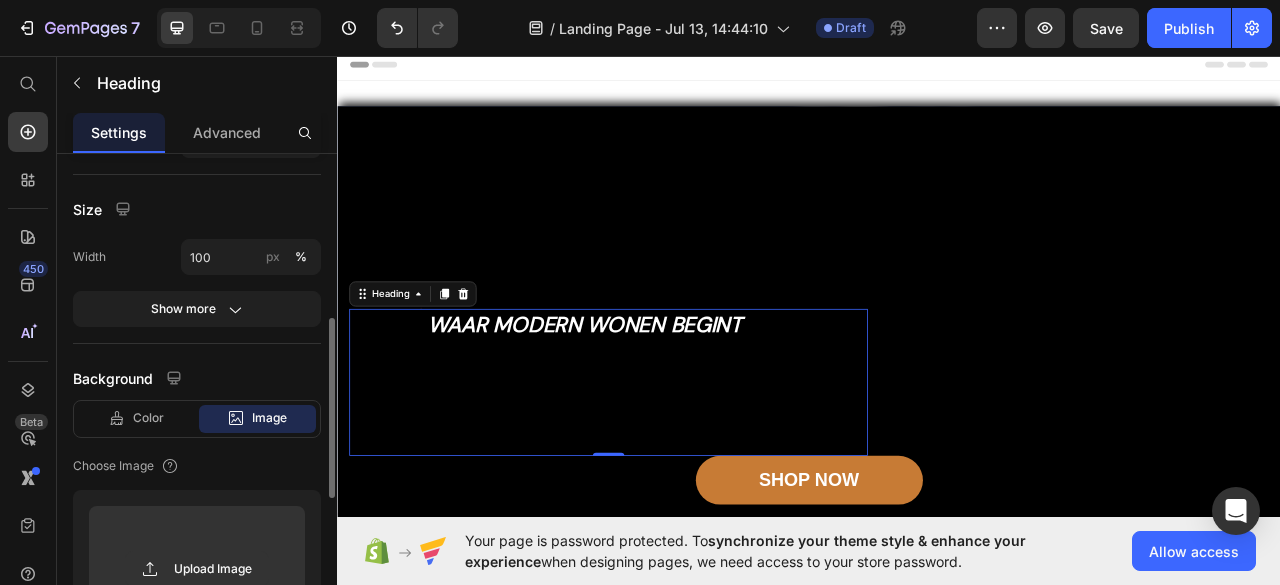 scroll, scrollTop: 426, scrollLeft: 0, axis: vertical 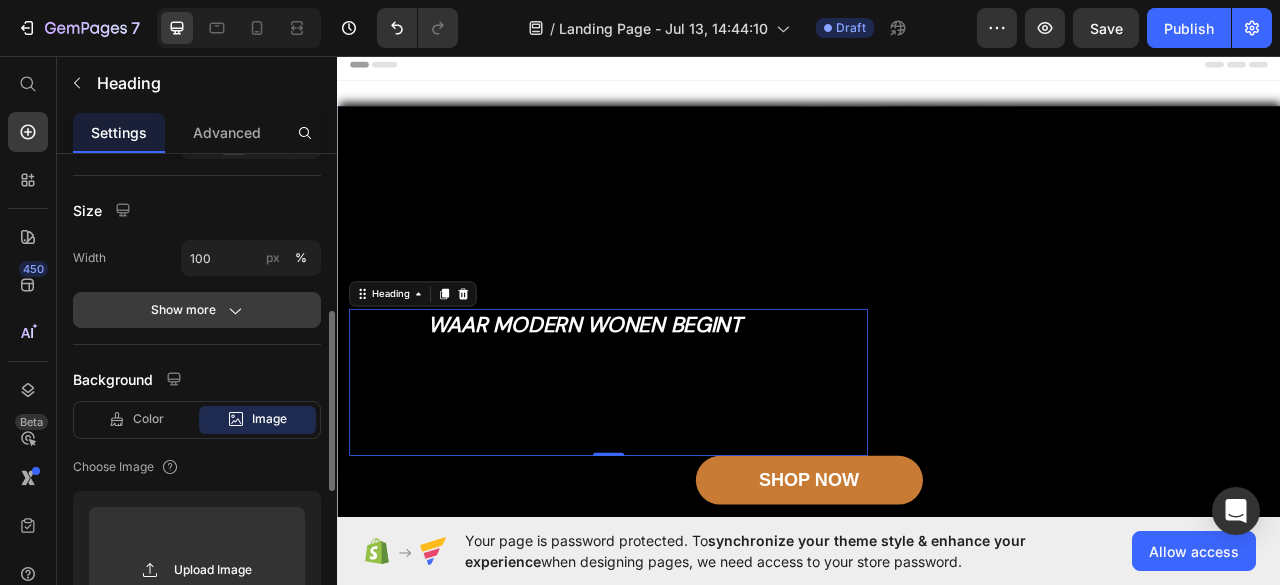 click on "Show more" 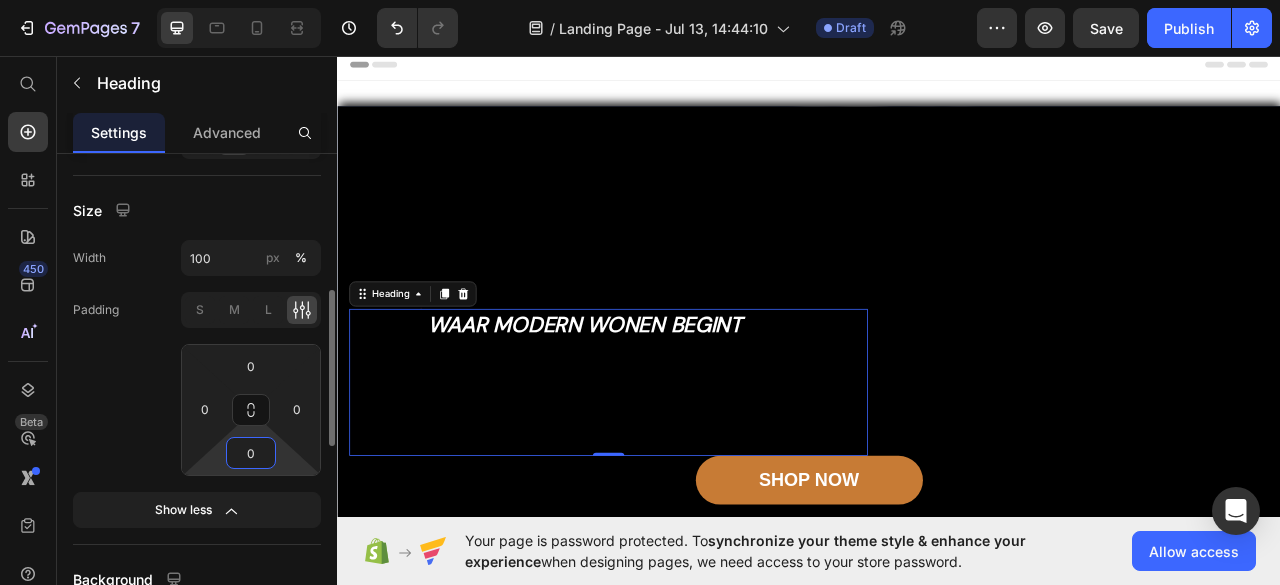 click on "0" at bounding box center [251, 453] 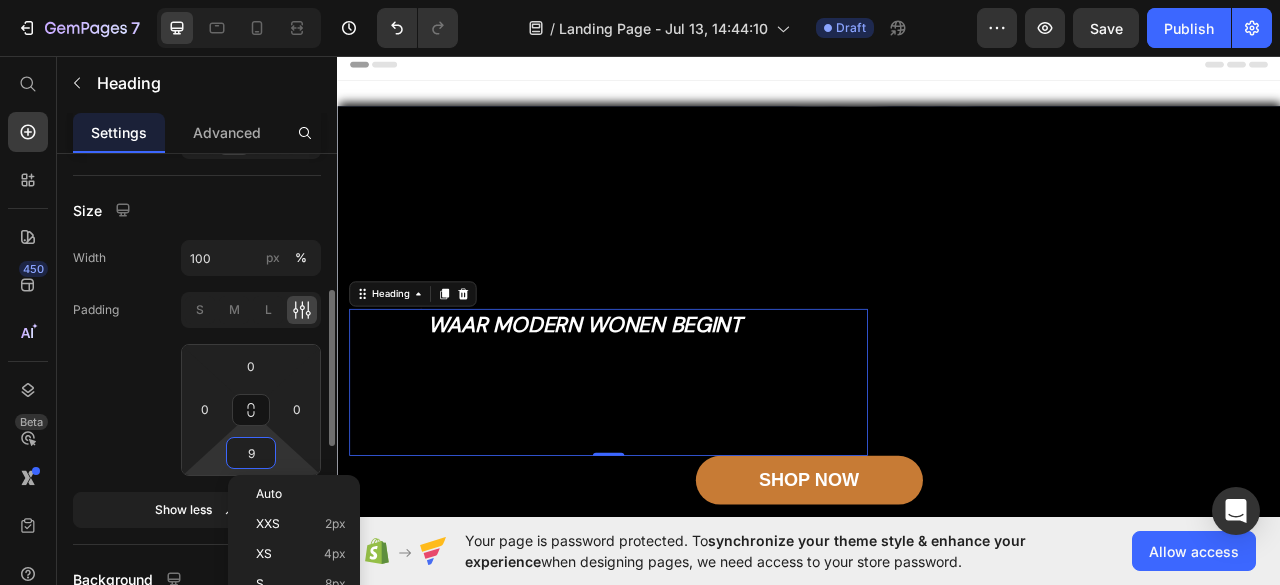 type on "90" 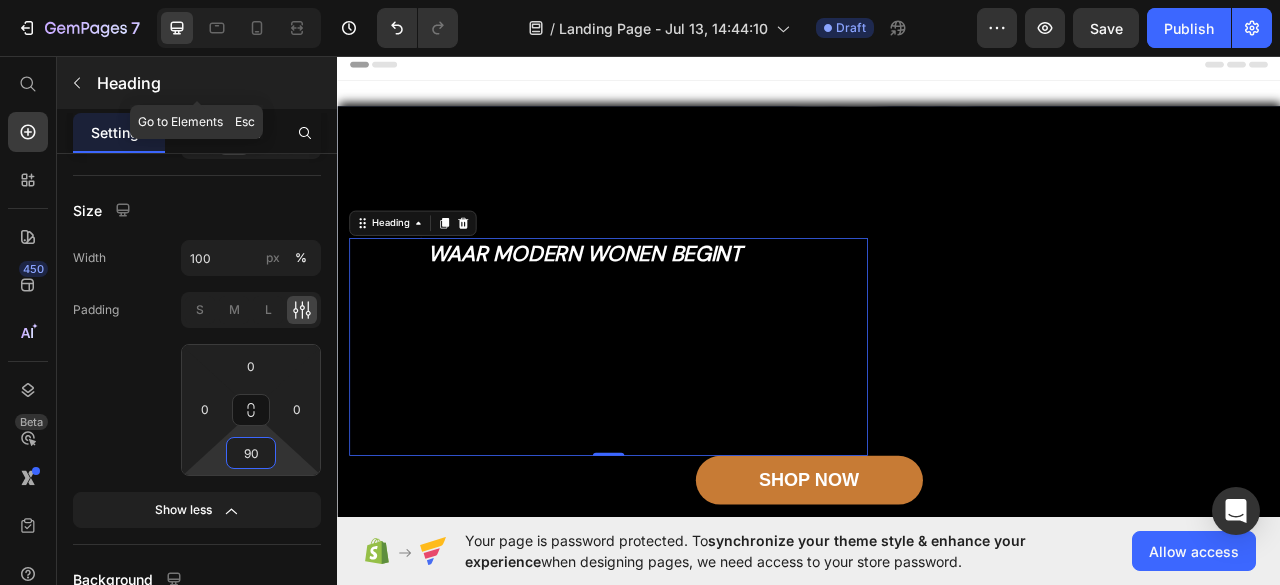 click on "Heading" at bounding box center (197, 83) 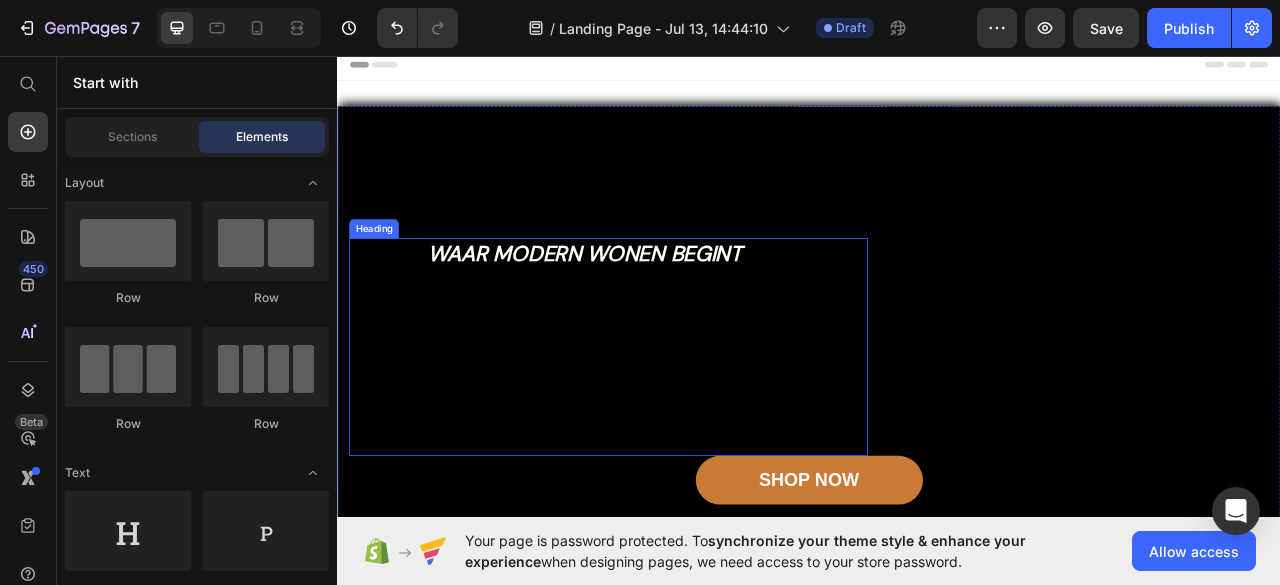 click on "waar modern wonen begint" at bounding box center (652, 308) 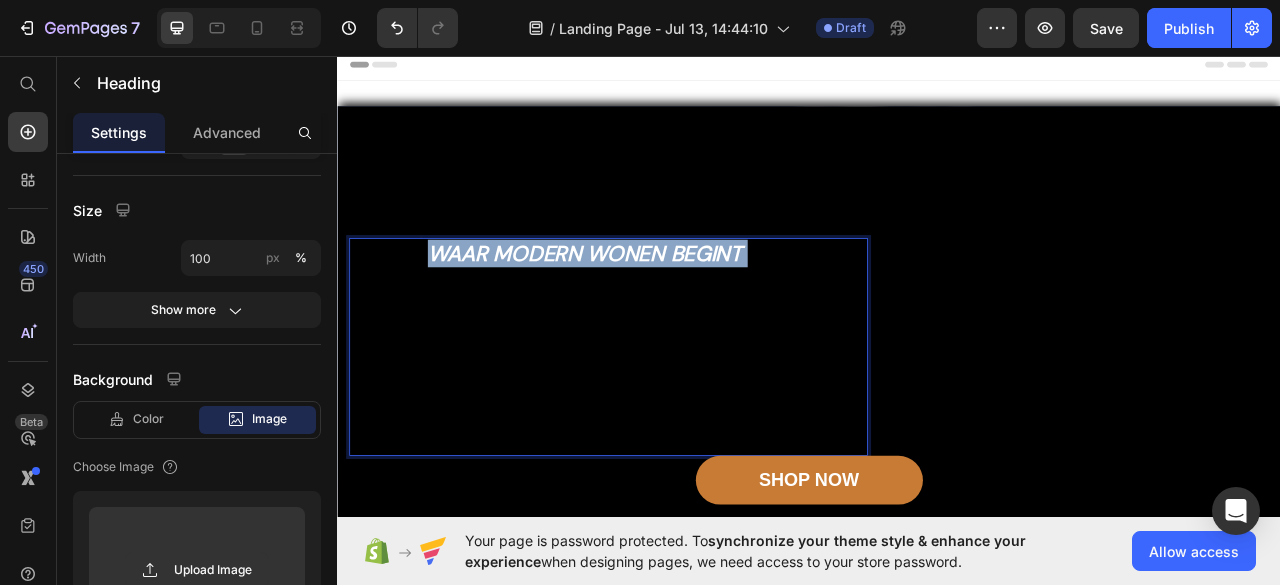 drag, startPoint x: 845, startPoint y: 306, endPoint x: 475, endPoint y: 321, distance: 370.30392 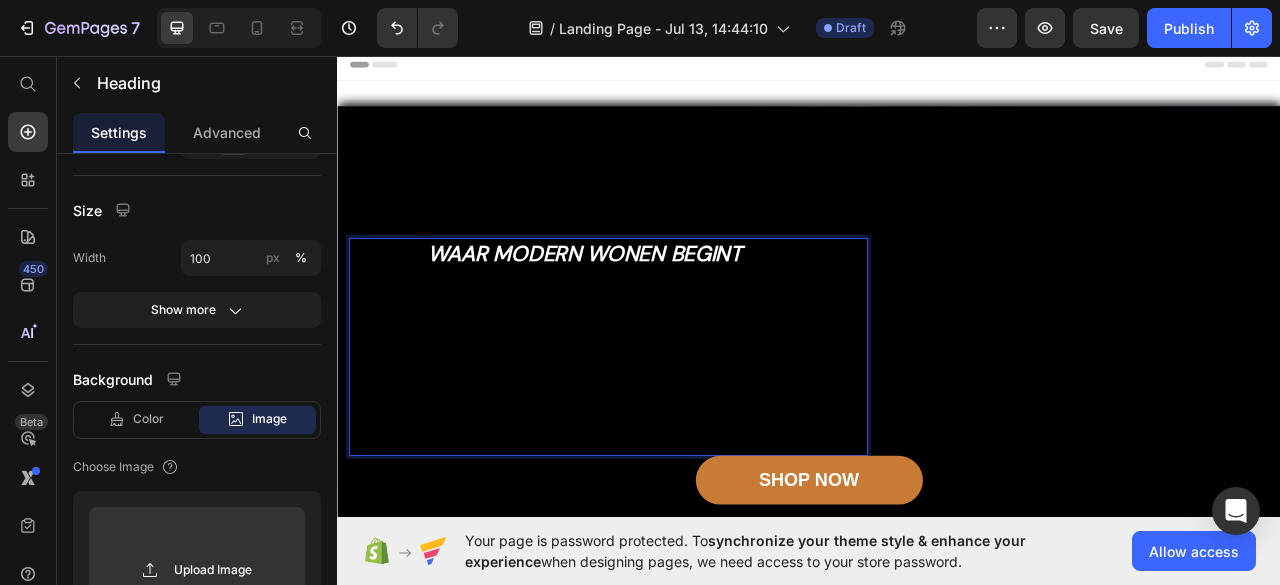 drag, startPoint x: 899, startPoint y: 314, endPoint x: 423, endPoint y: 310, distance: 476.0168 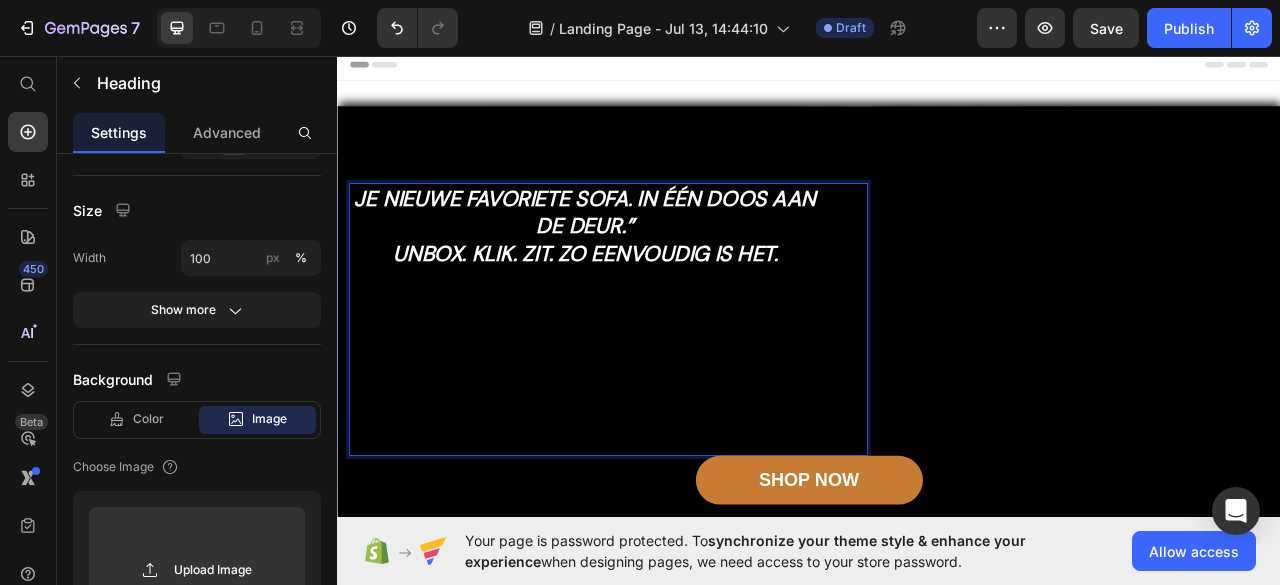 click on "Je Nieuwe Favoriete Sofa. In Één Doos Aan De Deur.” Unbox. Klik. Zit. Zo eenvoudig is het." at bounding box center [652, 273] 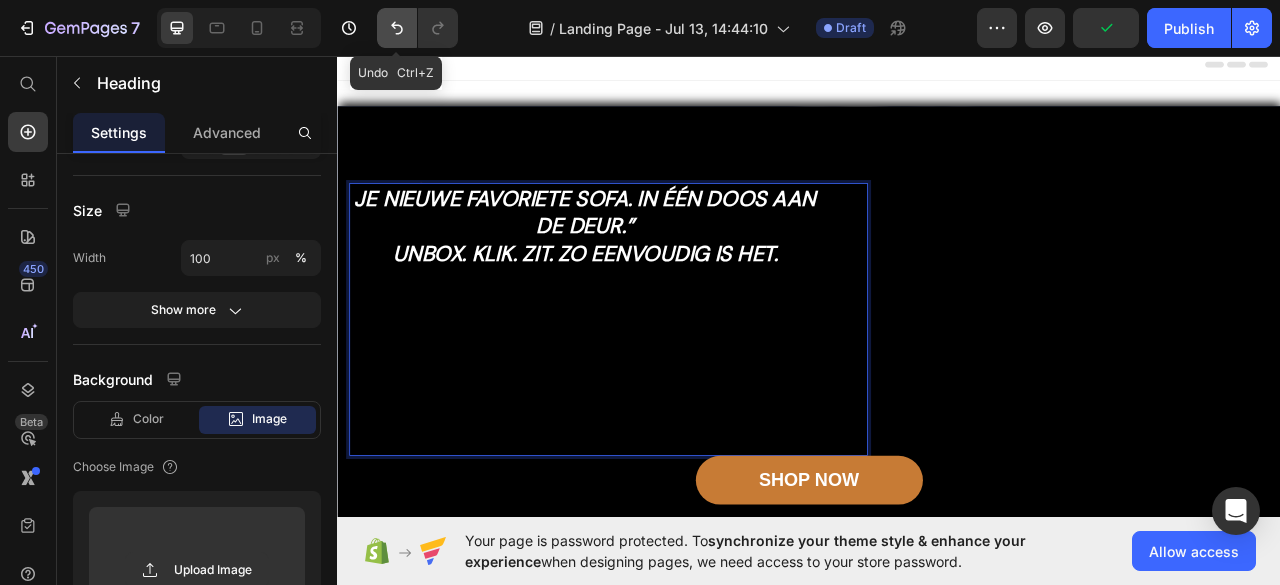 click 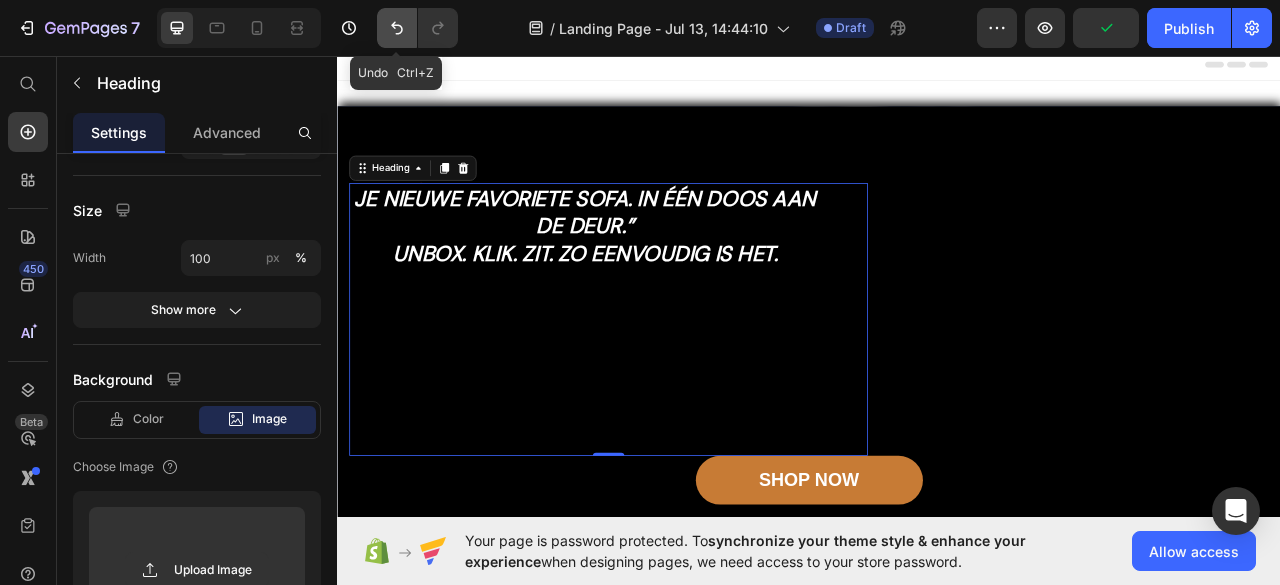 click 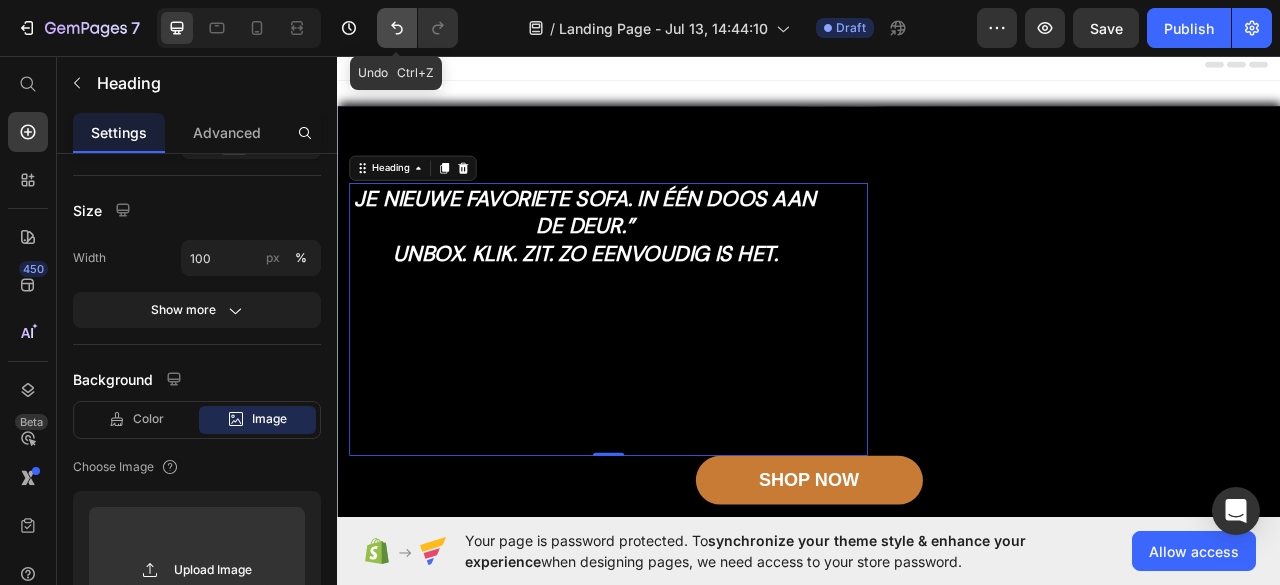 click 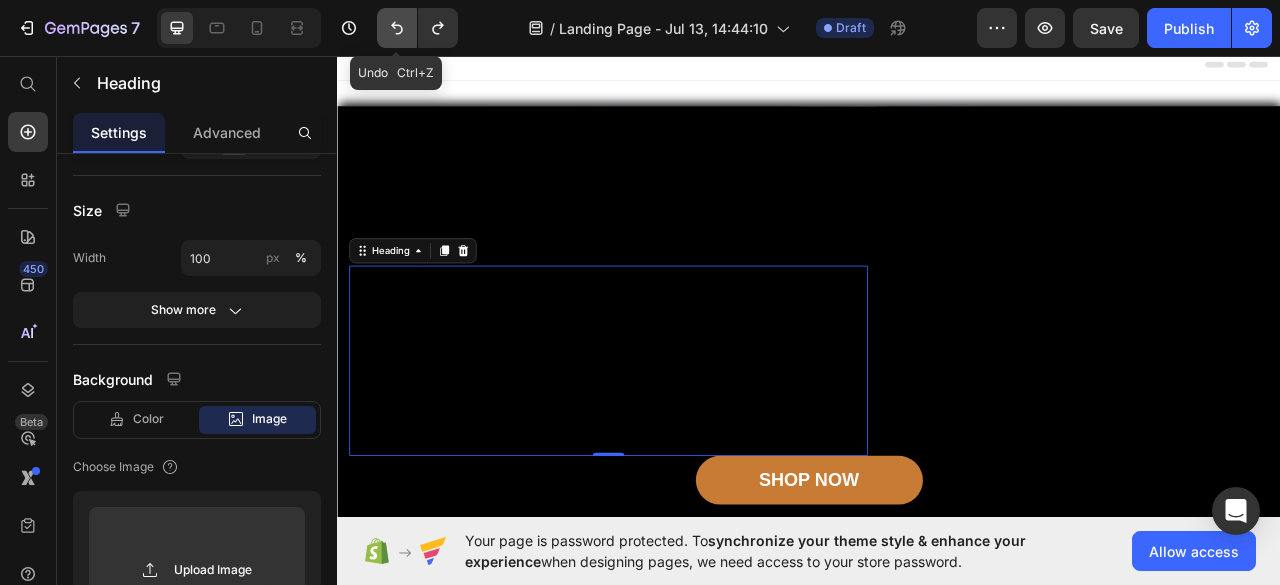 click 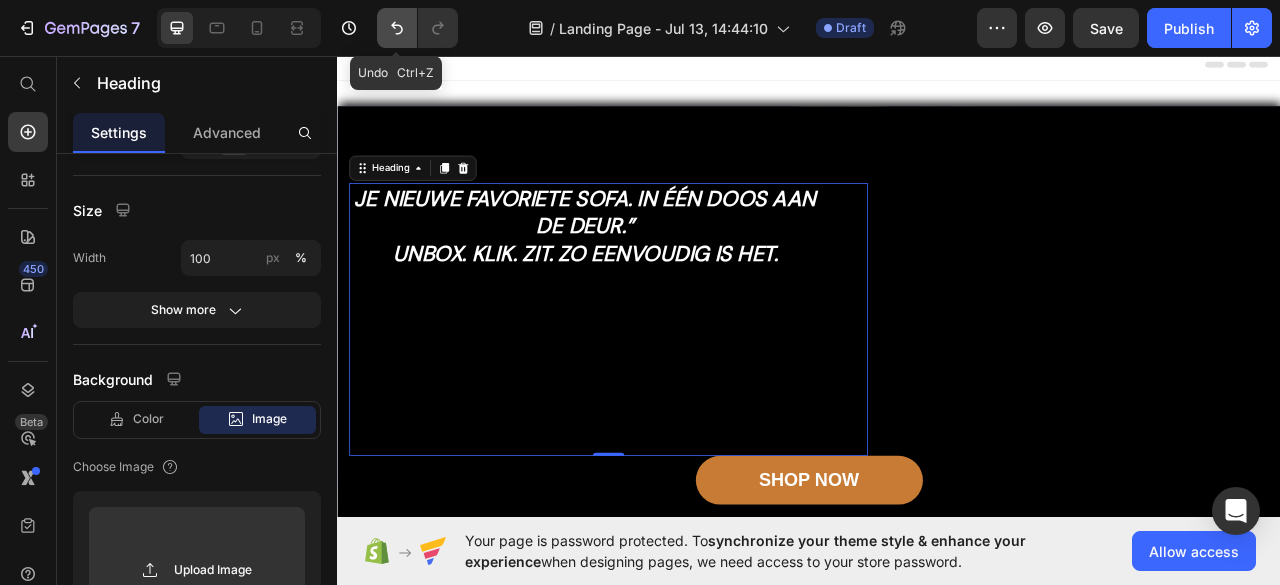 click 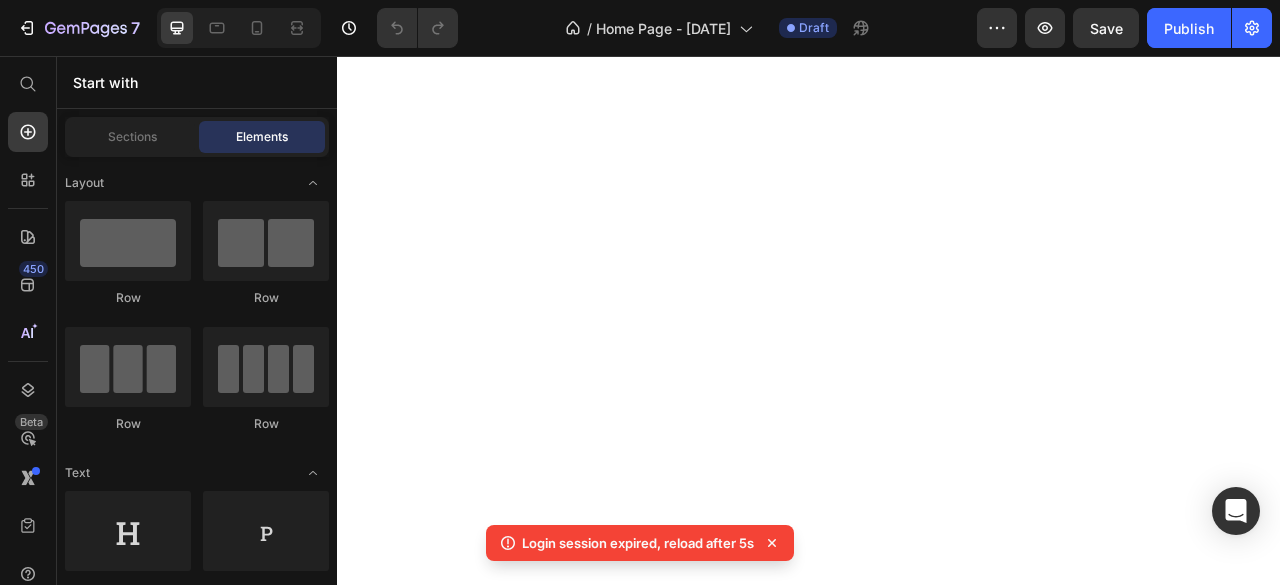 scroll, scrollTop: 0, scrollLeft: 0, axis: both 